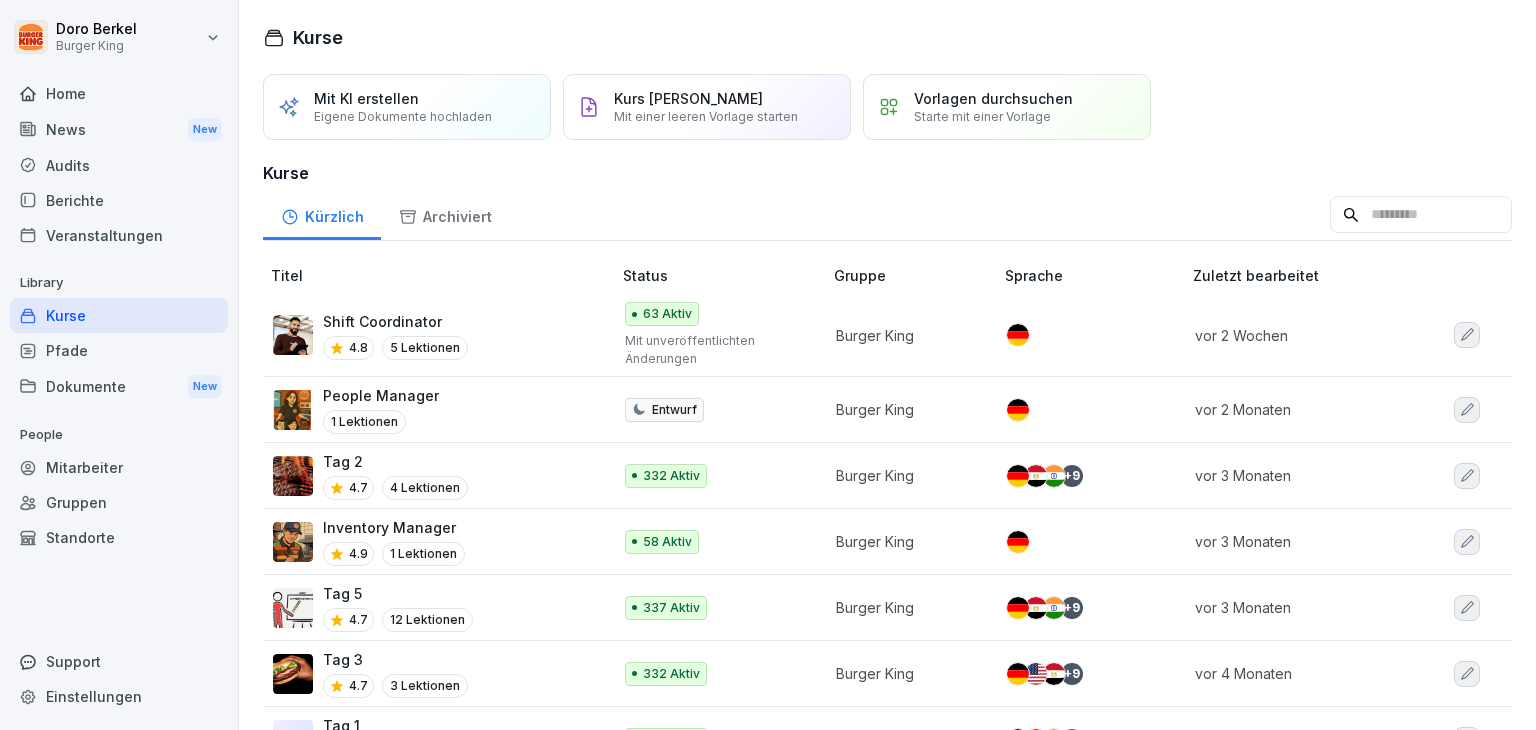 scroll, scrollTop: 0, scrollLeft: 0, axis: both 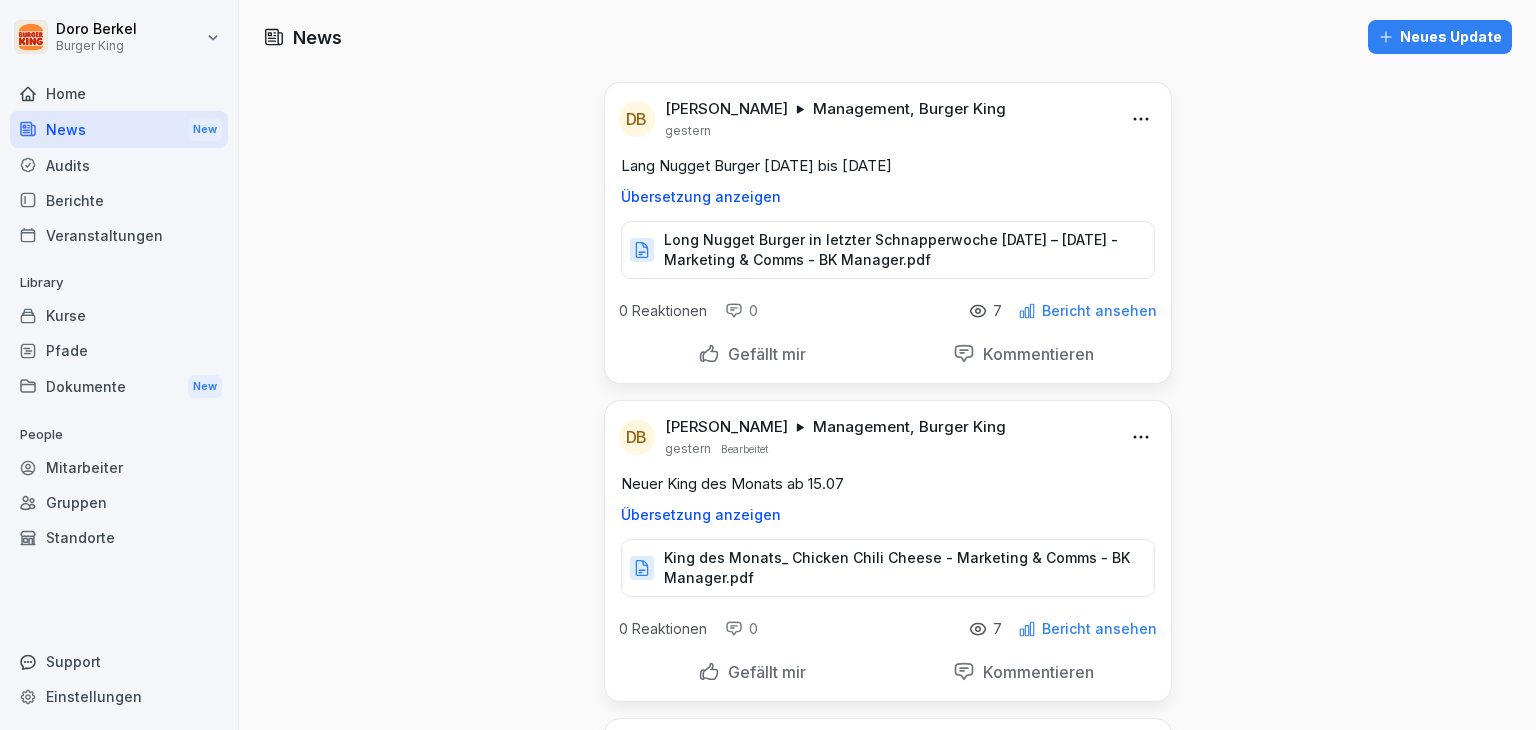 click on "Neues Update" at bounding box center (1440, 37) 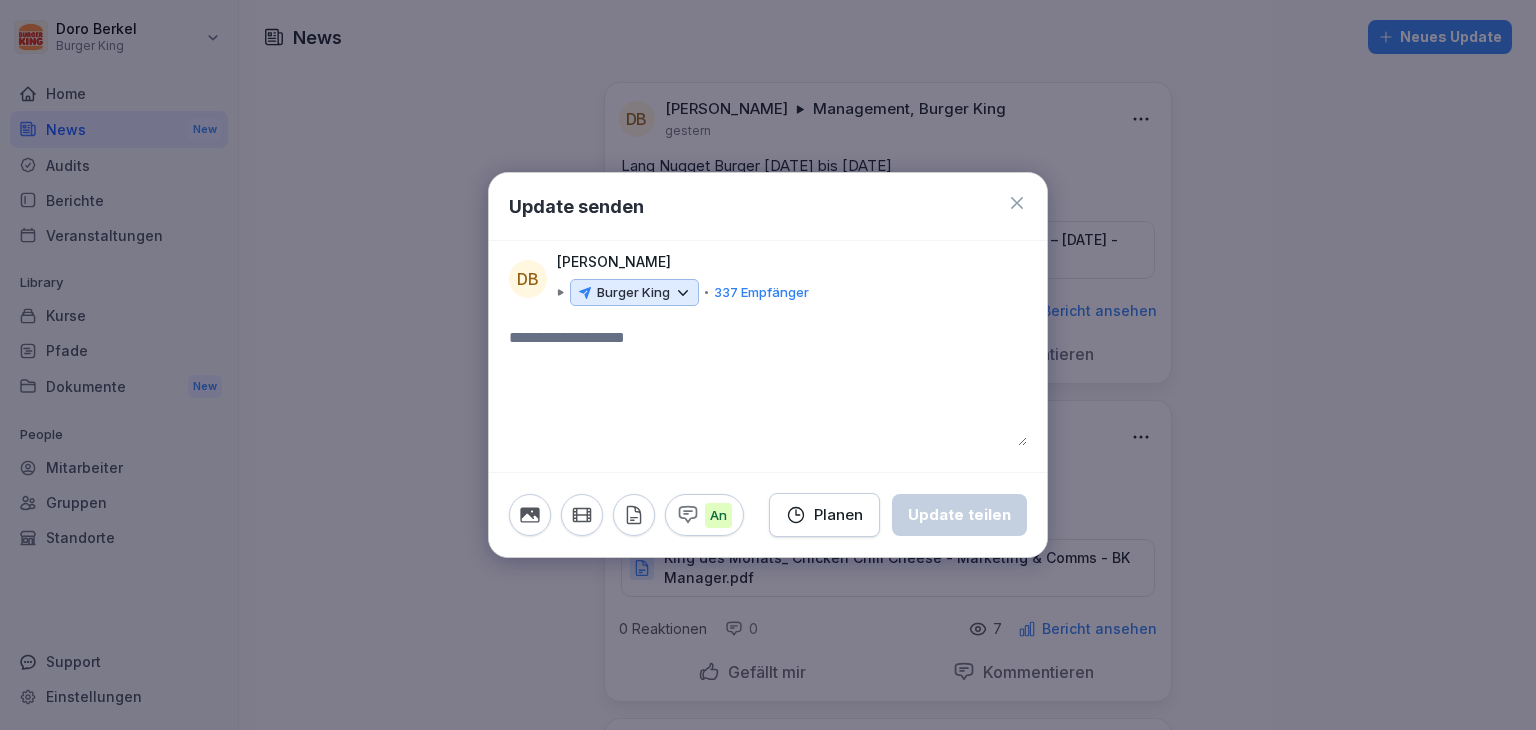 click on "Burger King" at bounding box center [633, 293] 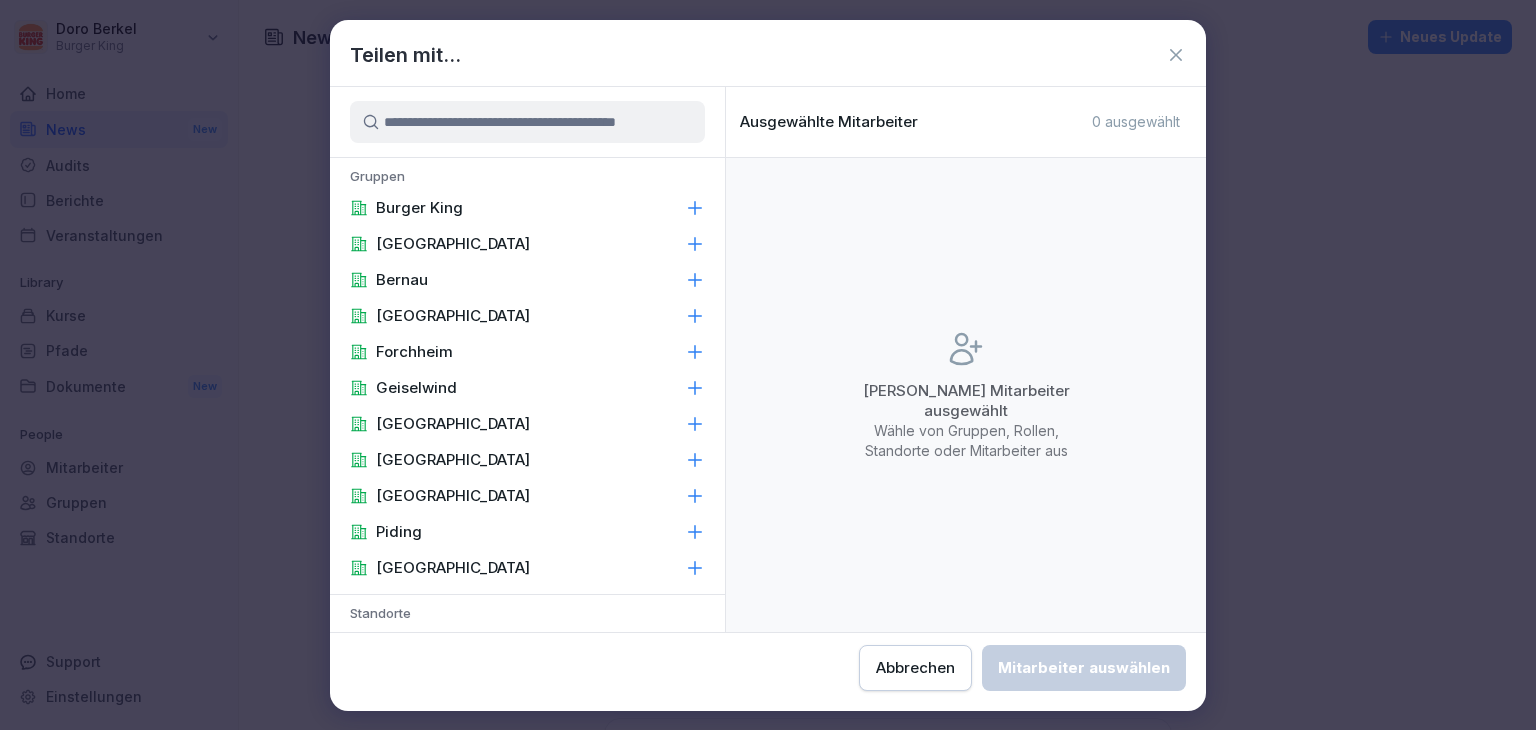 click on "Burger King" at bounding box center [419, 208] 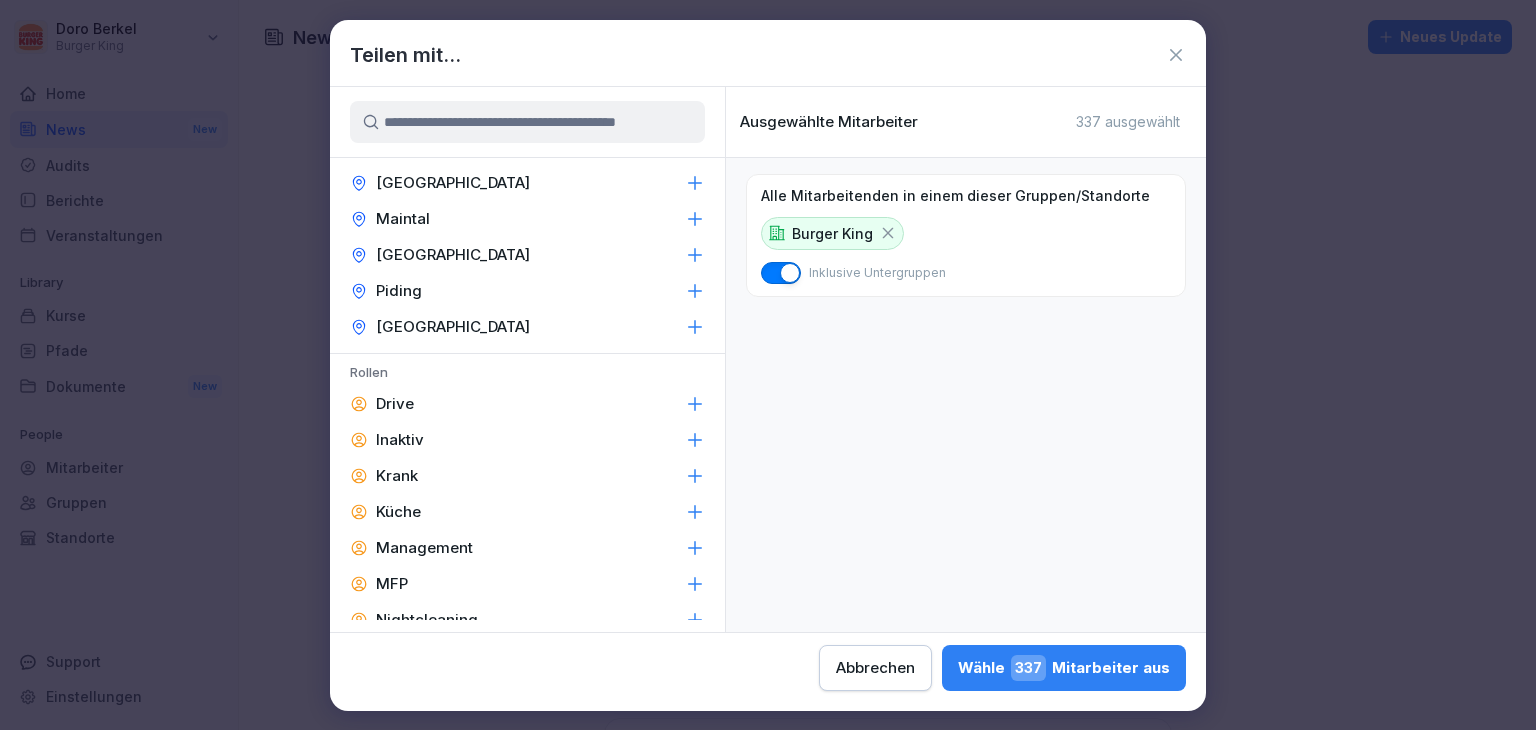 scroll, scrollTop: 800, scrollLeft: 0, axis: vertical 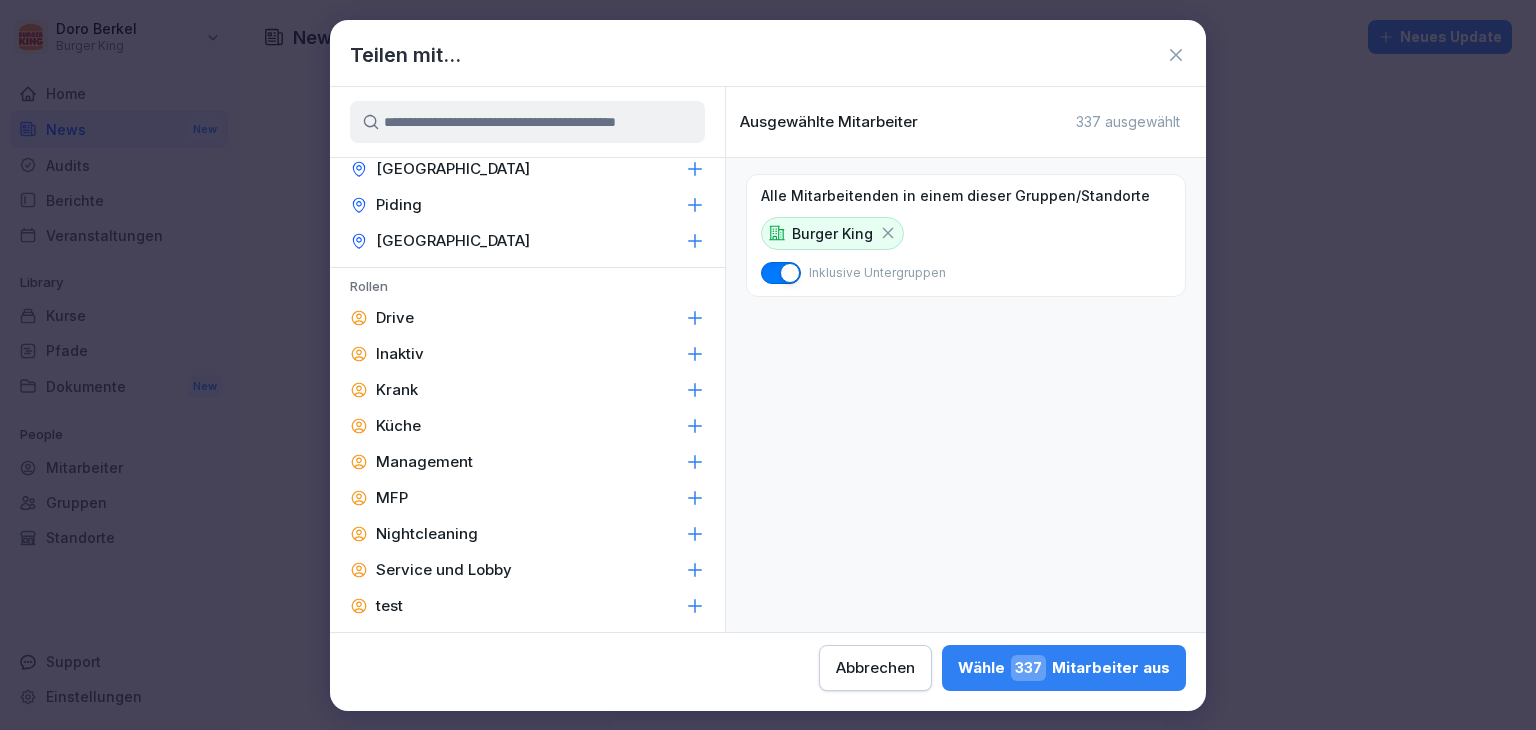 click on "Management" at bounding box center (424, 462) 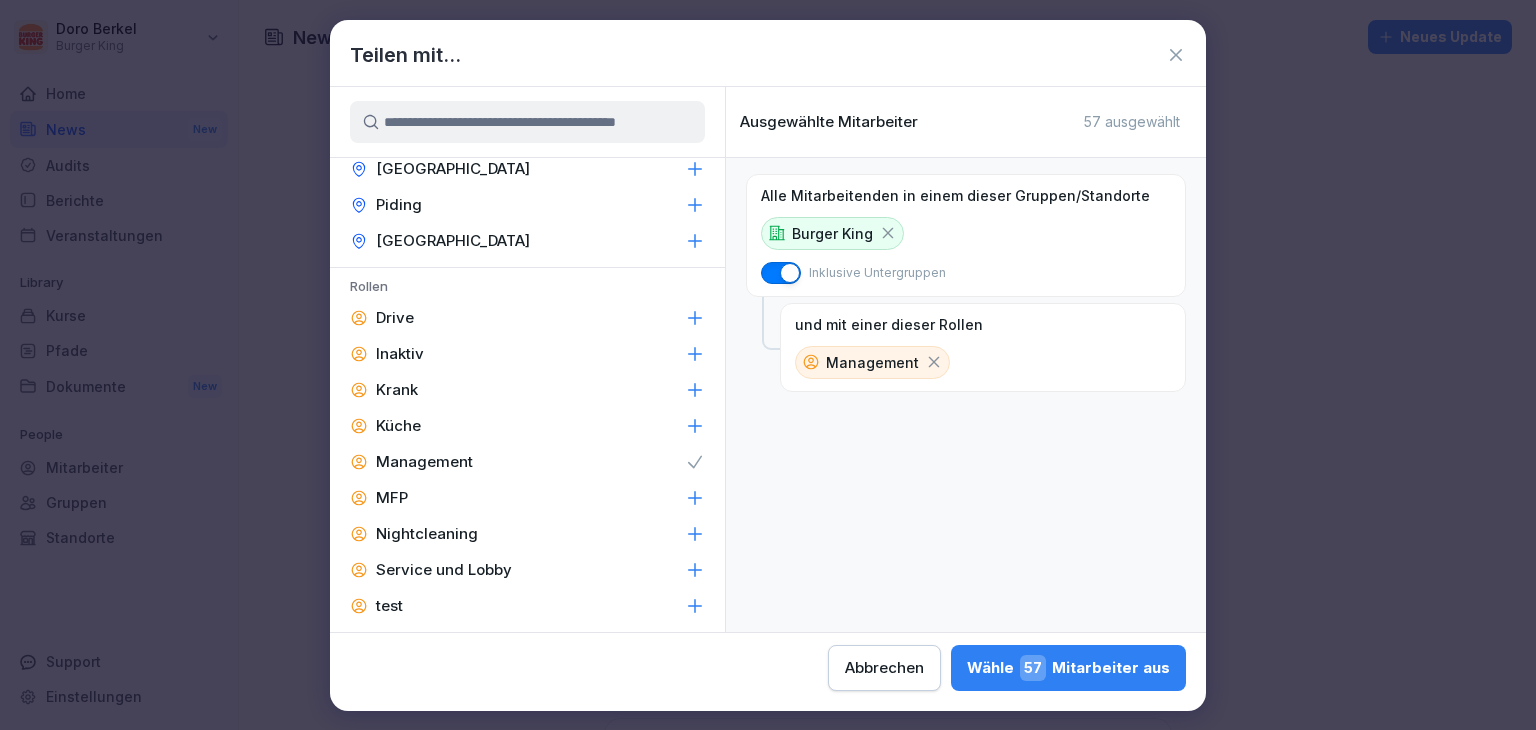click on "Wähle  57  Mitarbeiter aus" at bounding box center [1068, 668] 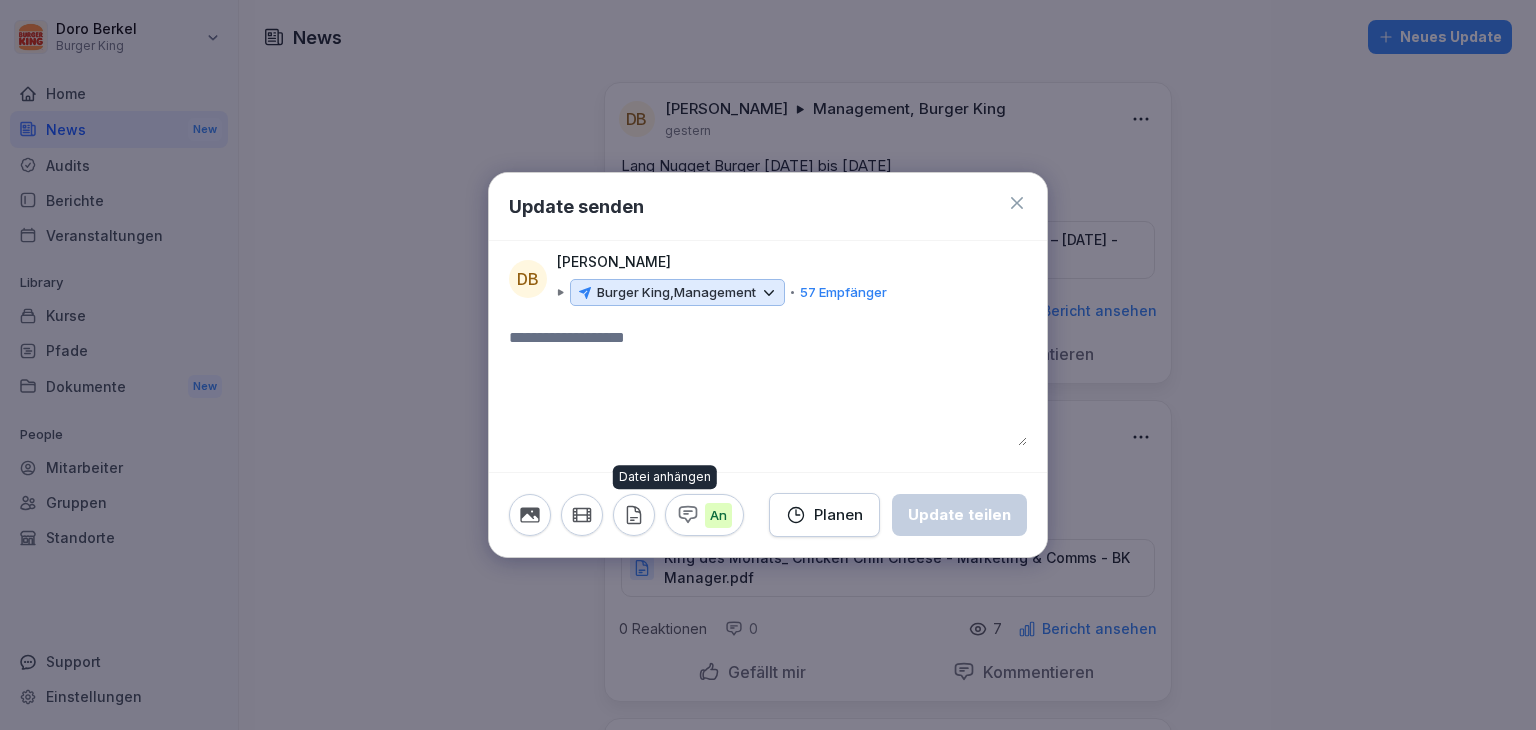 click 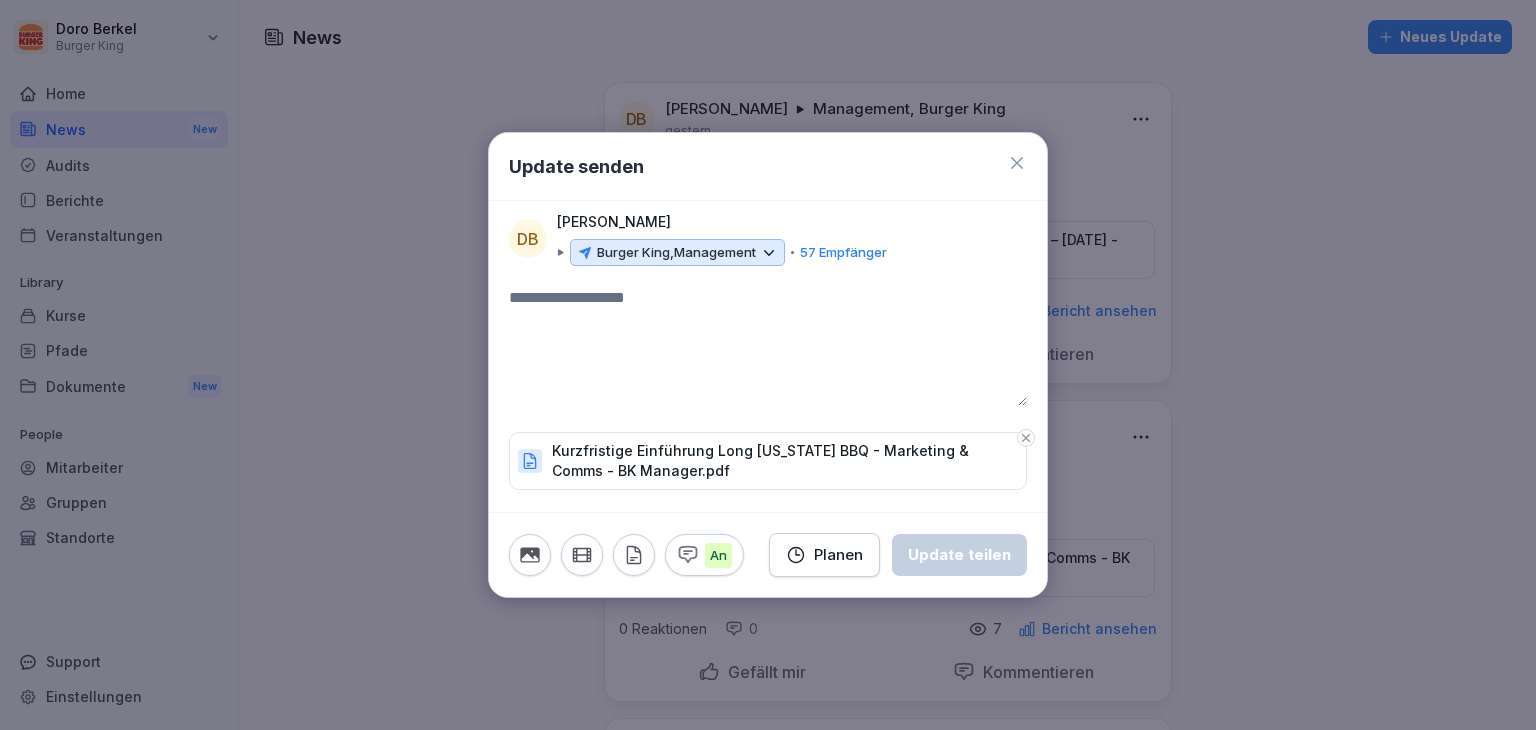 click at bounding box center [768, 346] 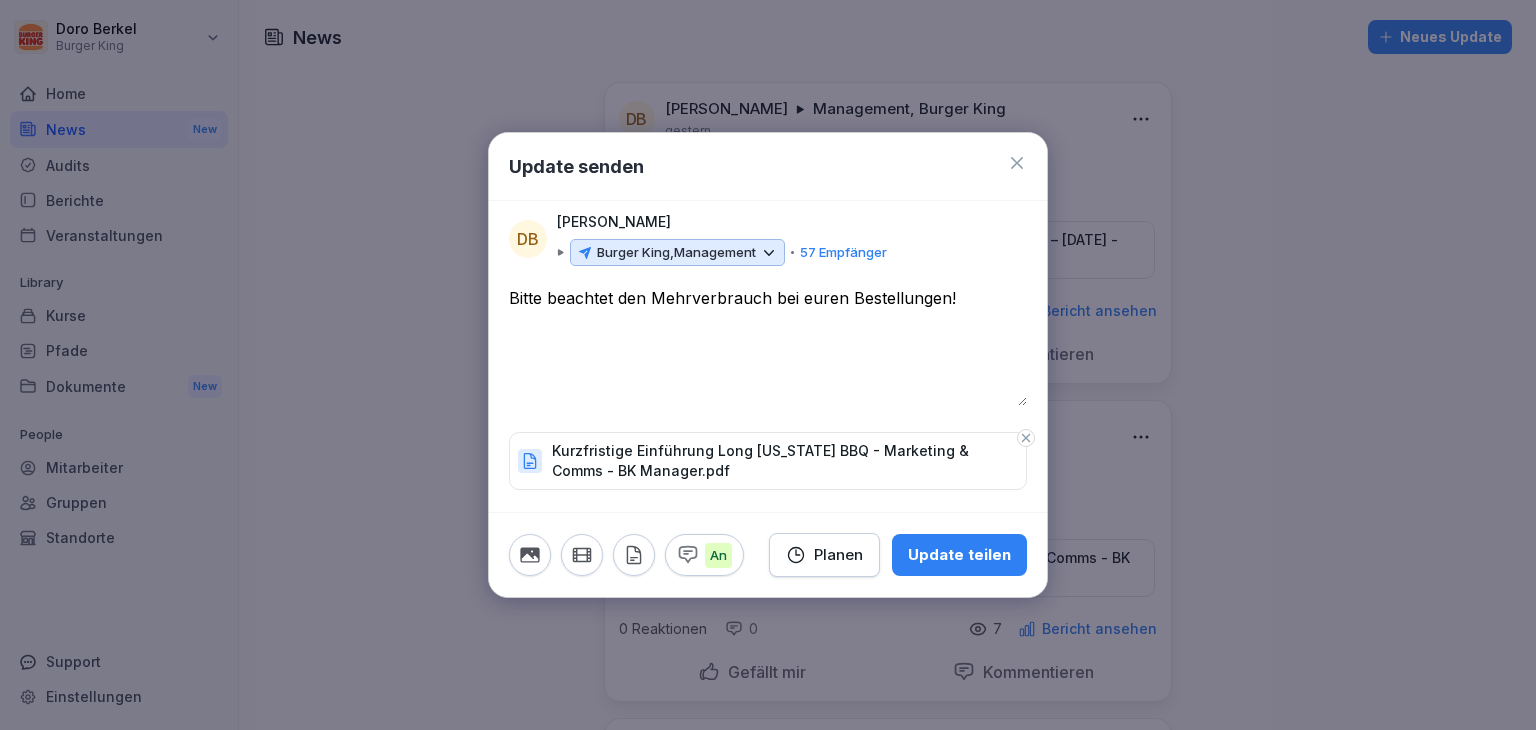 type on "**********" 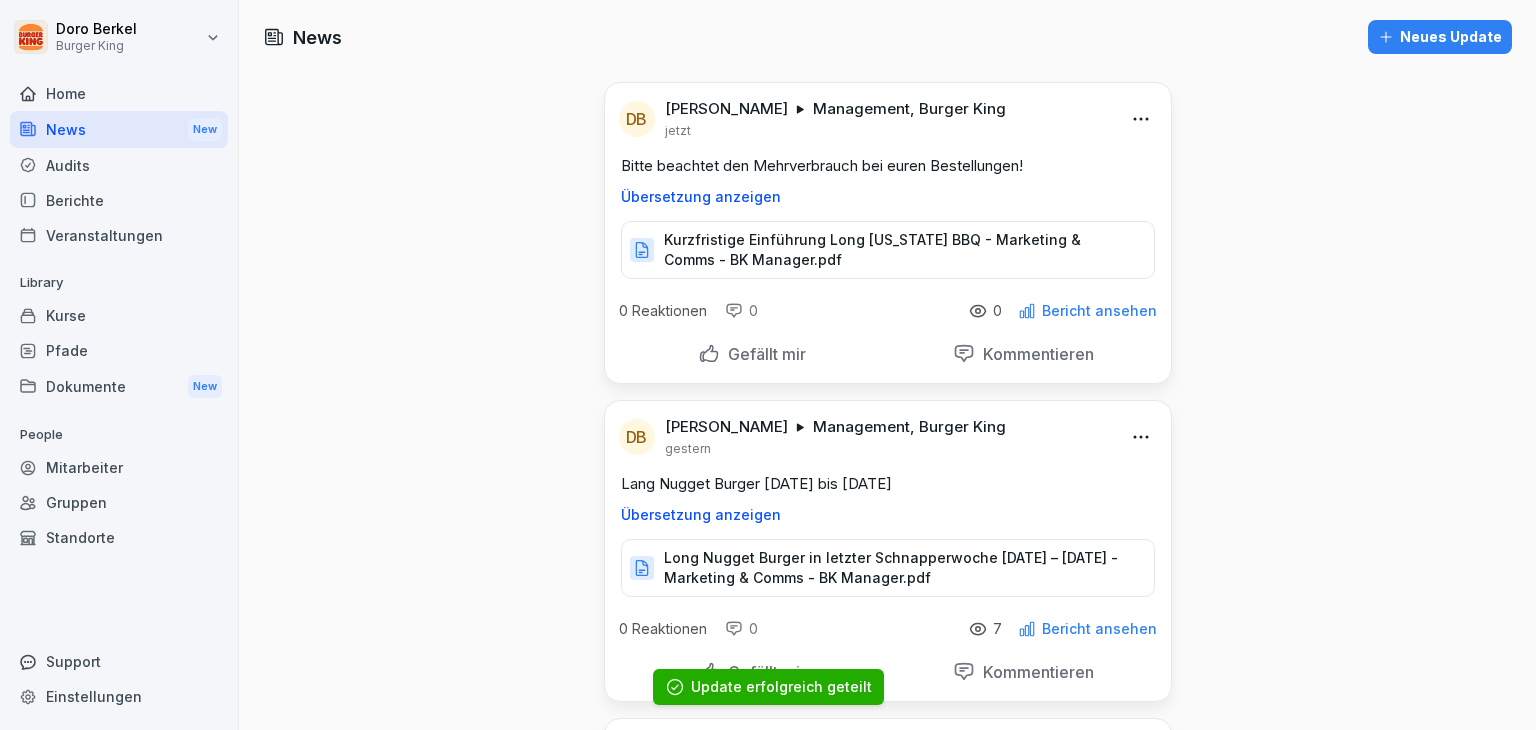 click on "Neues Update" at bounding box center [1440, 37] 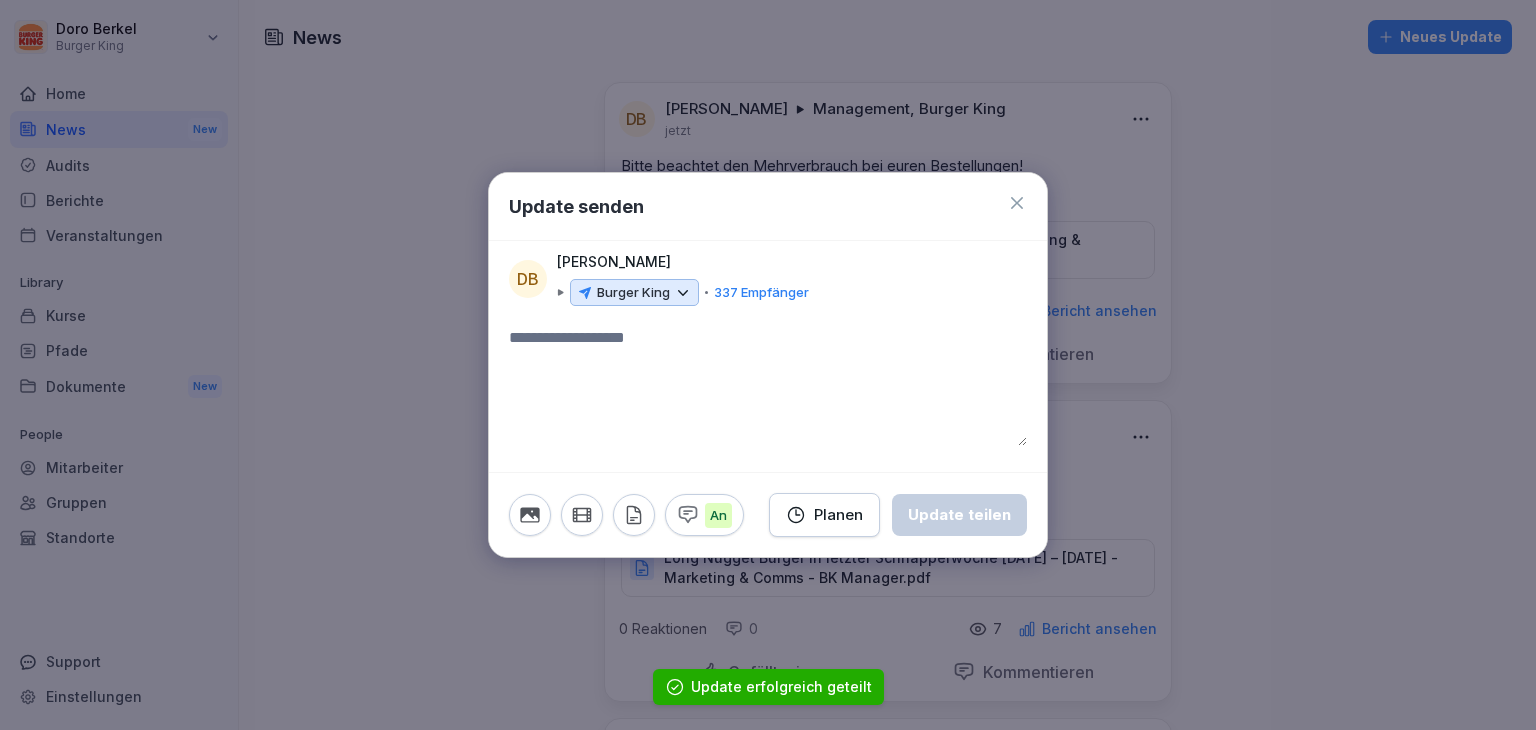 click on "Burger King" at bounding box center [634, 293] 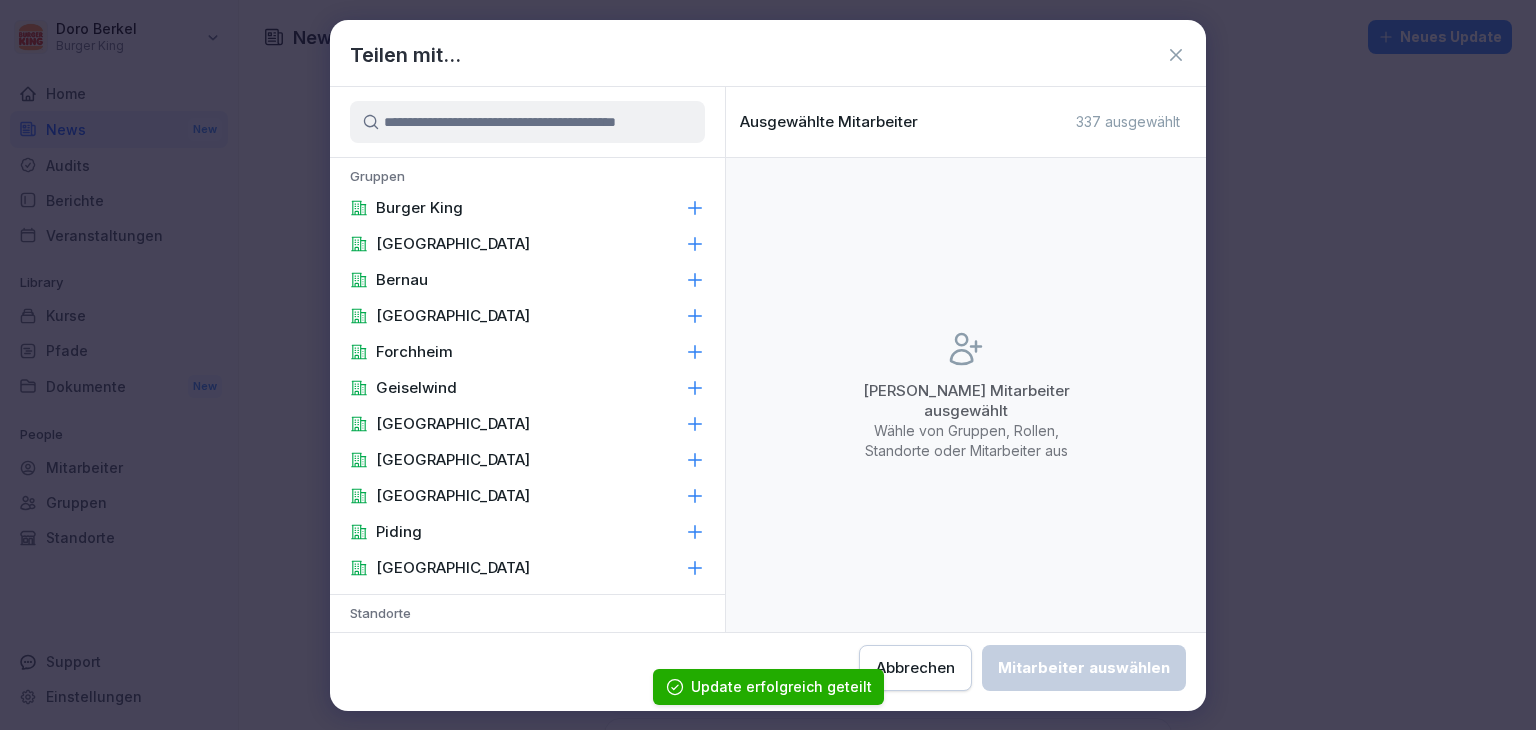 click on "Burger King" at bounding box center (527, 208) 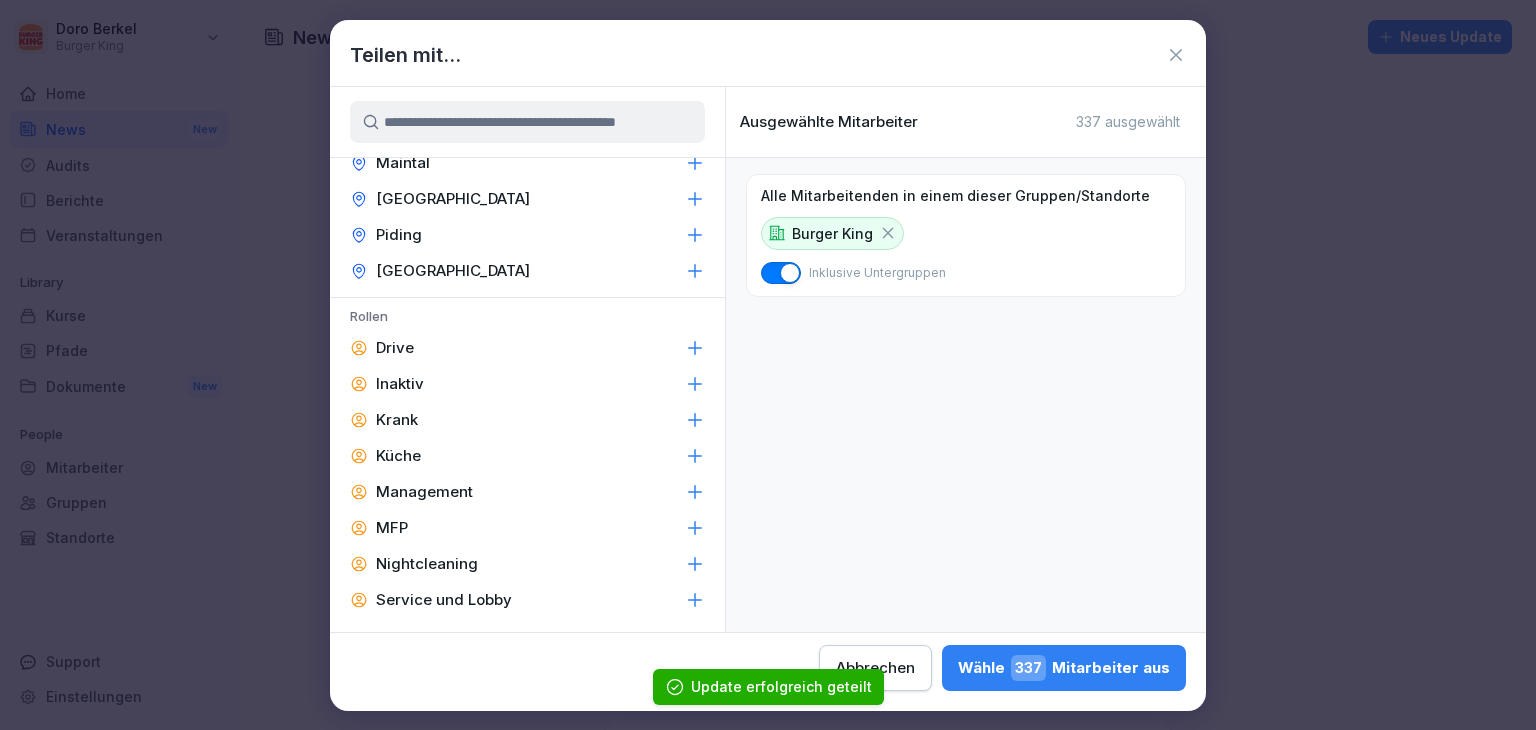 scroll, scrollTop: 800, scrollLeft: 0, axis: vertical 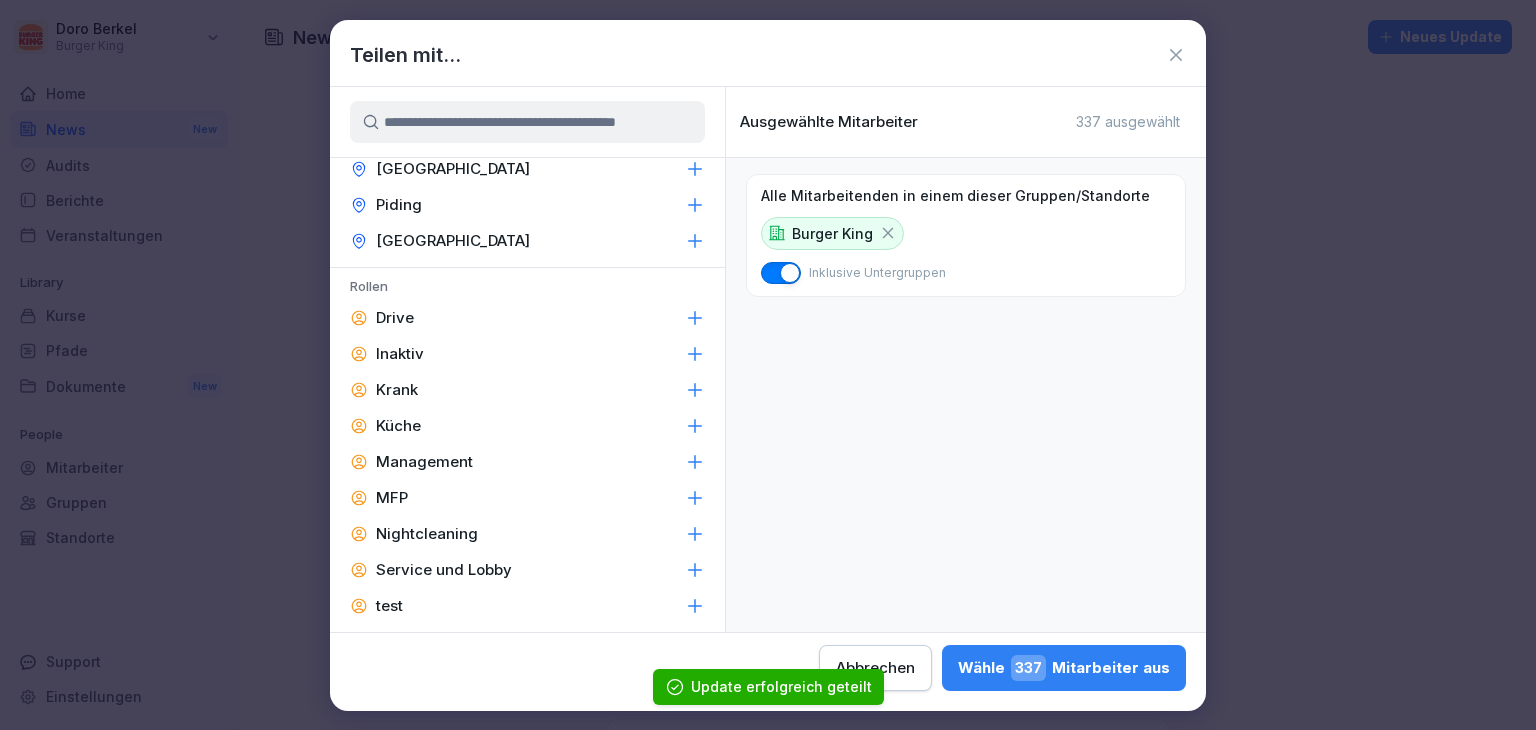 click on "Management" at bounding box center [424, 462] 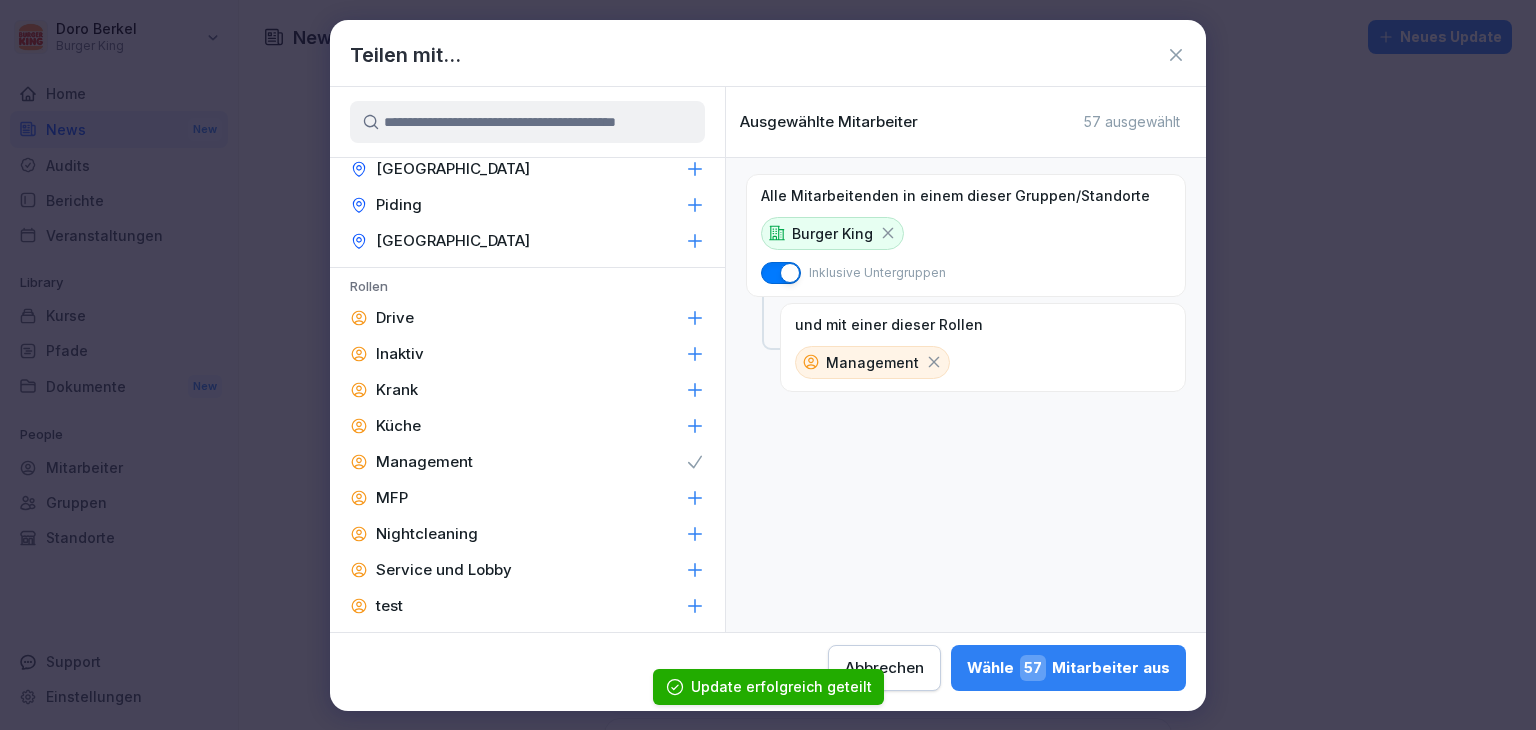 click on "Wähle  57  Mitarbeiter aus" at bounding box center (1068, 668) 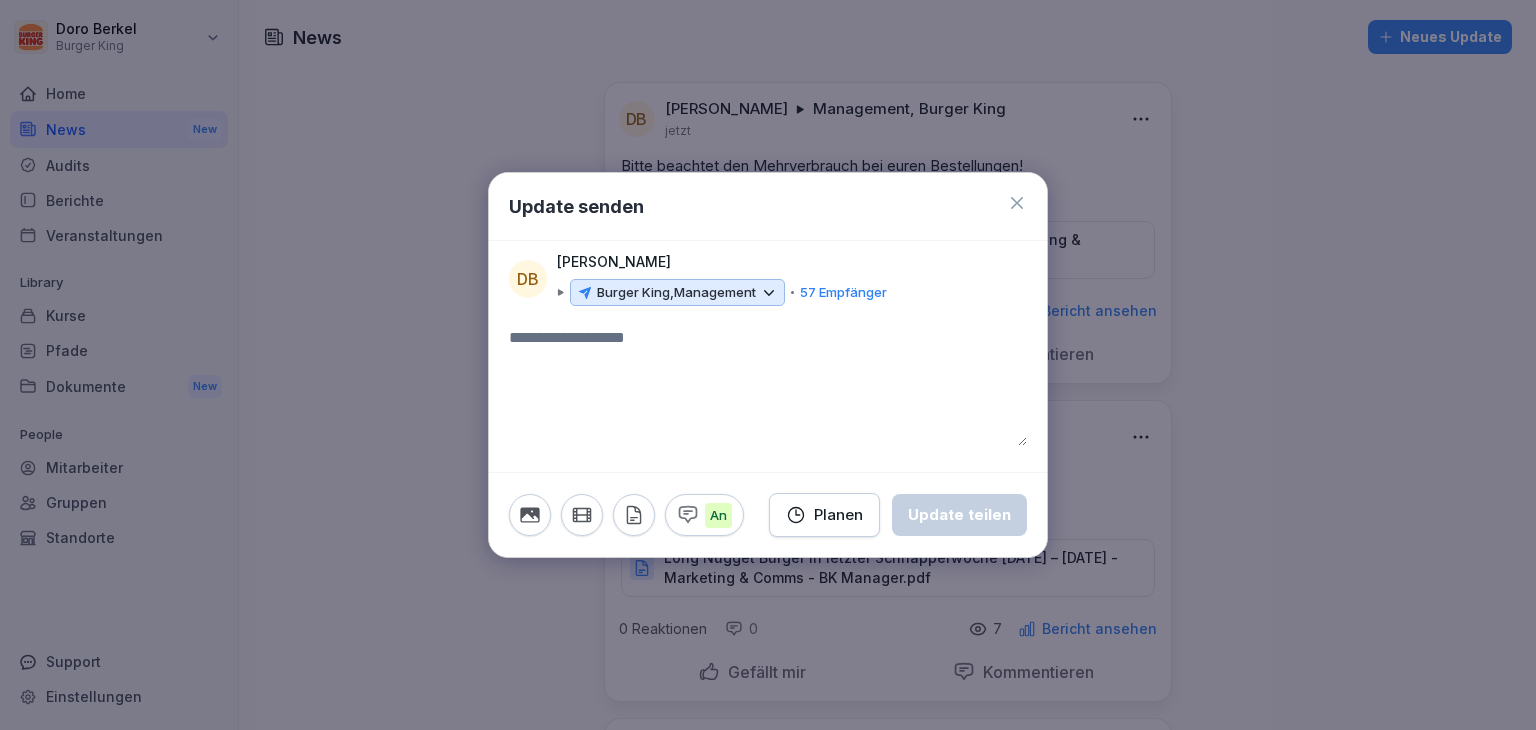 click 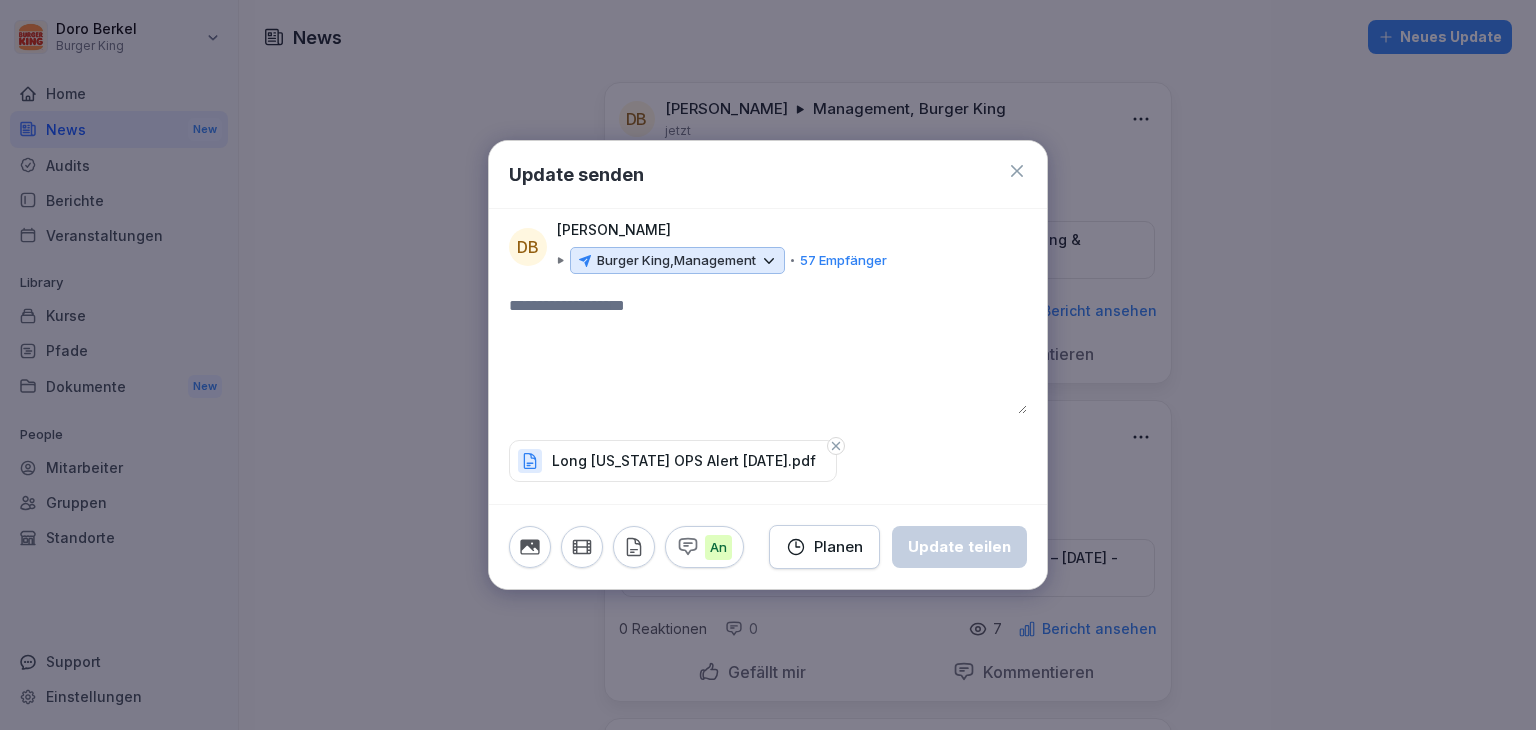 click at bounding box center [768, 354] 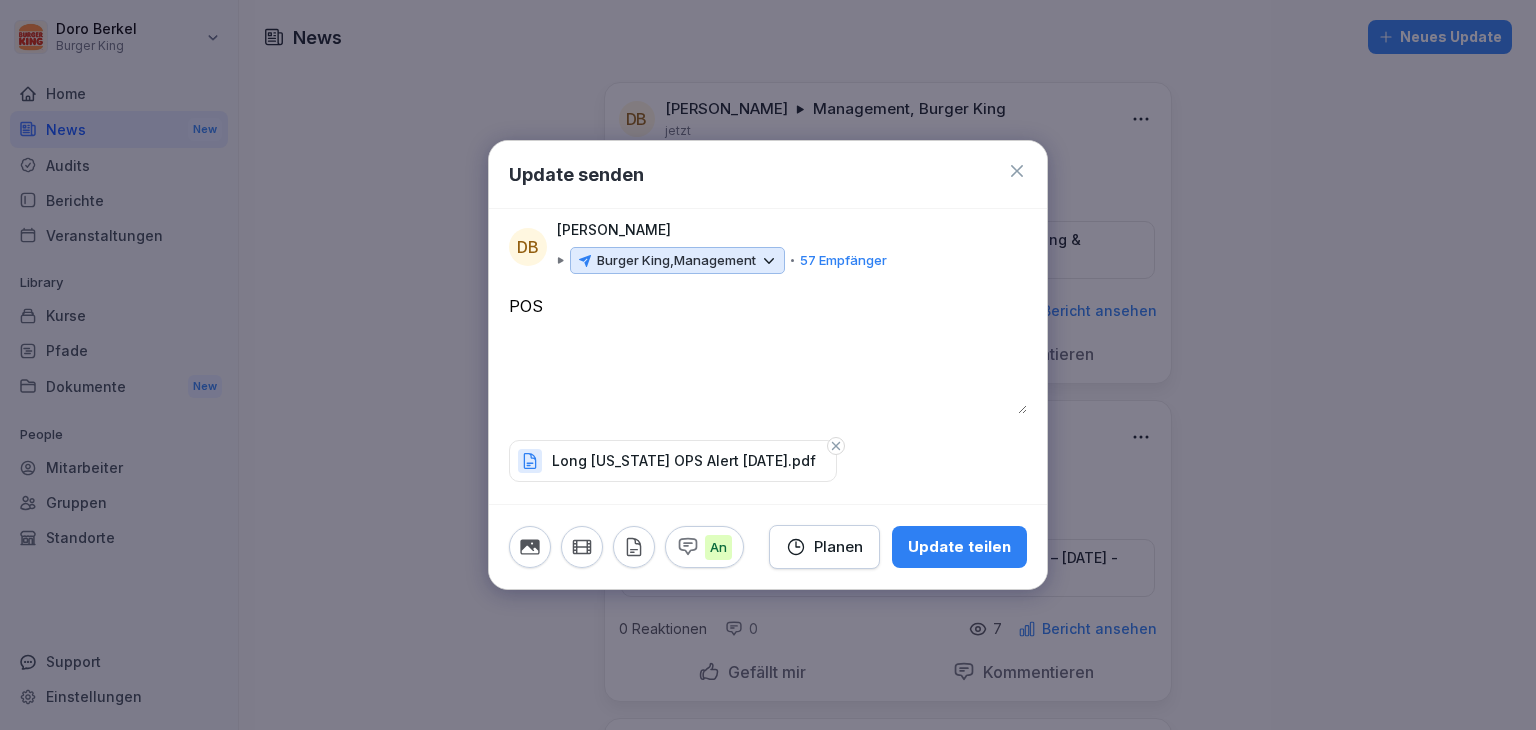 type on "*" 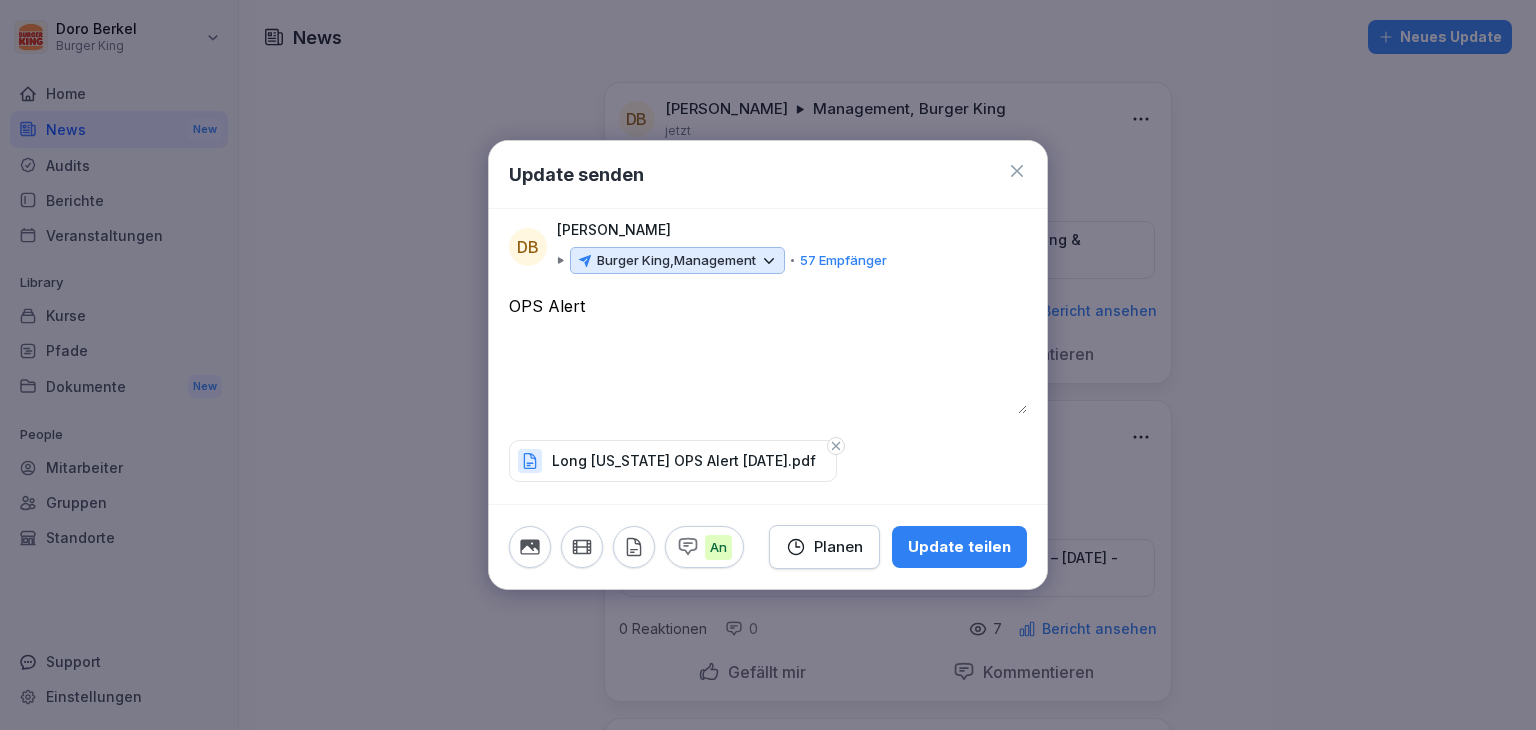 type on "*********" 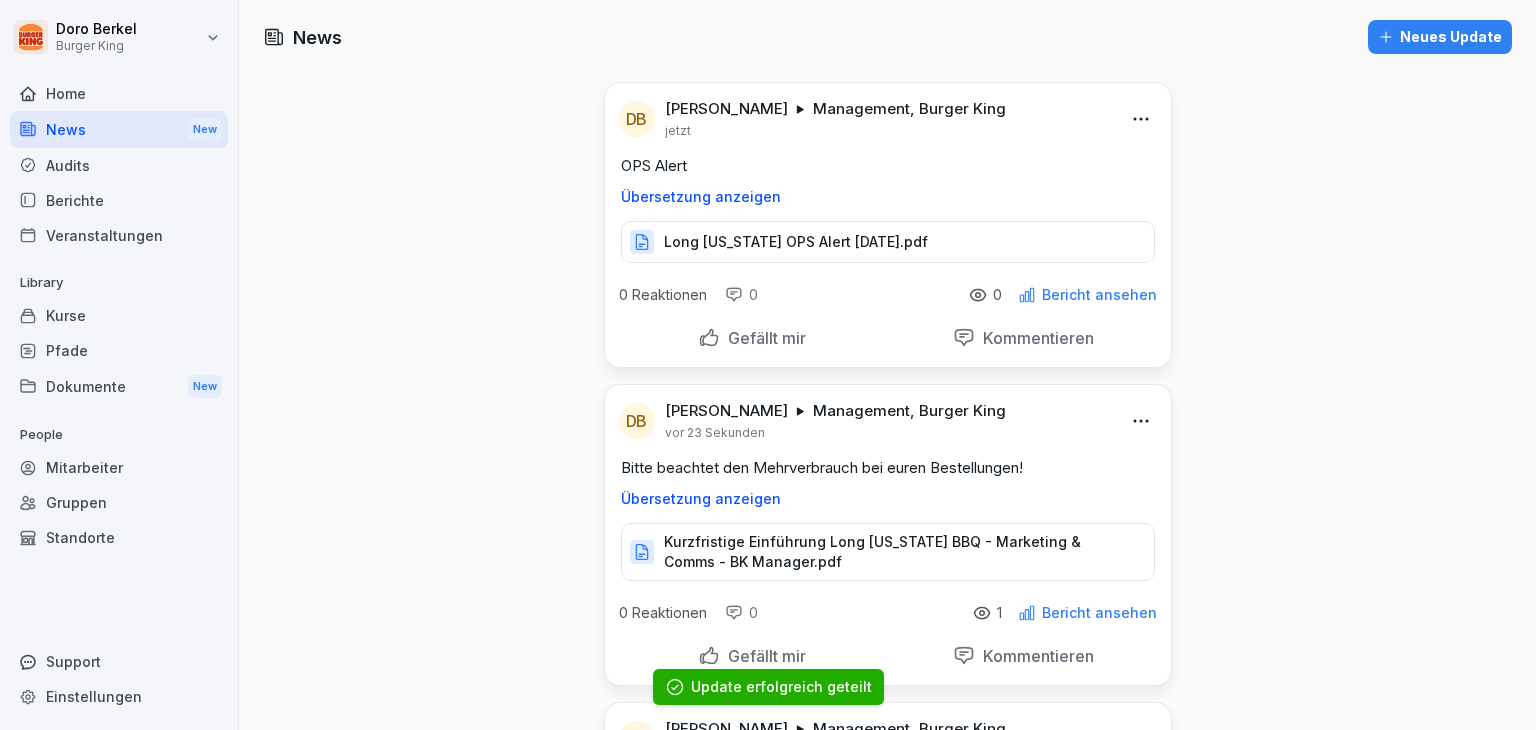 click on "Neues Update" at bounding box center (1440, 37) 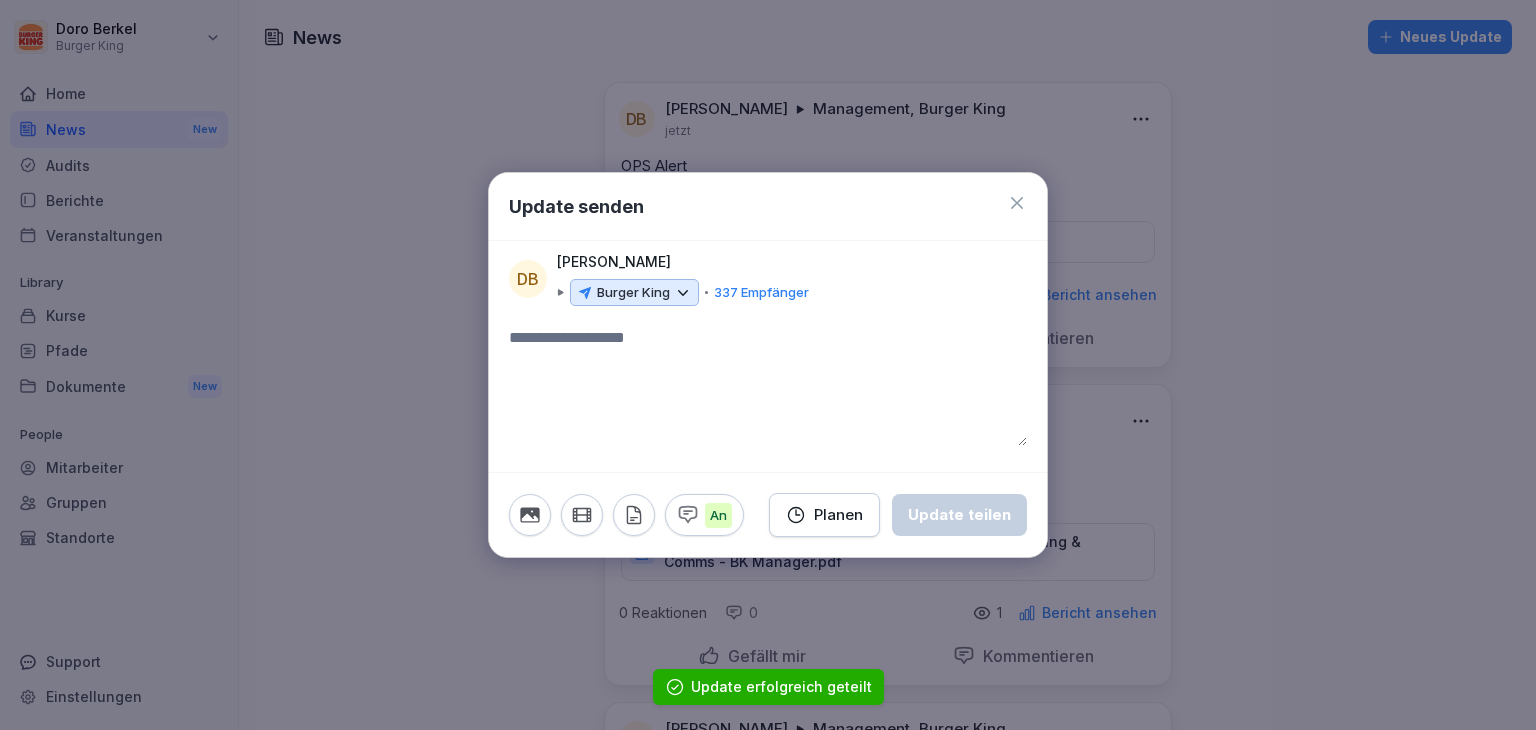 click on "Burger King" at bounding box center [633, 293] 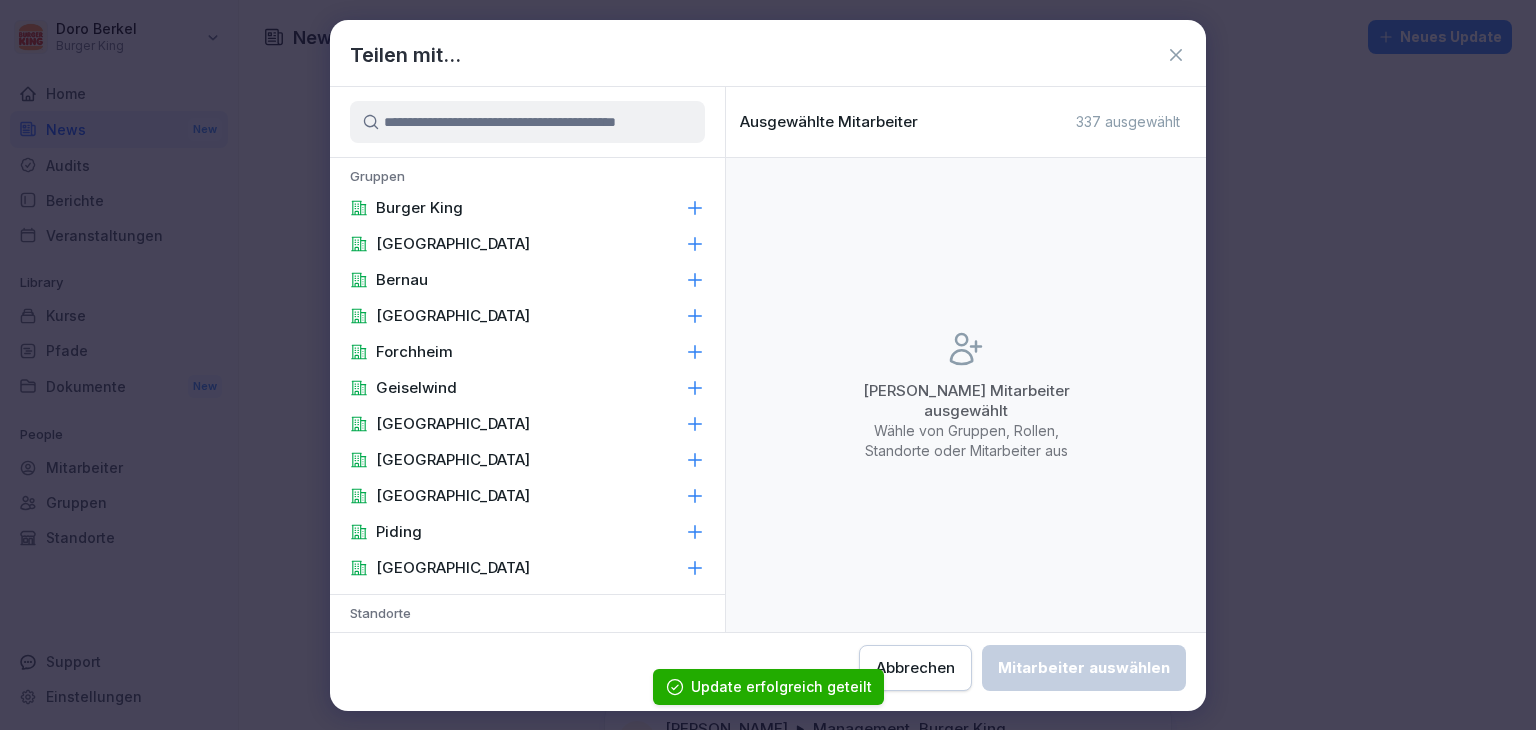 click on "Burger King" at bounding box center [419, 208] 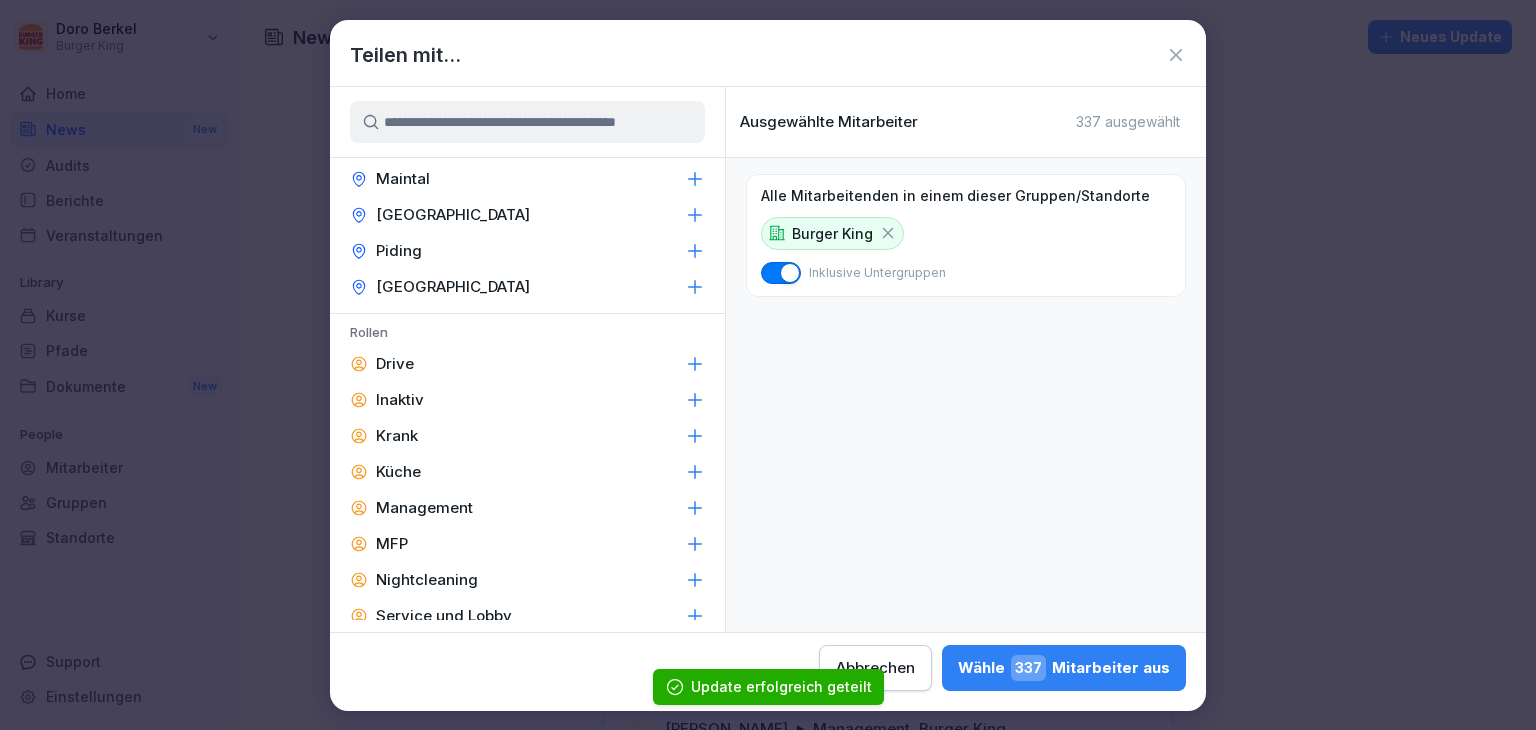 scroll, scrollTop: 847, scrollLeft: 0, axis: vertical 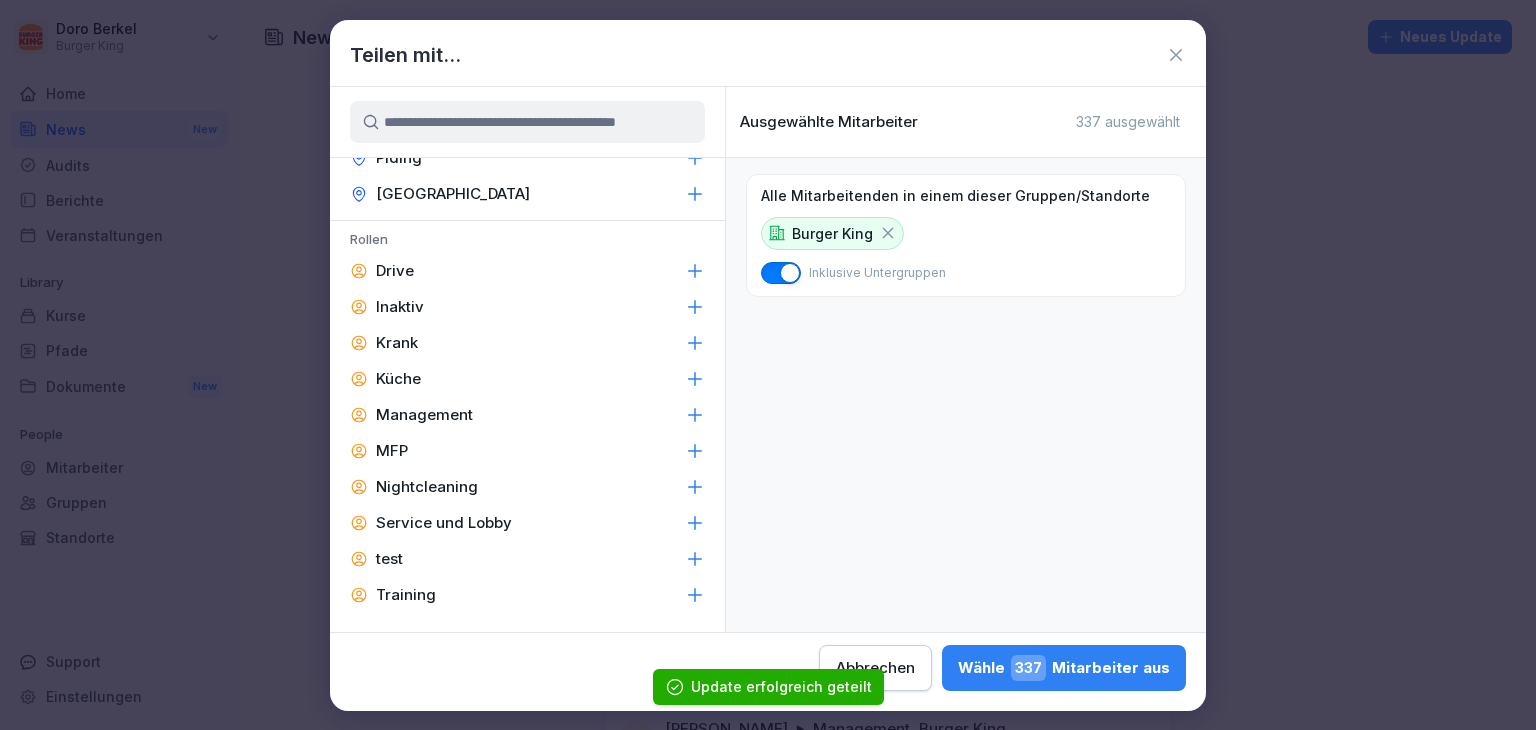click on "Management" at bounding box center (424, 415) 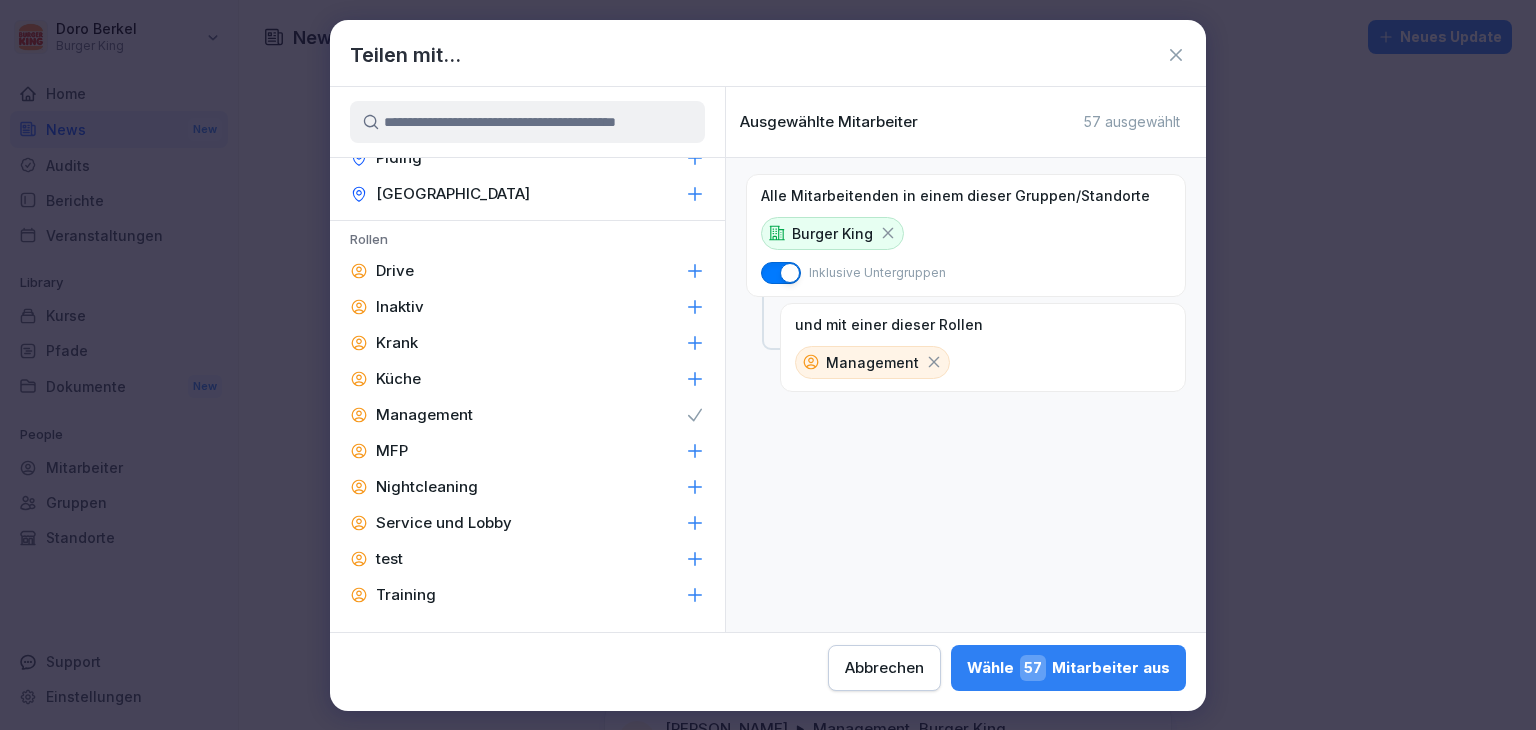 click on "Wähle  57  Mitarbeiter aus" at bounding box center [1068, 668] 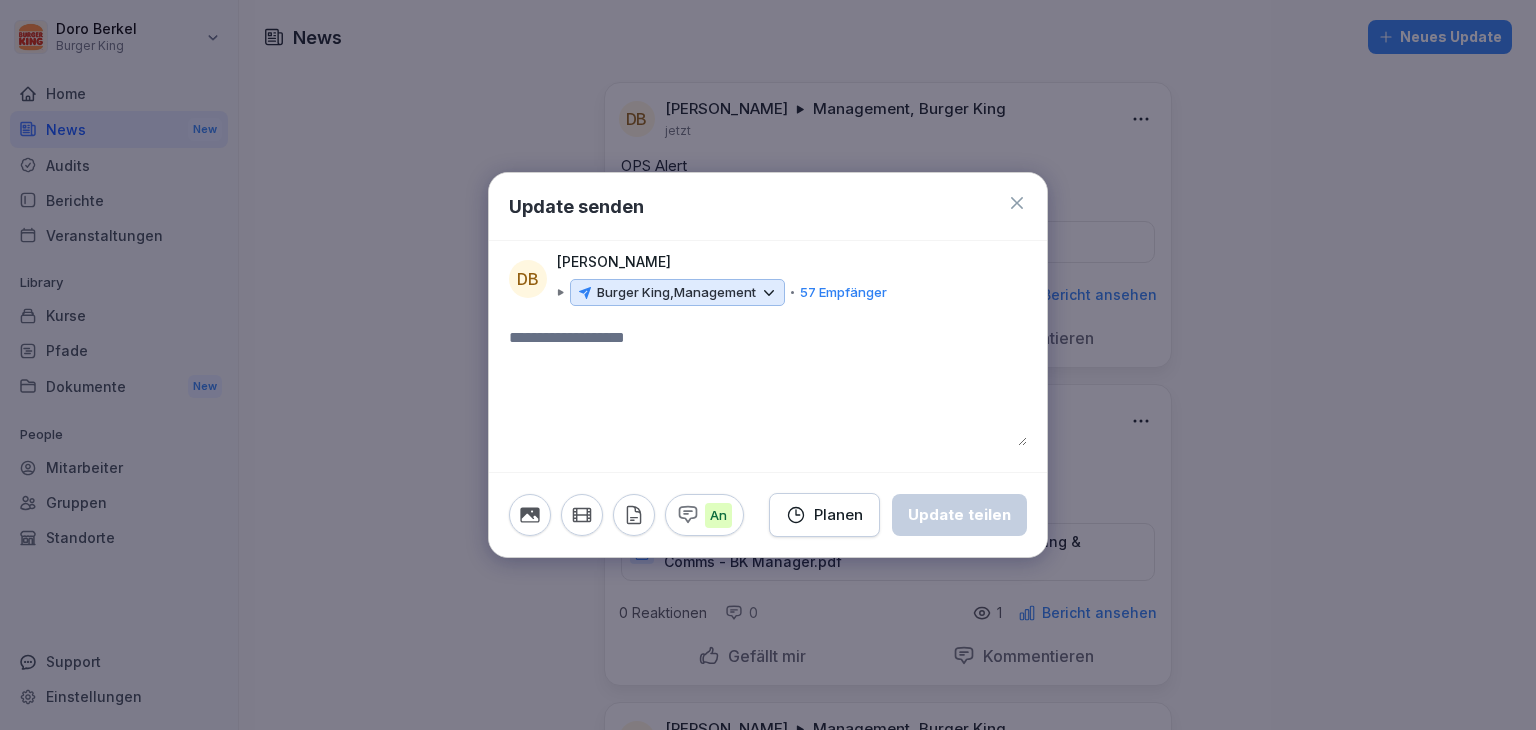 click 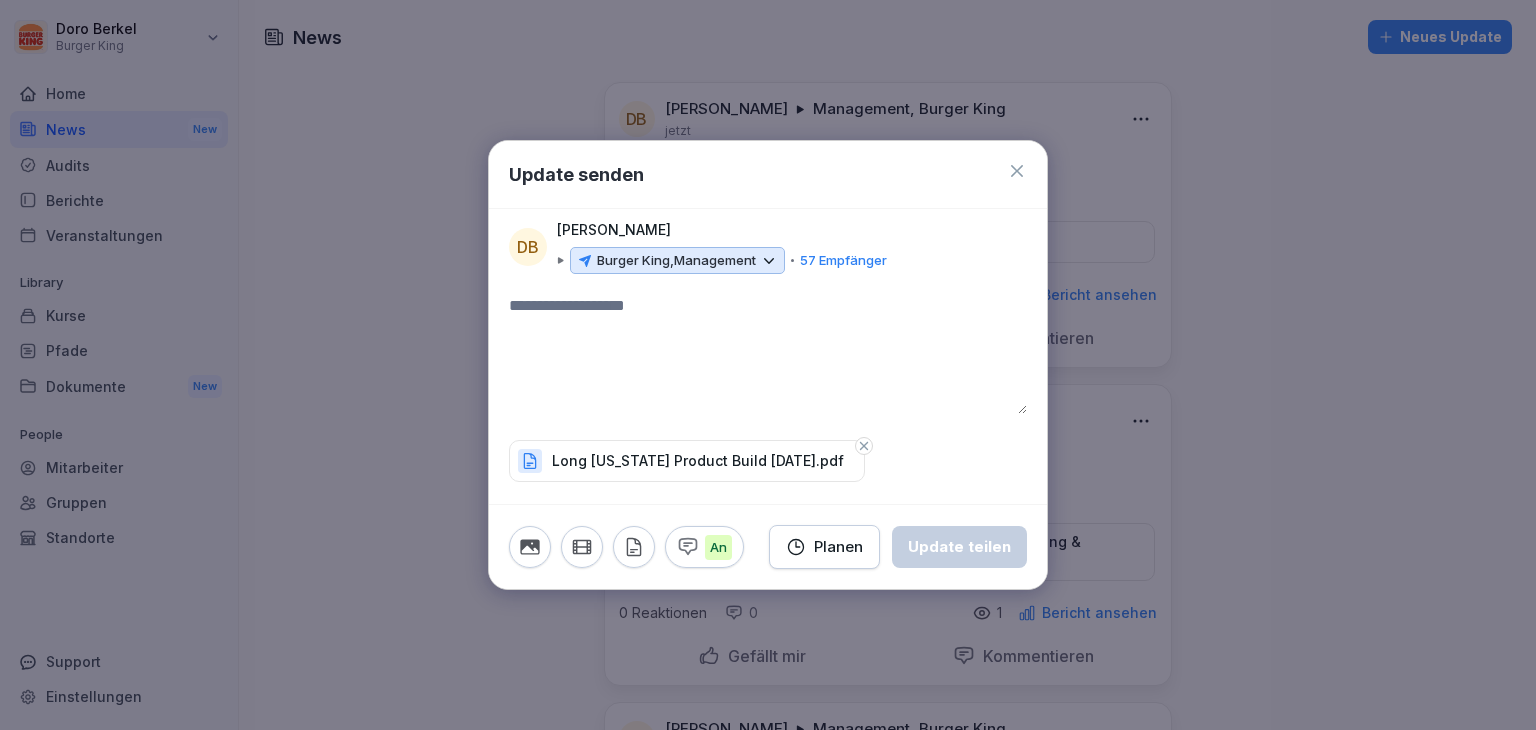 click at bounding box center [768, 354] 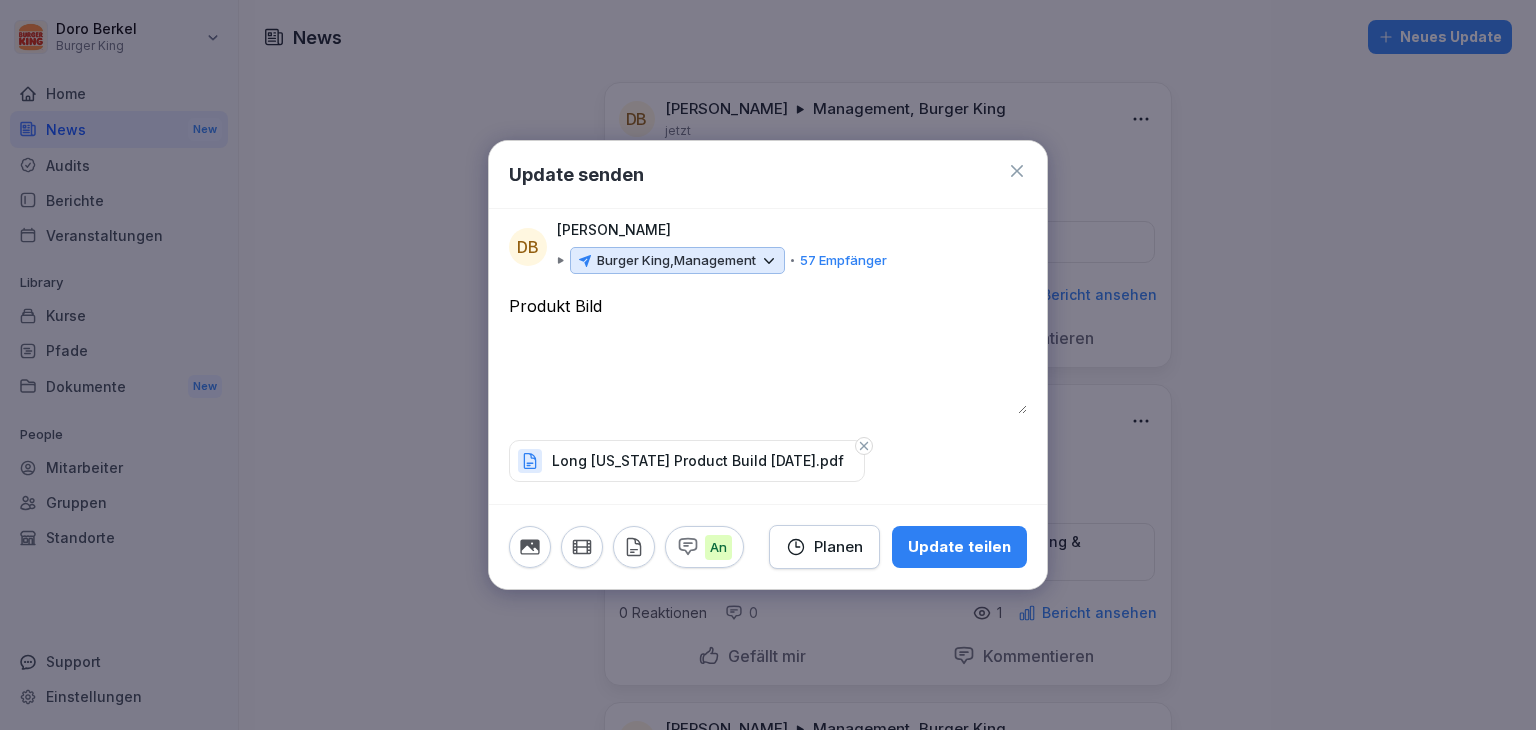type on "**********" 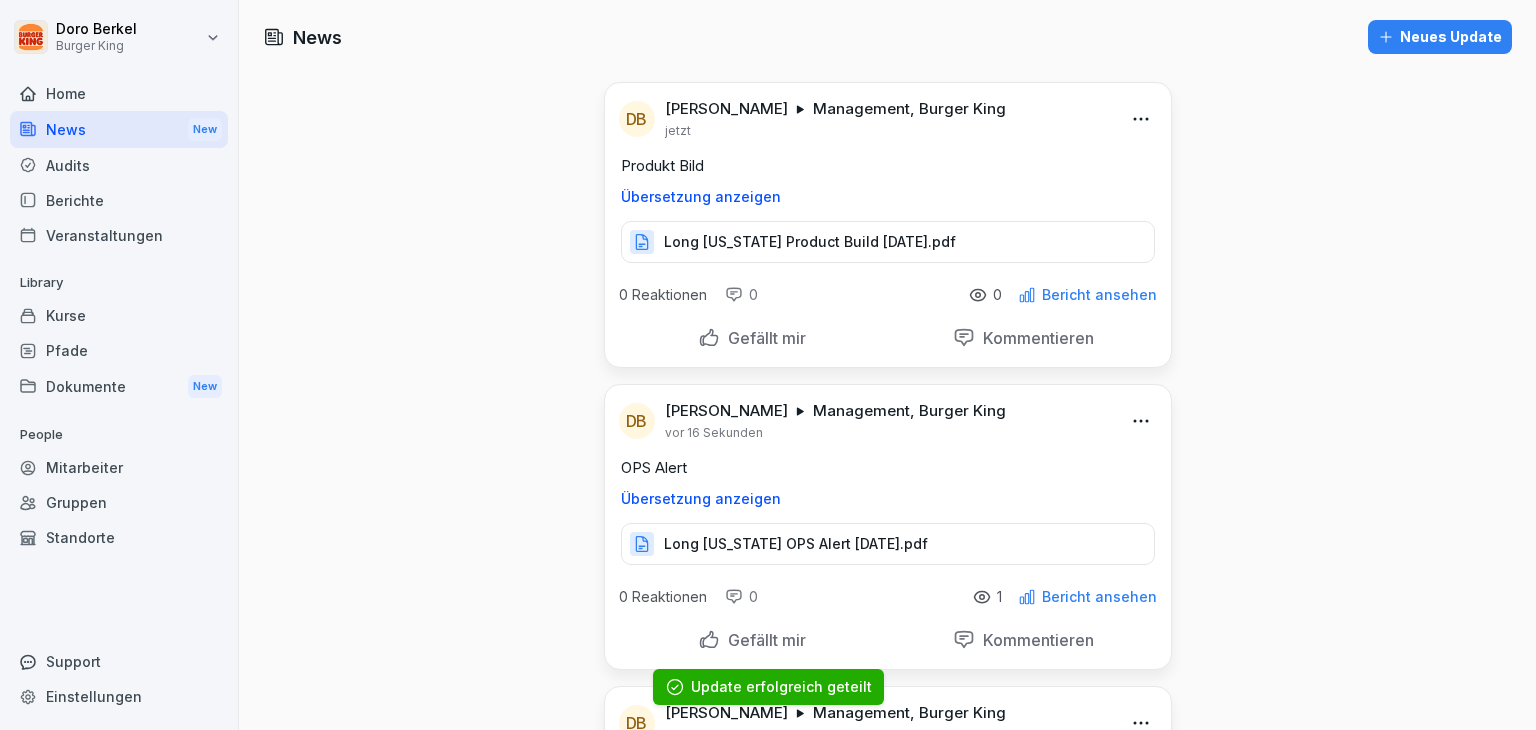 click on "Neues Update" at bounding box center [1440, 37] 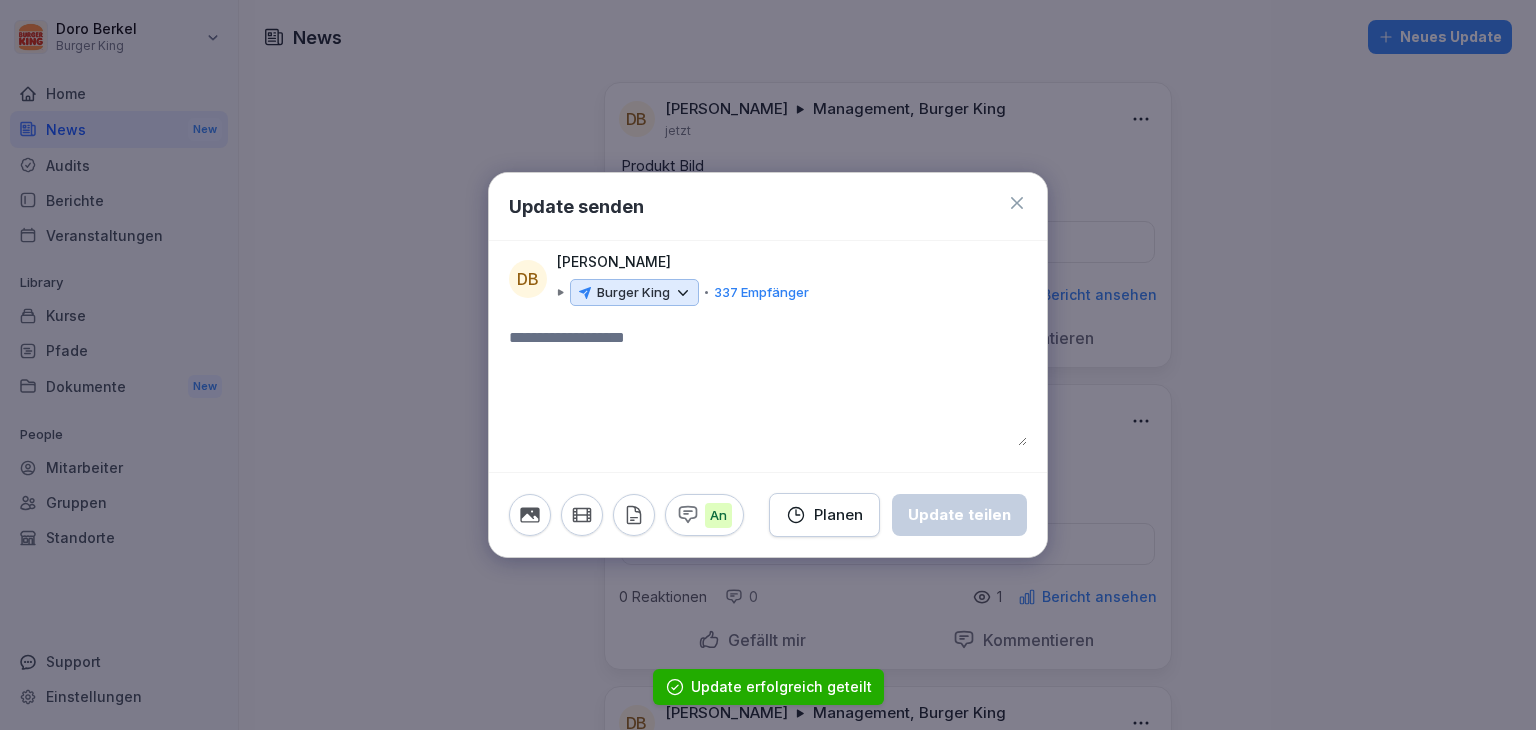 click on "Burger King" at bounding box center [633, 293] 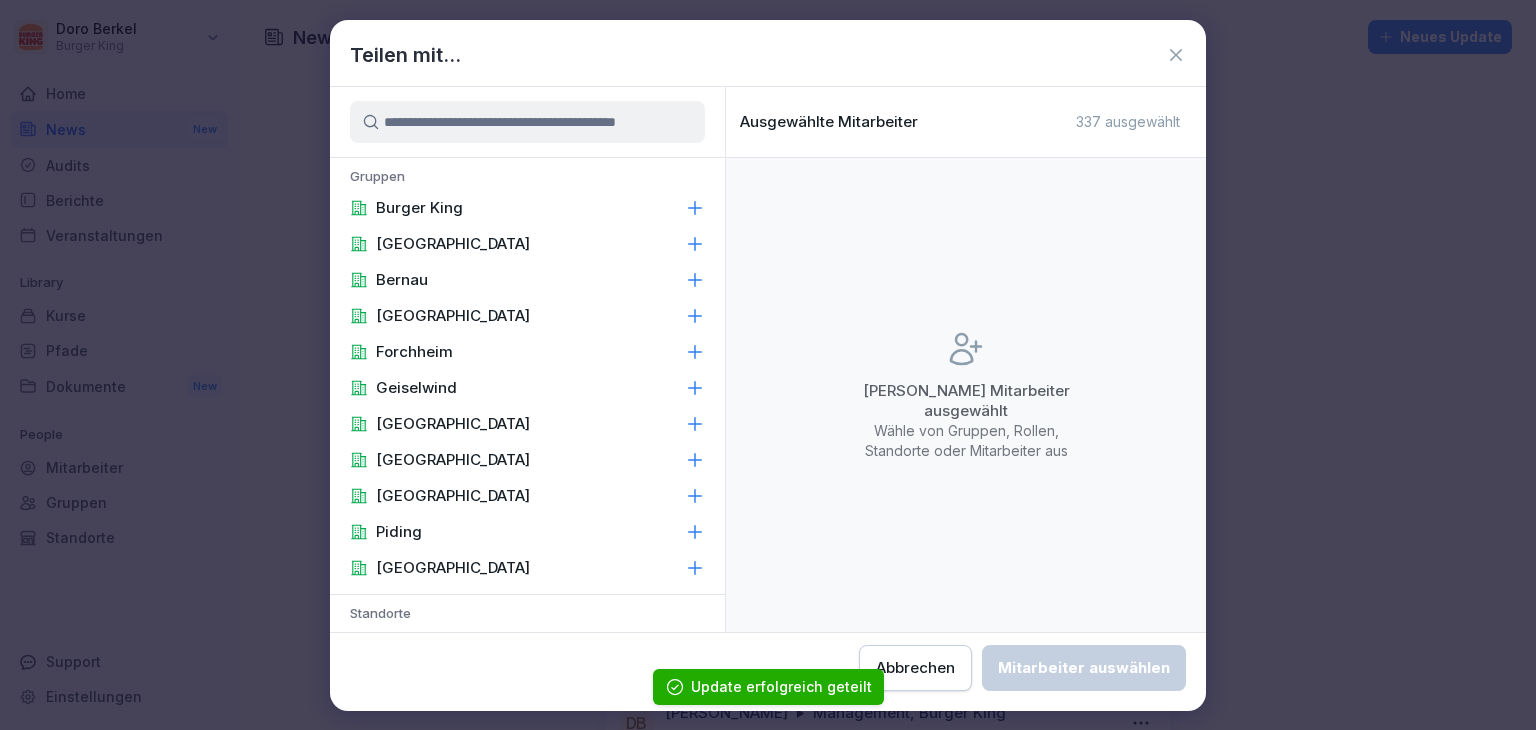 click on "Burger King" at bounding box center (419, 208) 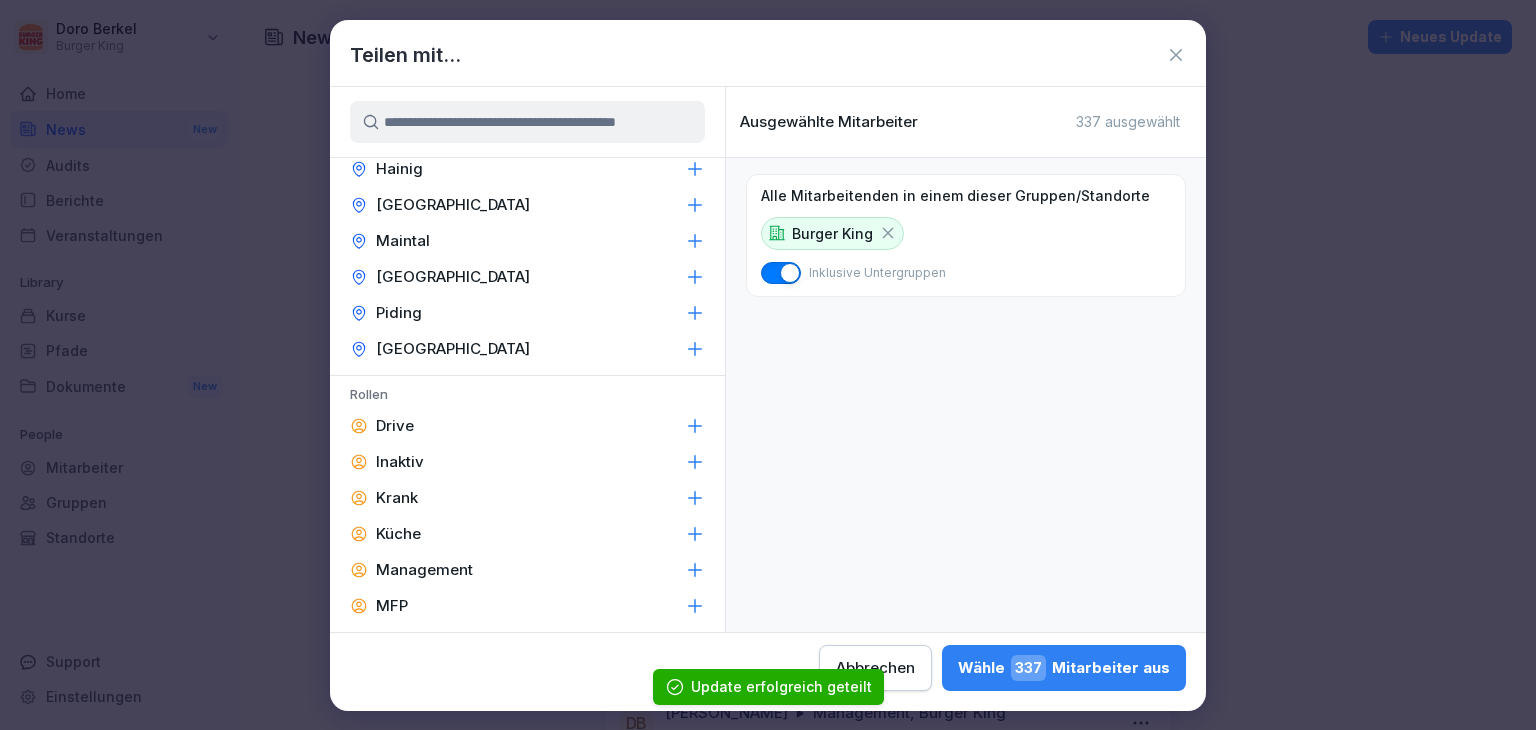 scroll, scrollTop: 800, scrollLeft: 0, axis: vertical 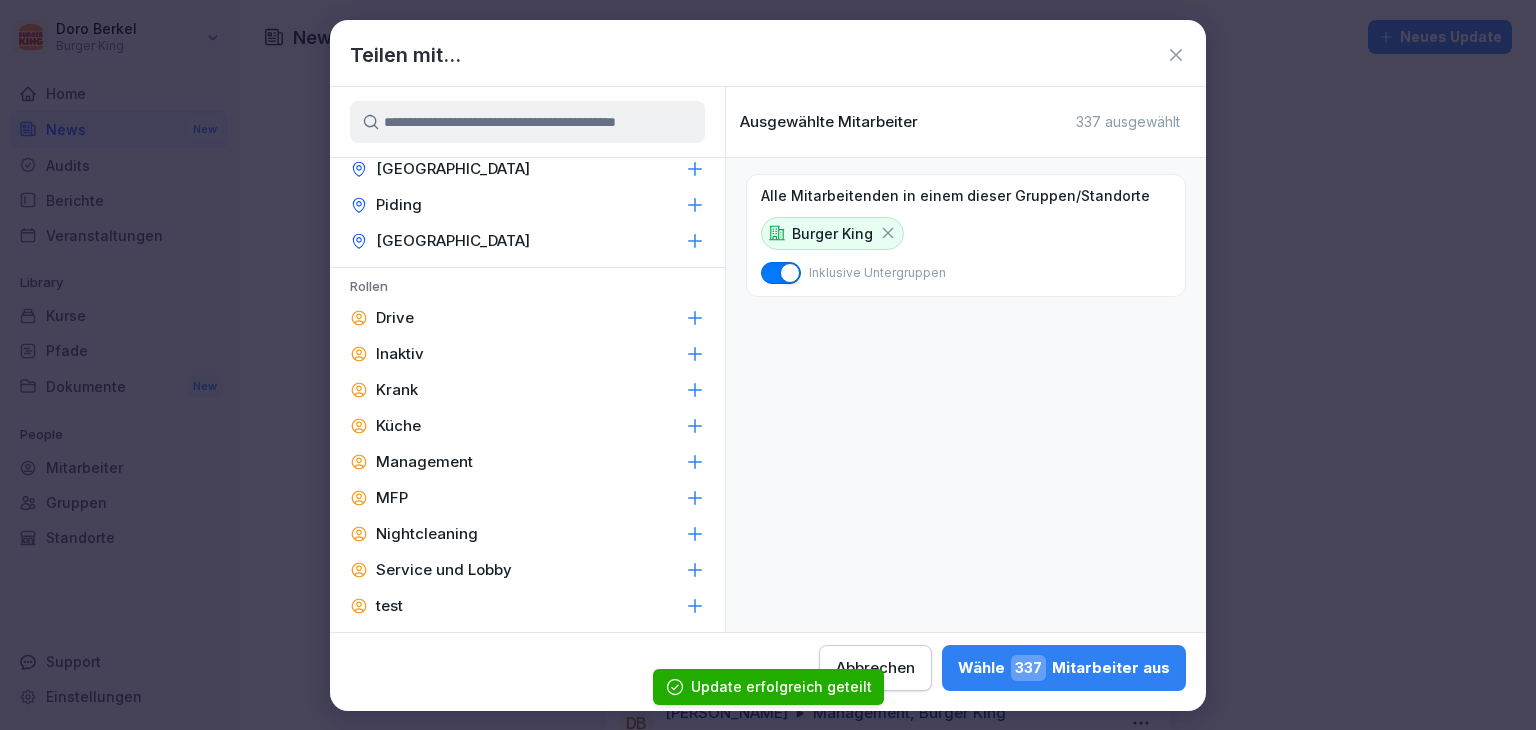 click on "Management" at bounding box center [424, 462] 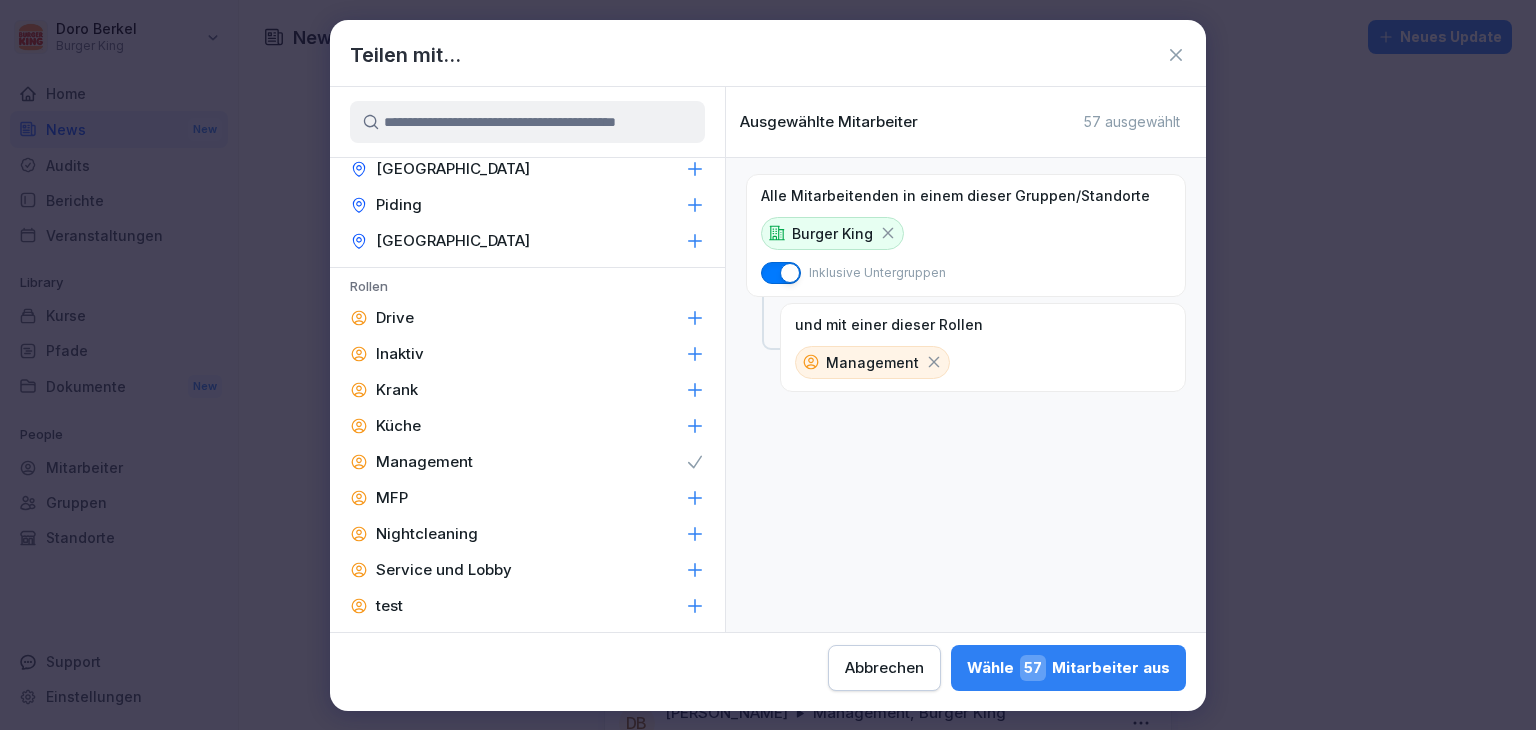 click on "Wähle  57  Mitarbeiter aus" at bounding box center (1068, 668) 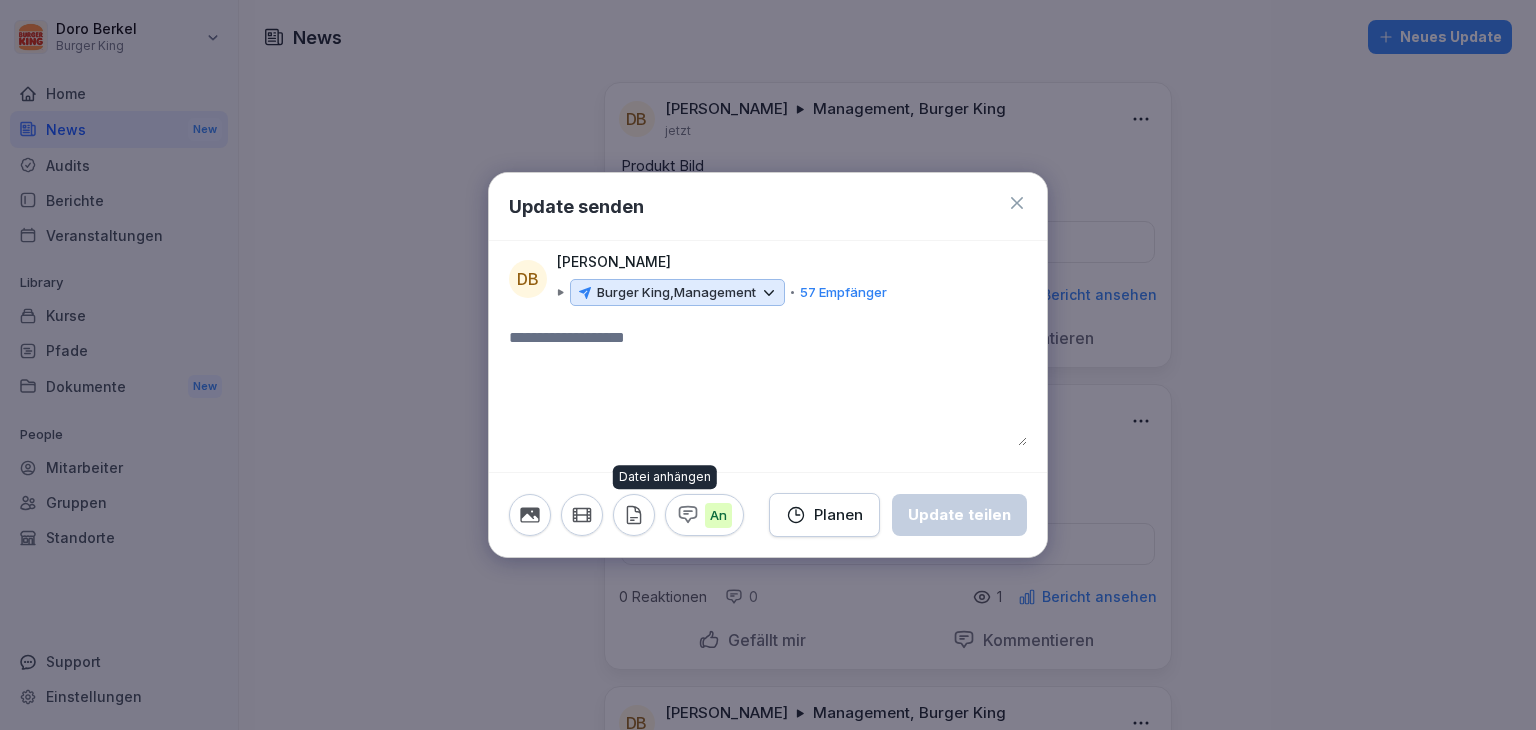 click 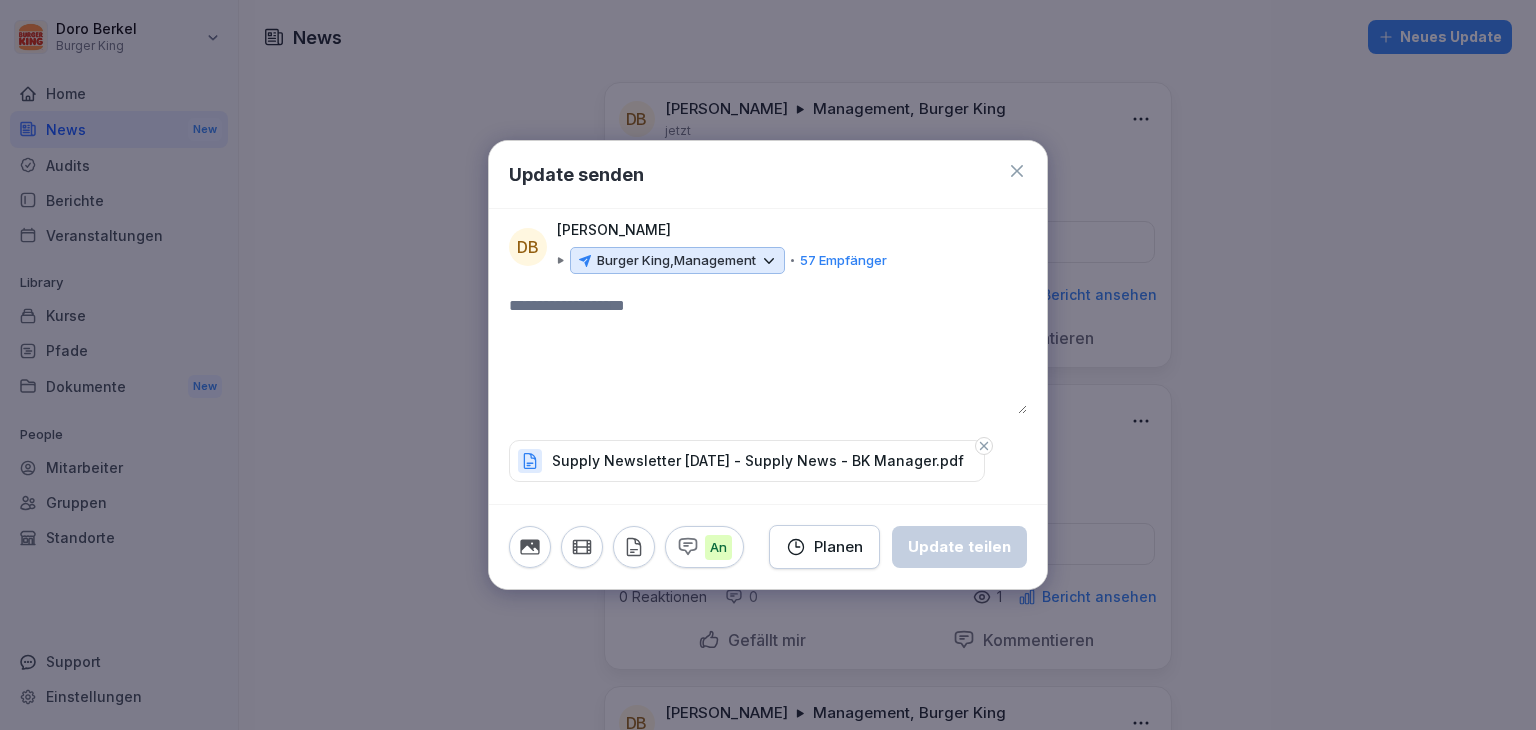 click at bounding box center [768, 354] 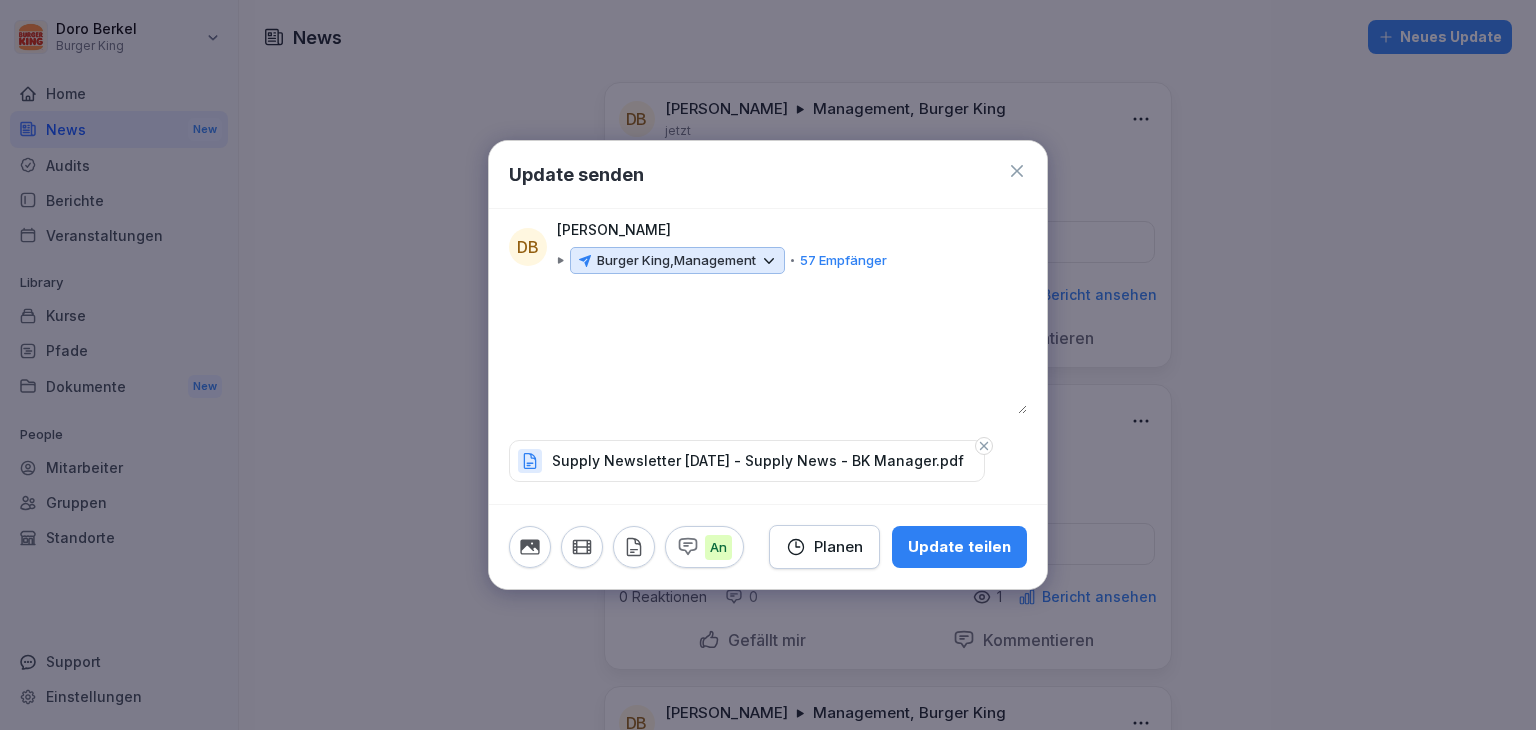 type 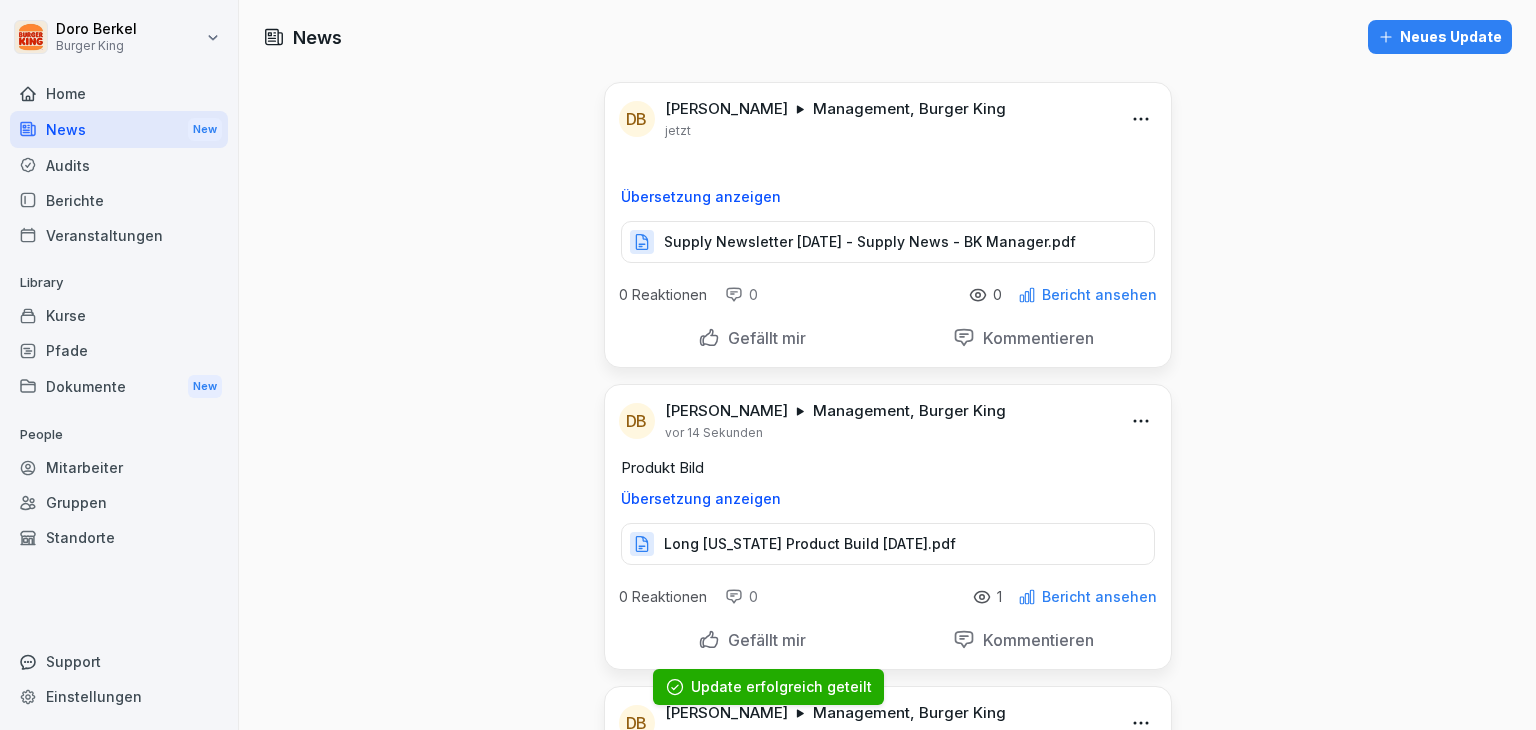 click on "Neues Update" at bounding box center (1440, 37) 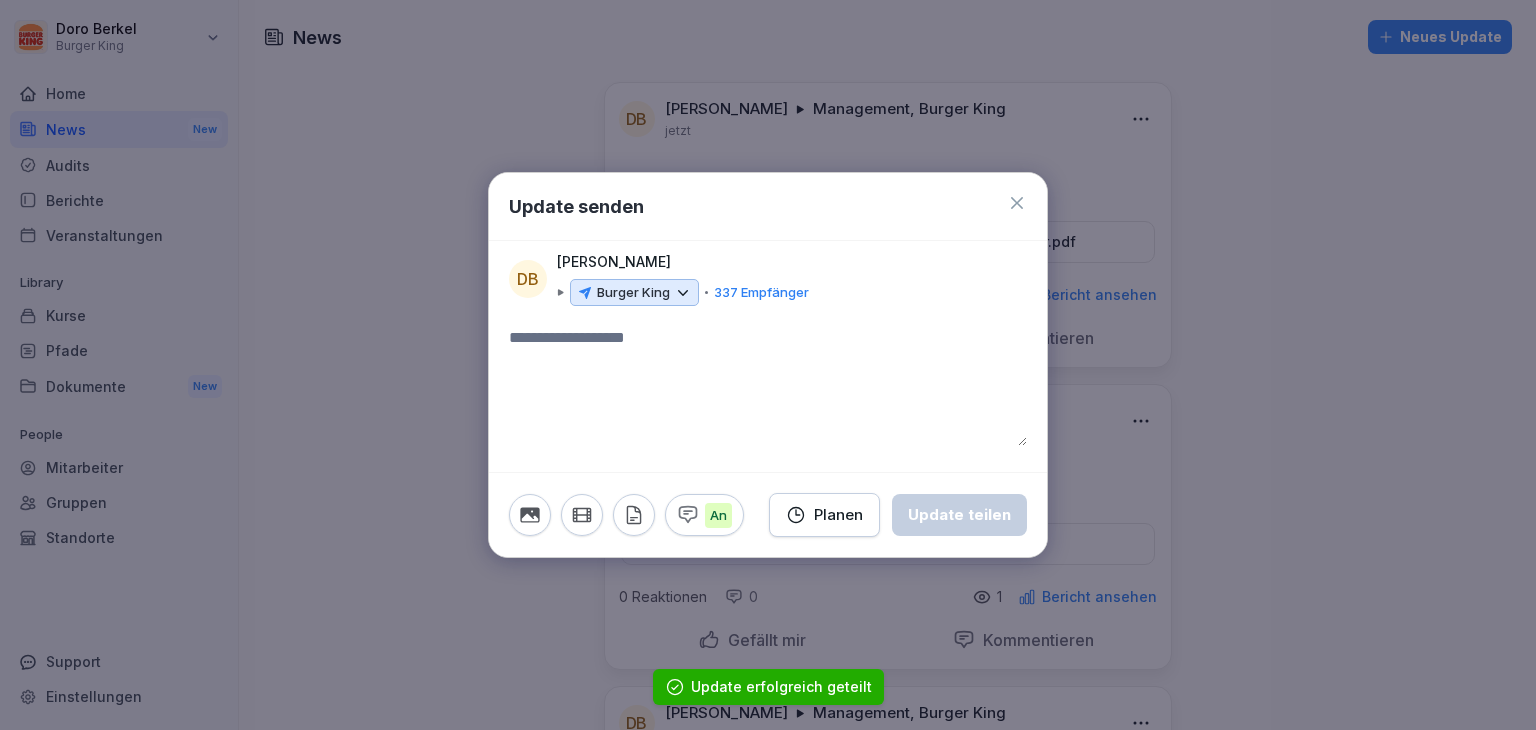 click on "Burger King" at bounding box center [633, 293] 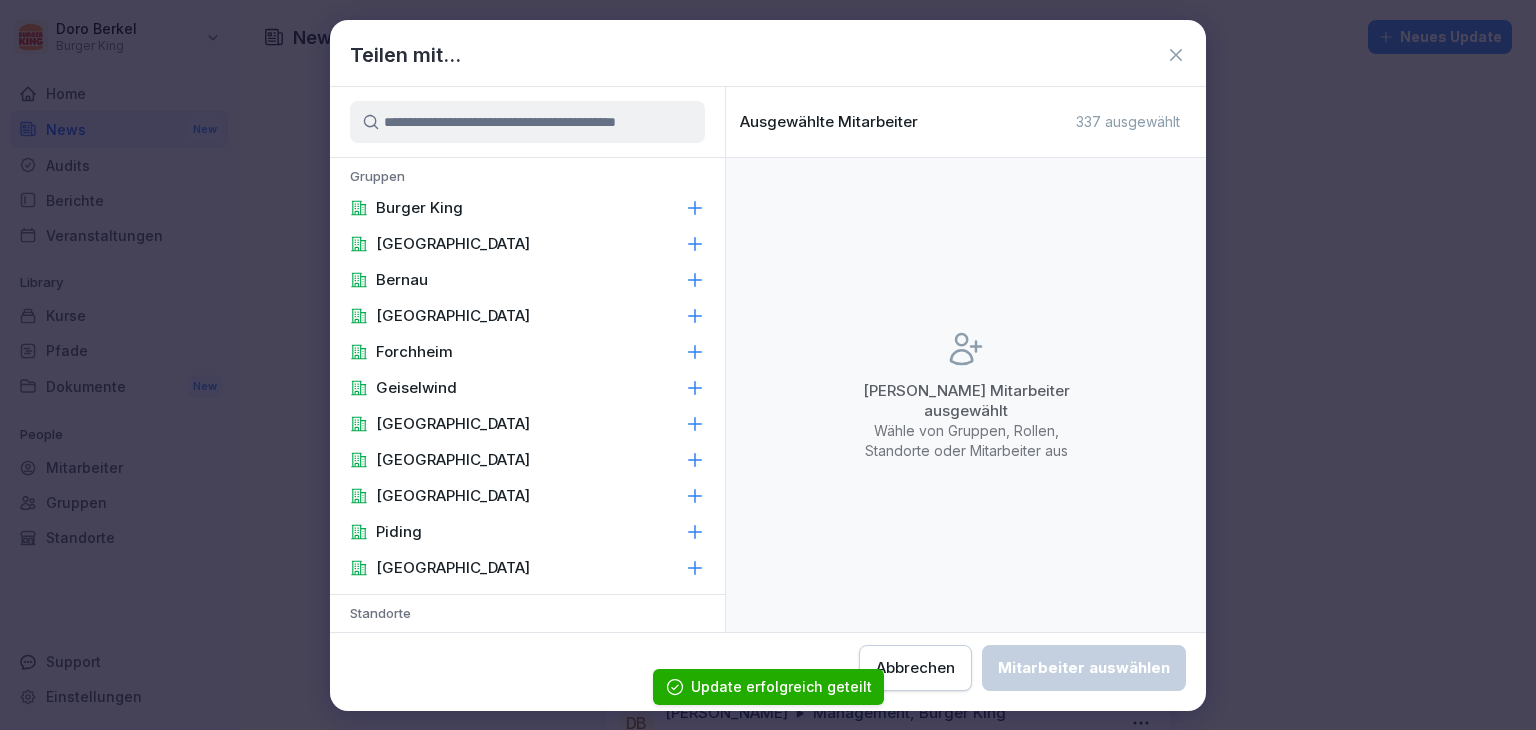 click on "Burger King" at bounding box center (527, 208) 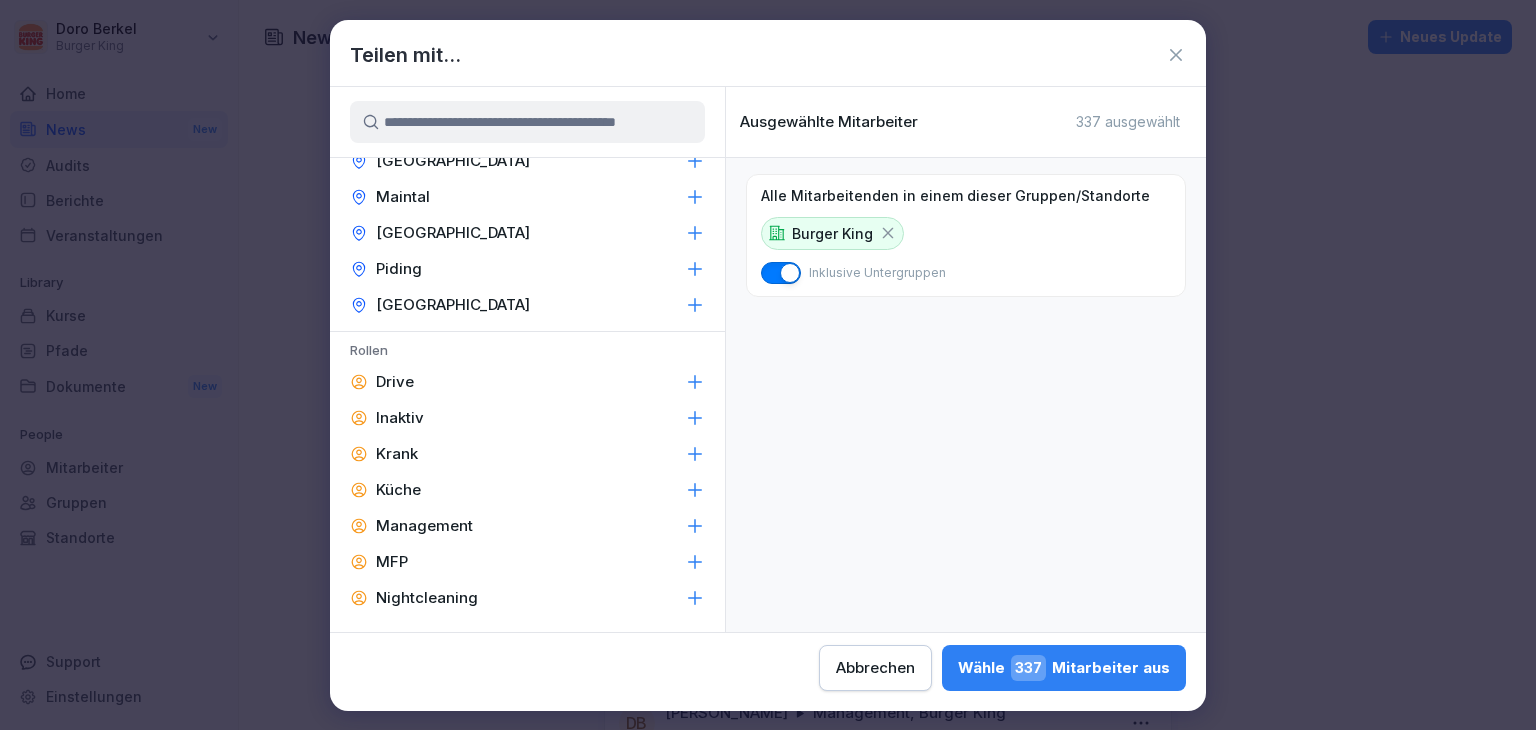 scroll, scrollTop: 847, scrollLeft: 0, axis: vertical 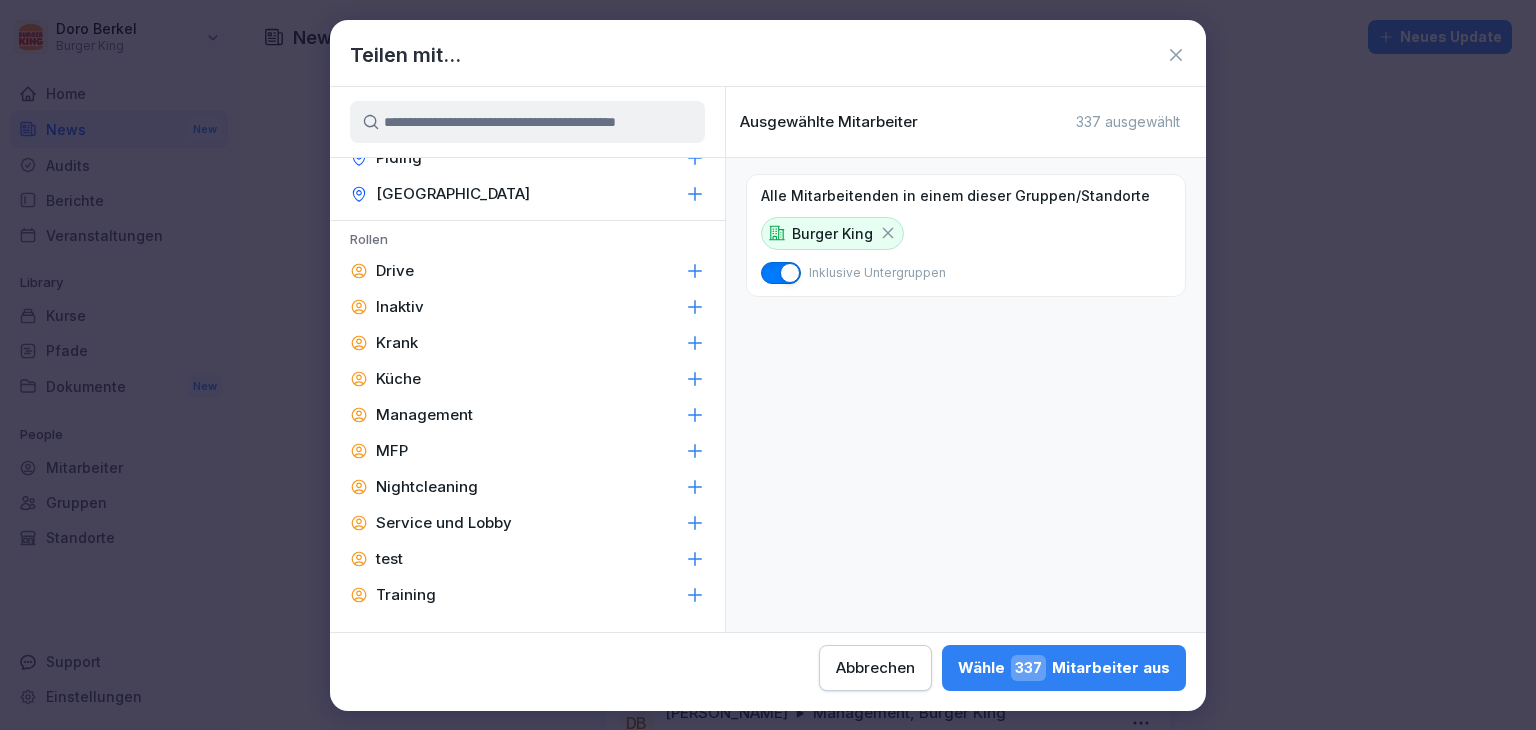 click on "Management" at bounding box center (424, 415) 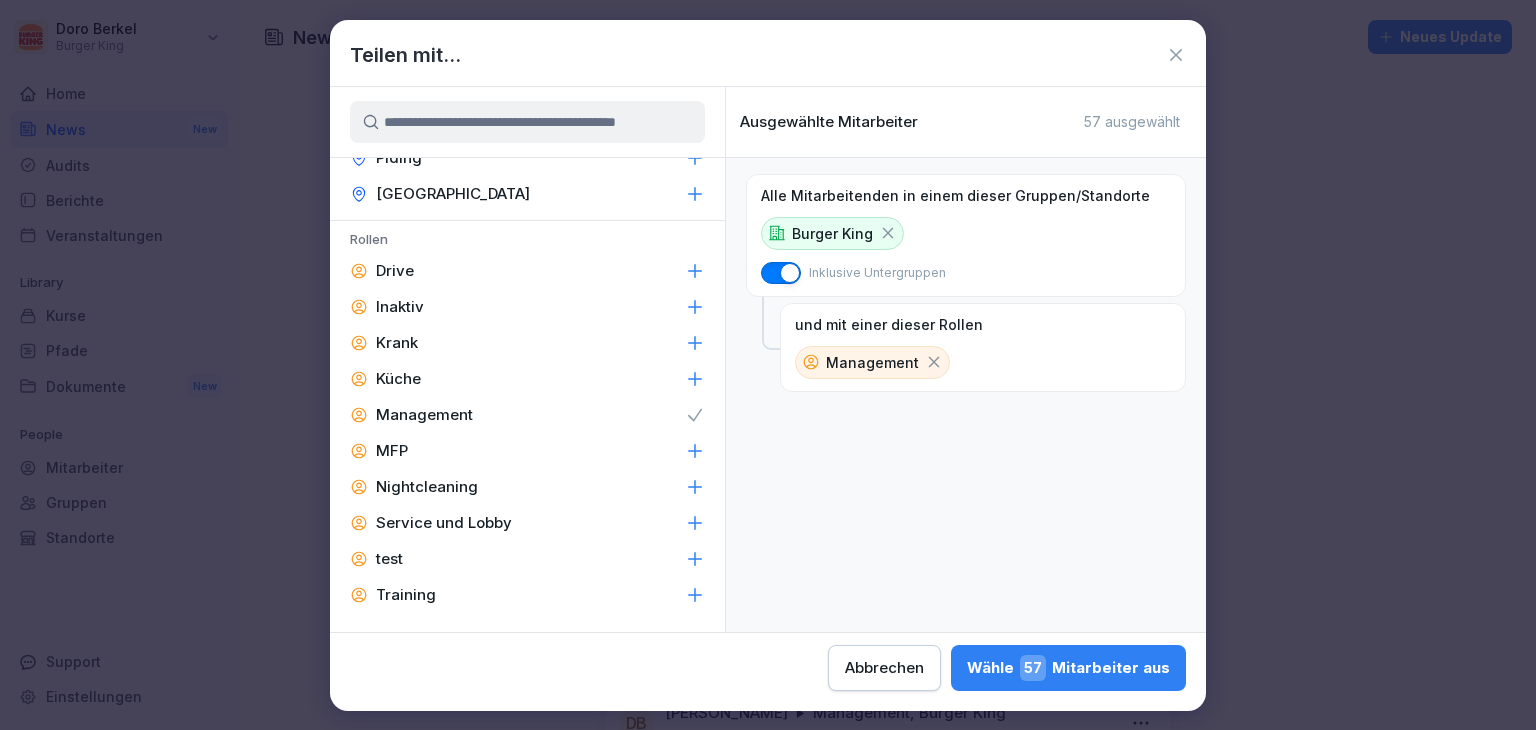 click on "Wähle  57  Mitarbeiter aus" at bounding box center (1068, 668) 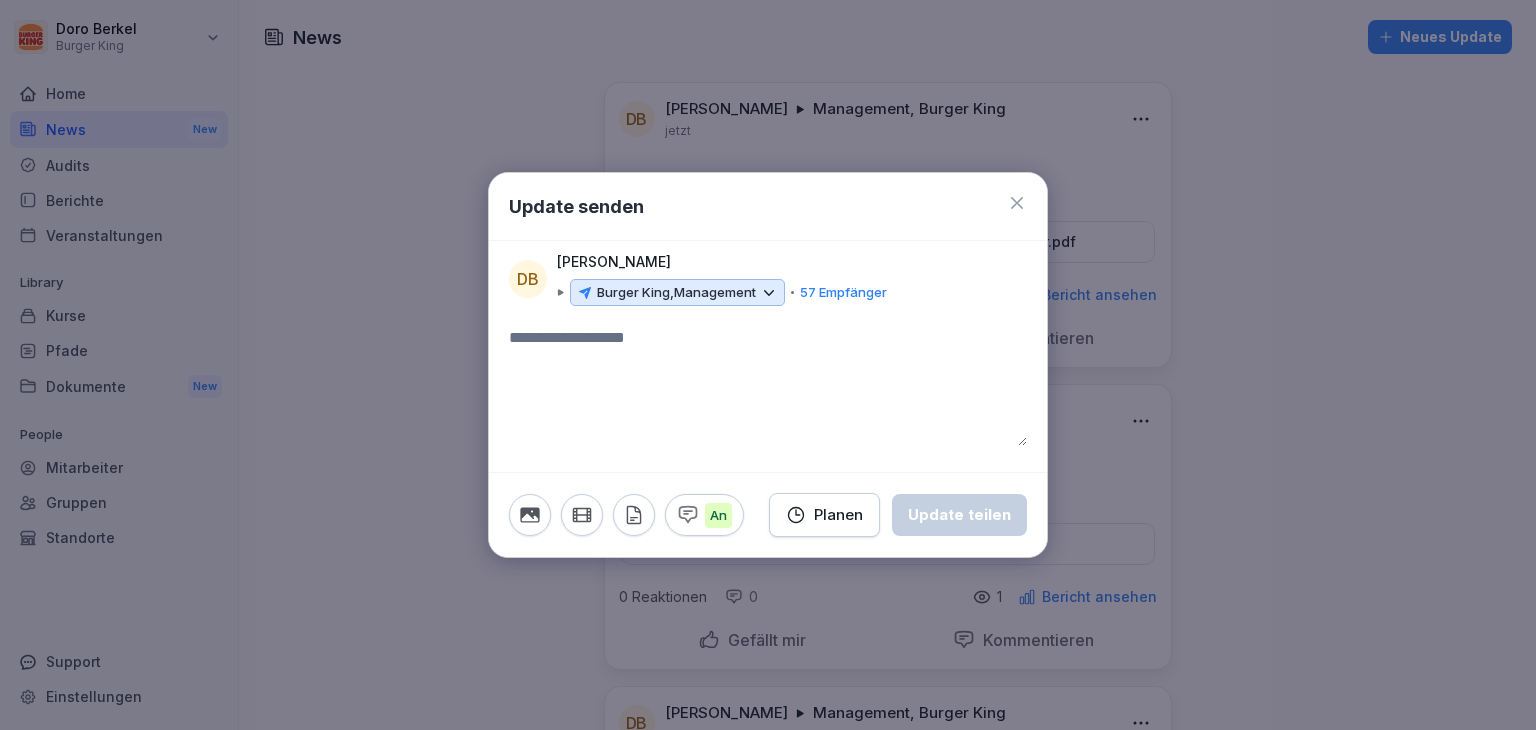 click 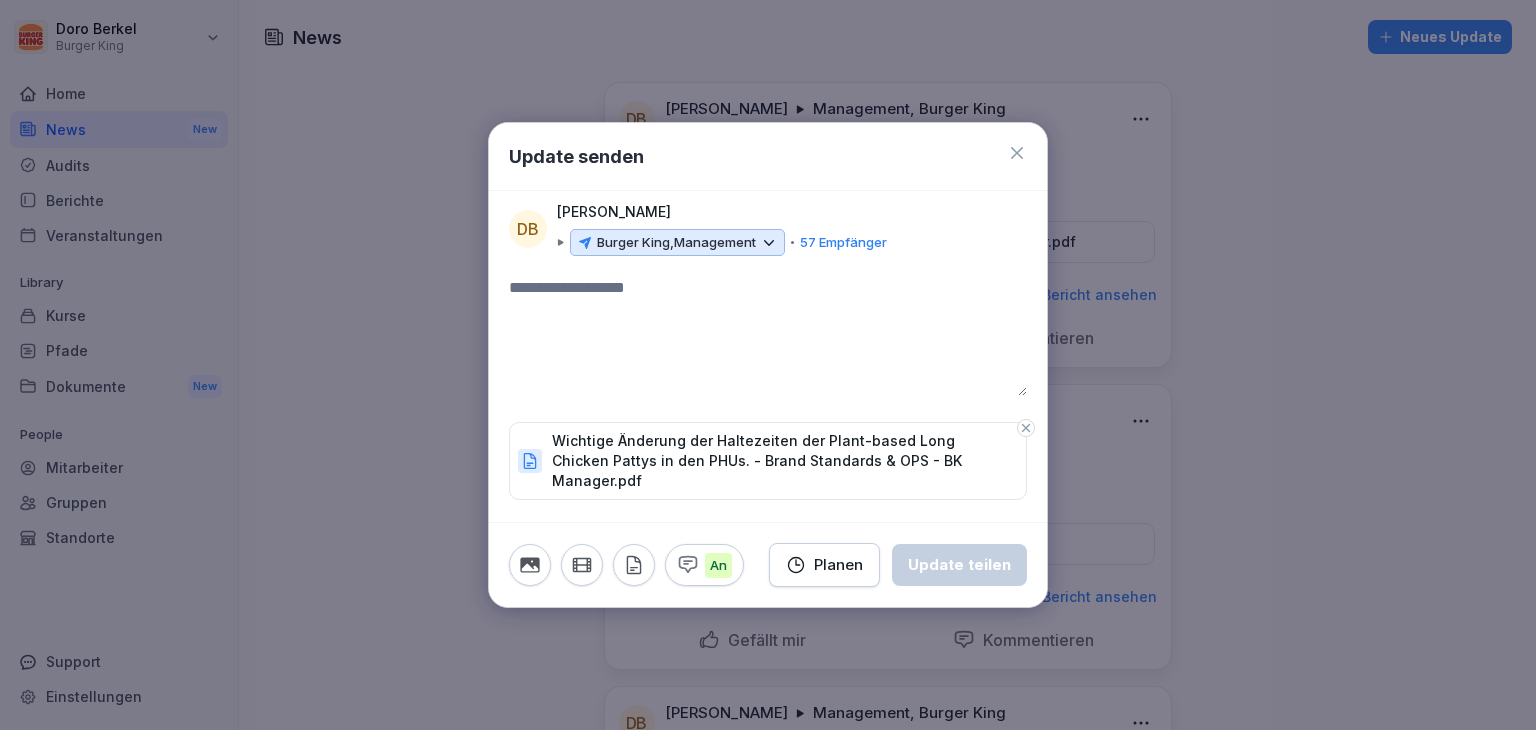 click at bounding box center (768, 336) 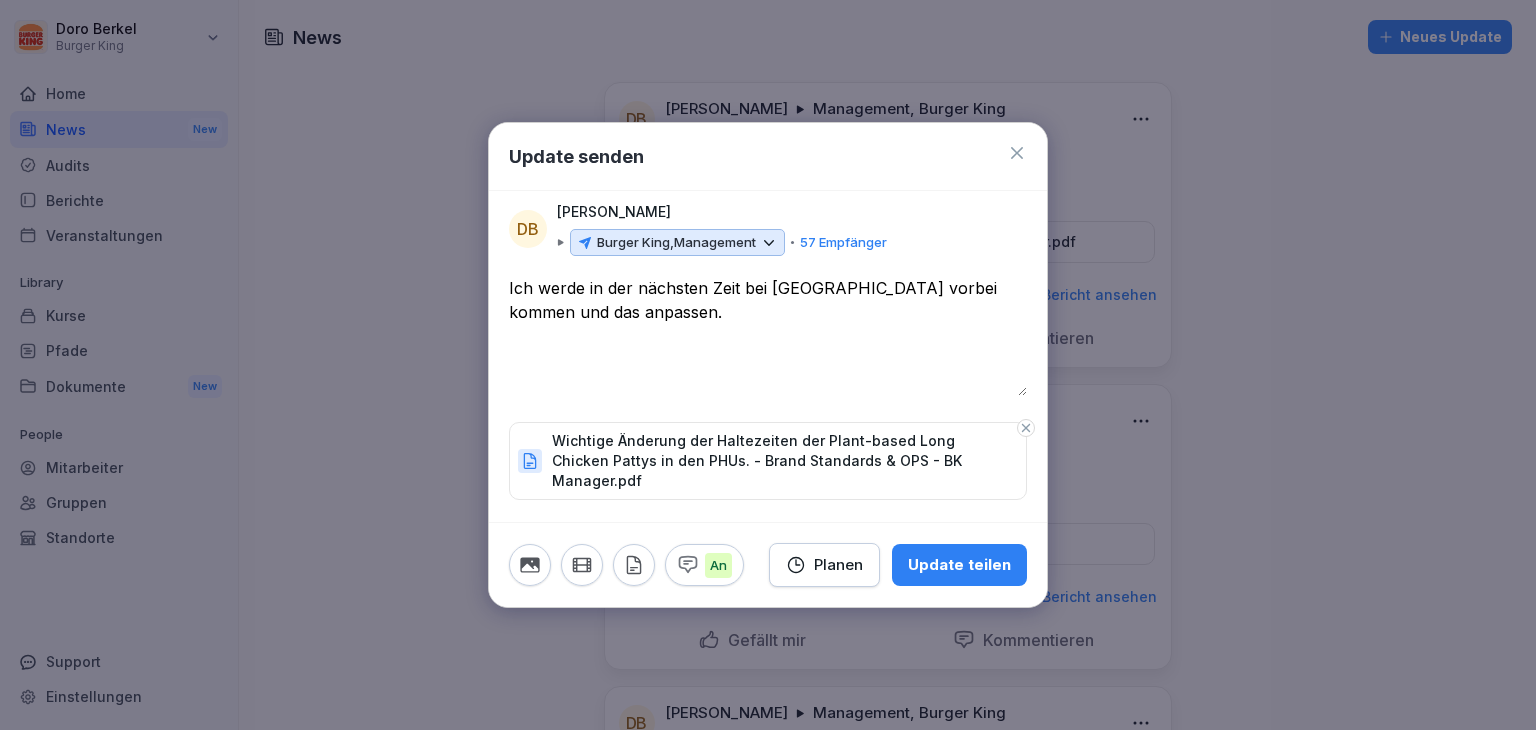 drag, startPoint x: 629, startPoint y: 337, endPoint x: 769, endPoint y: 297, distance: 145.6022 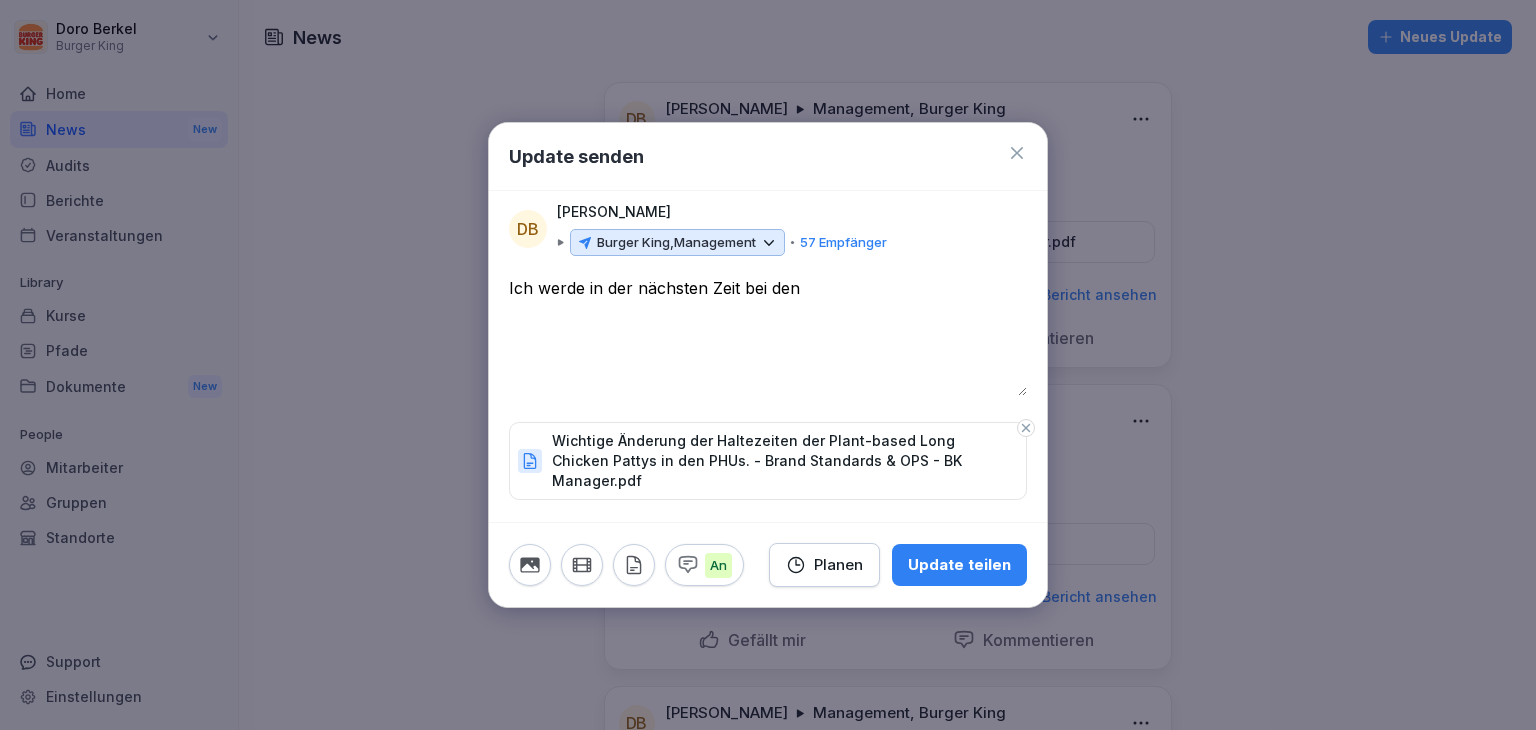 type on "**********" 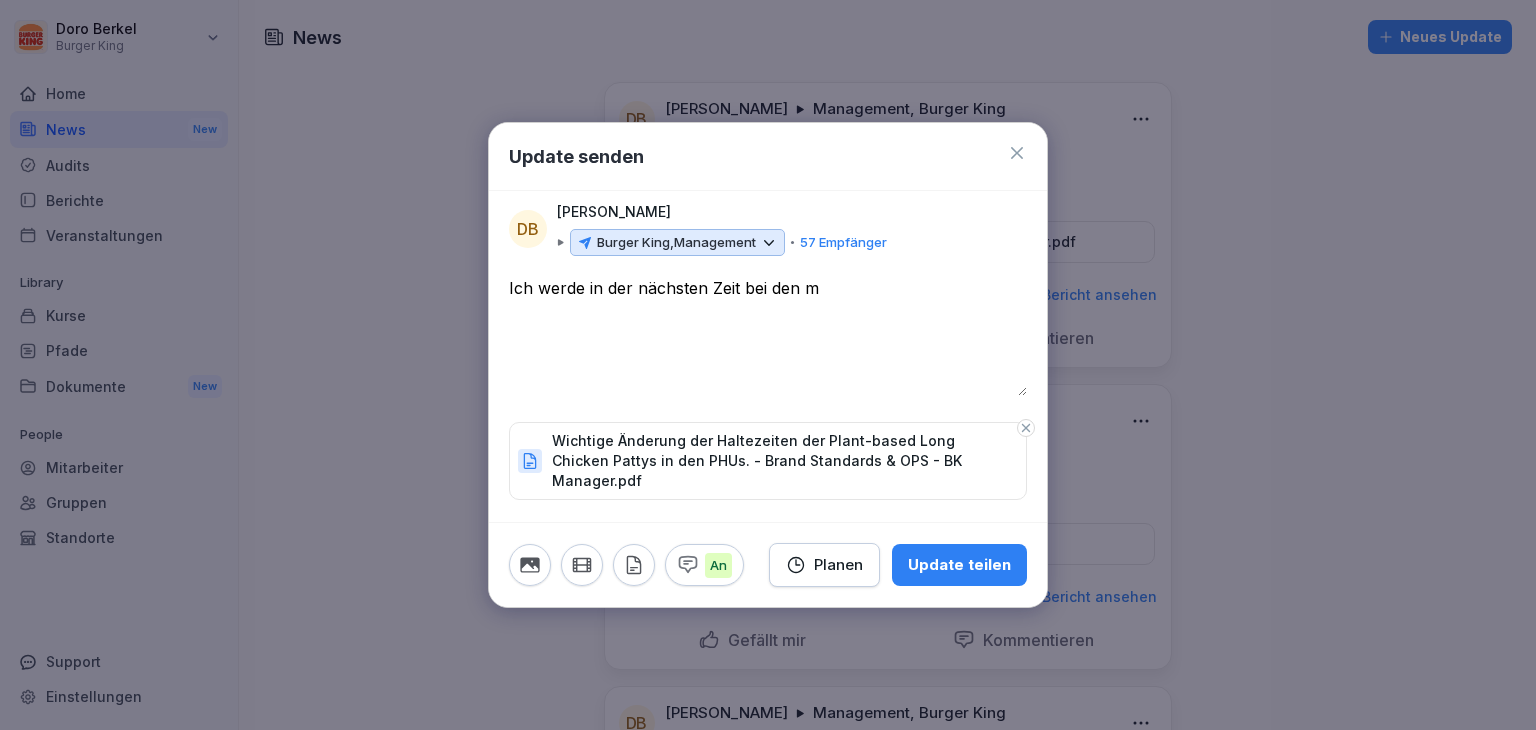 drag, startPoint x: 849, startPoint y: 323, endPoint x: 507, endPoint y: 300, distance: 342.77252 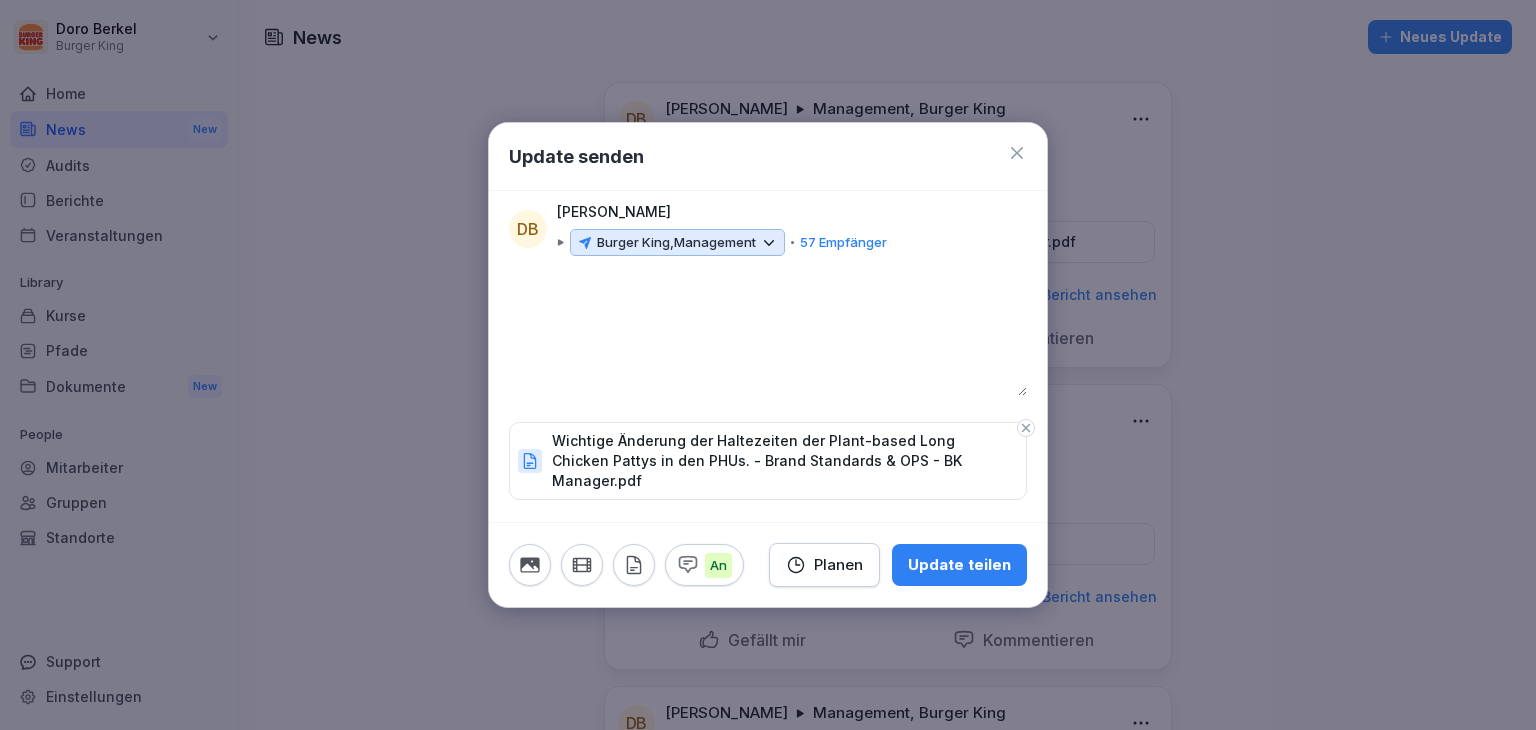 type 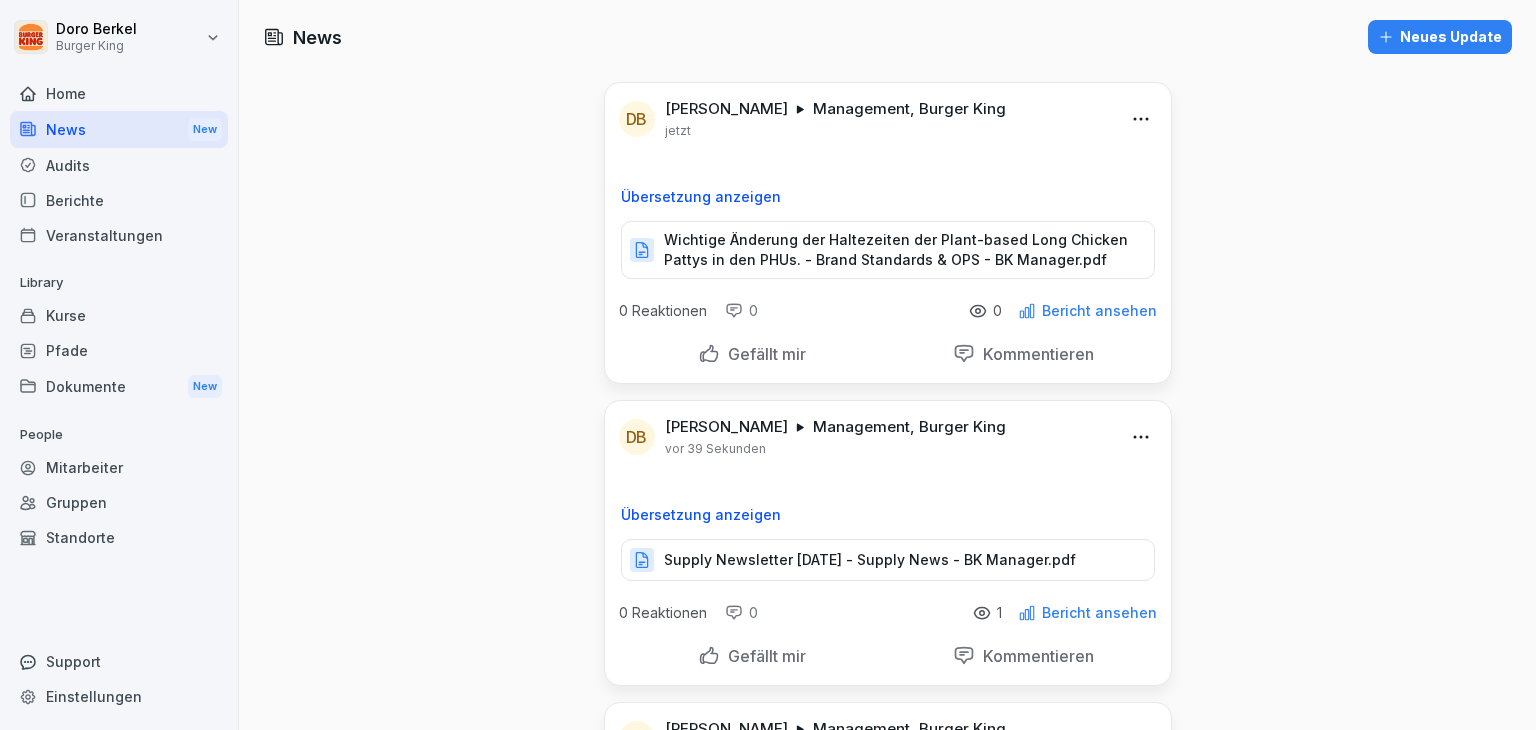 click on "Kurse" at bounding box center (119, 315) 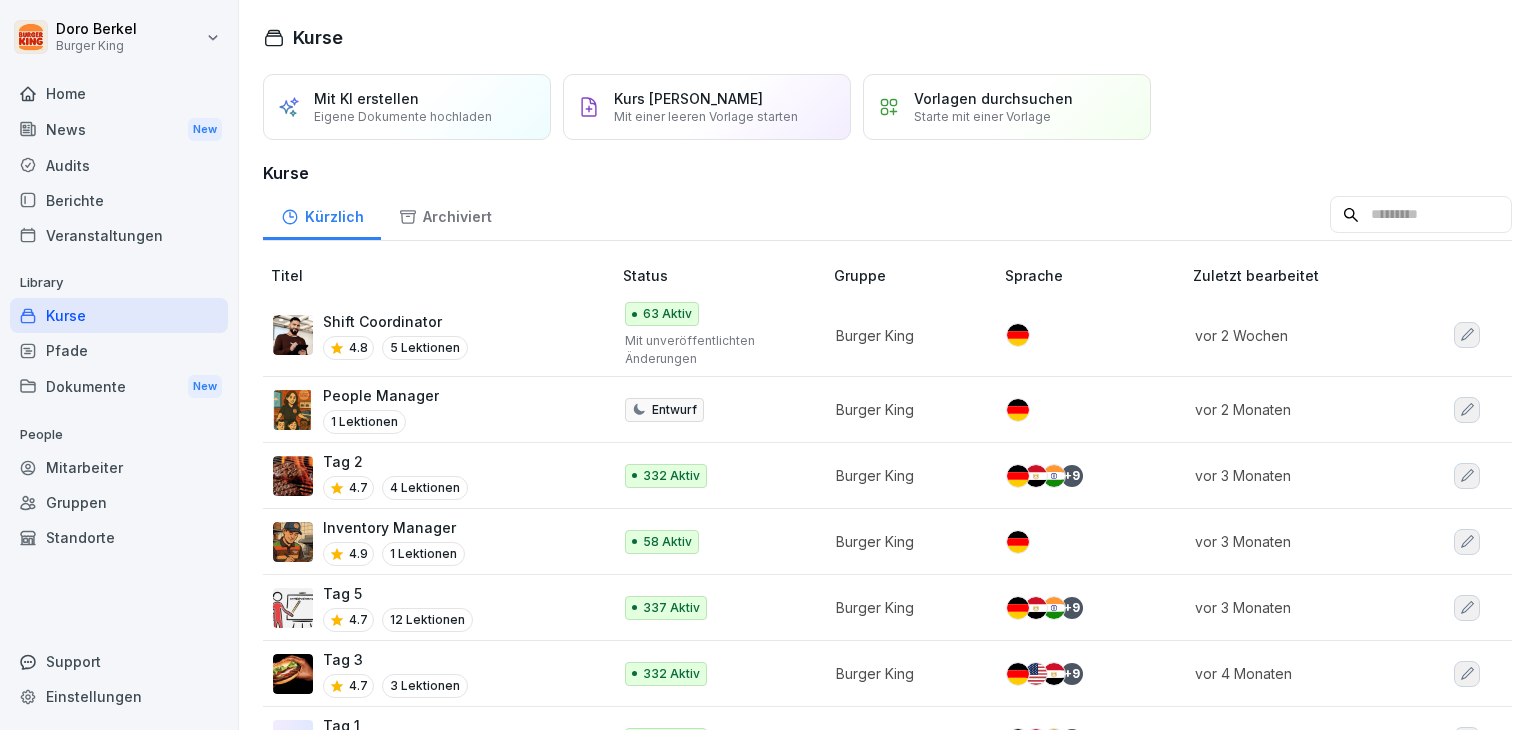 click on "Shift Coordinator 4.8 5 Lektionen" at bounding box center (432, 335) 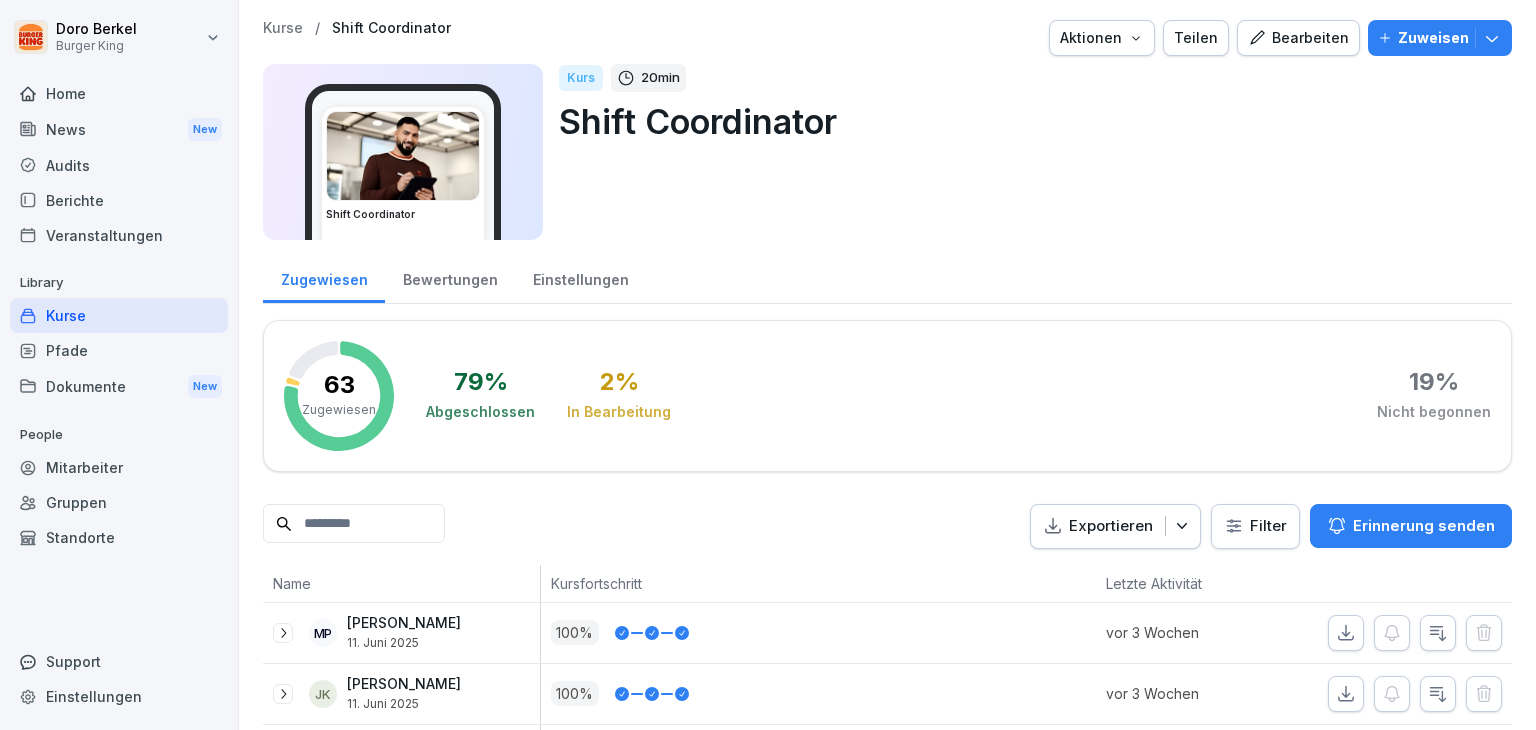 scroll, scrollTop: 0, scrollLeft: 0, axis: both 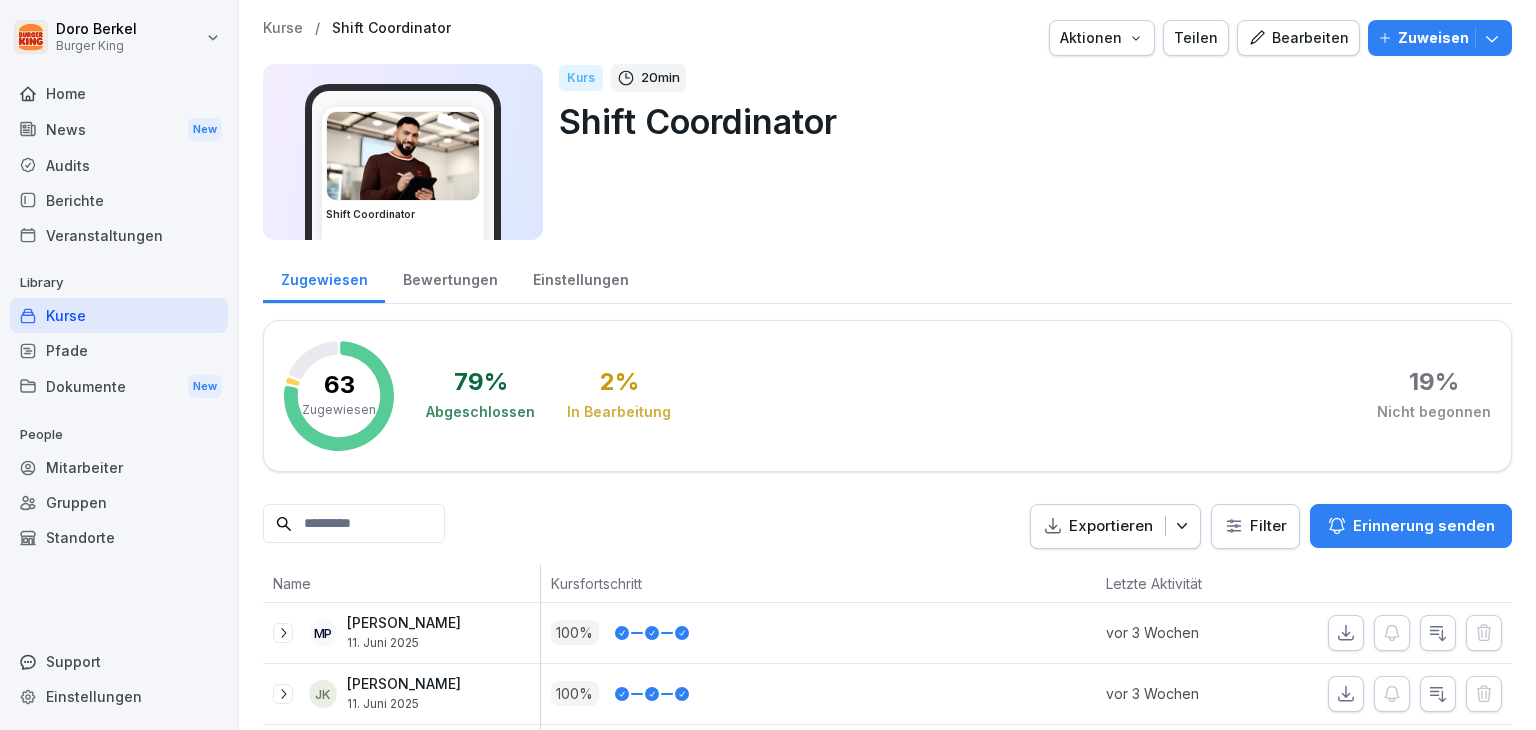 click on "Bearbeiten" at bounding box center [1298, 38] 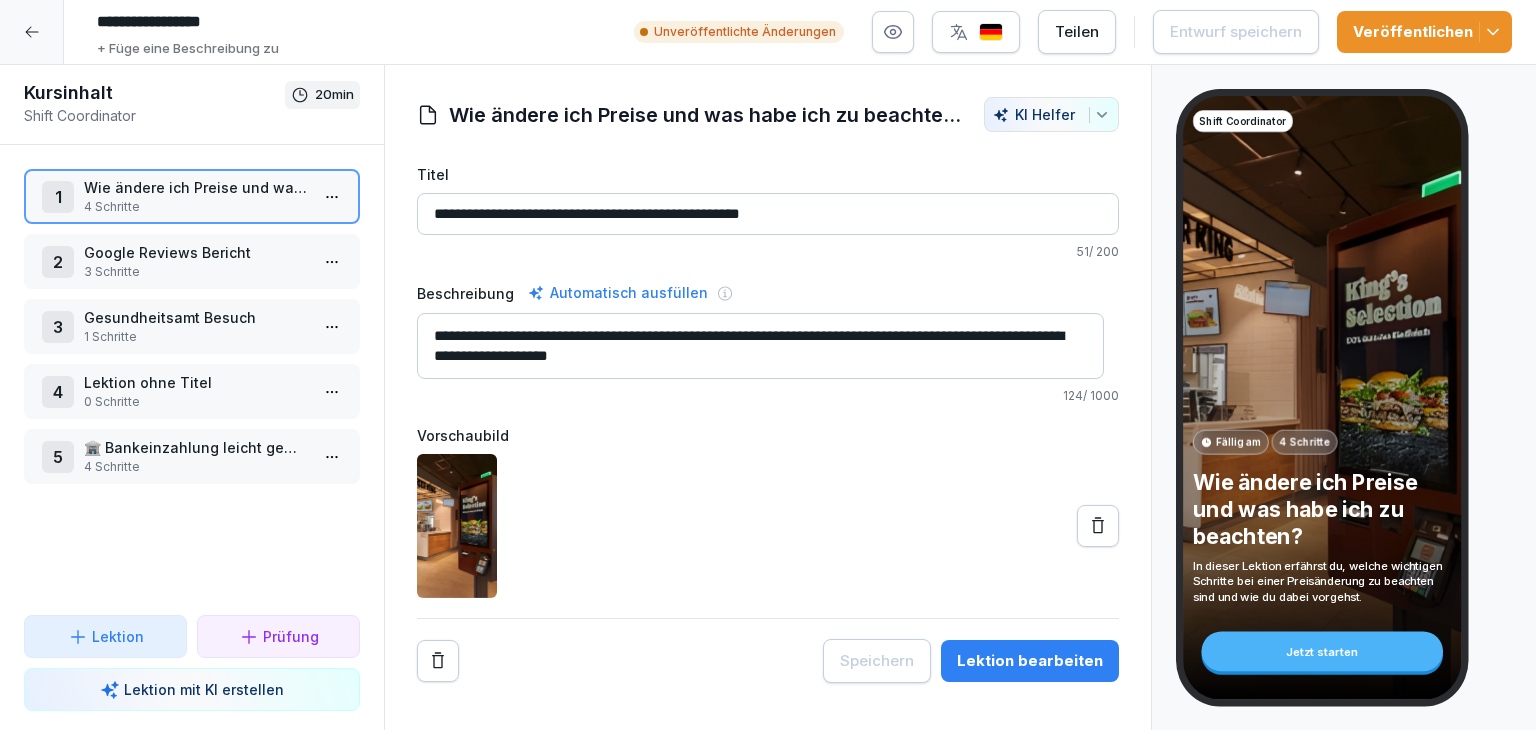 click on "Lektion" at bounding box center (118, 636) 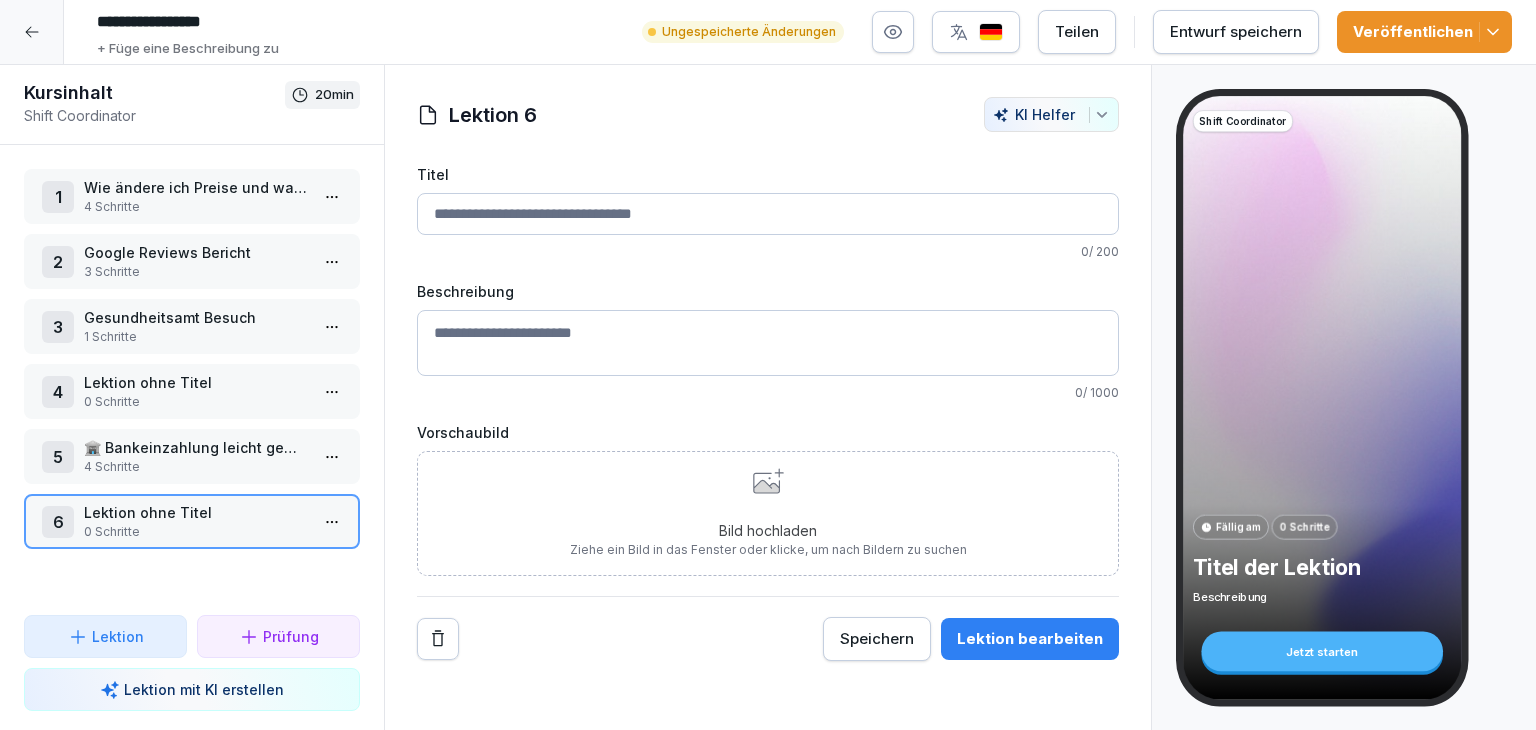 click on "Titel" at bounding box center [768, 214] 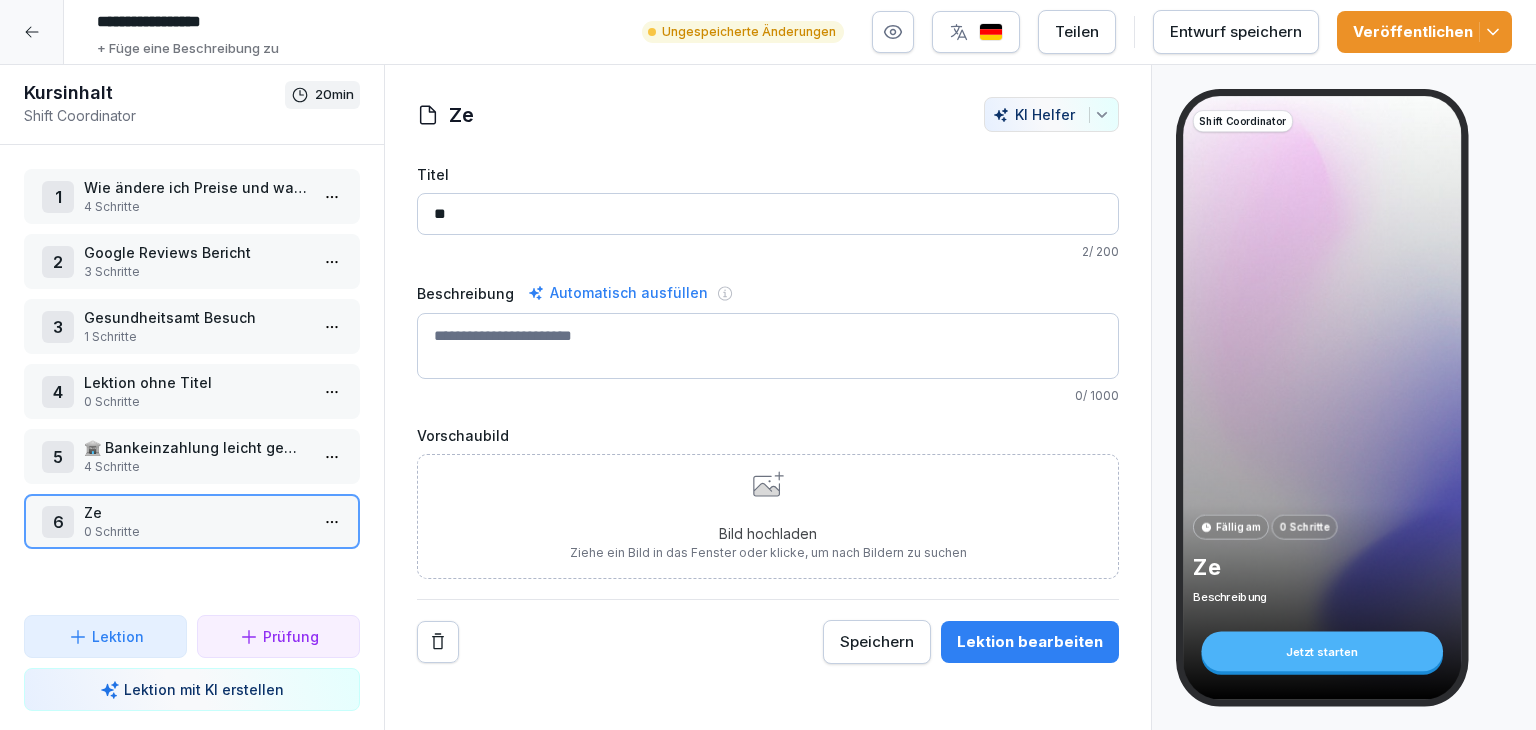 type on "*" 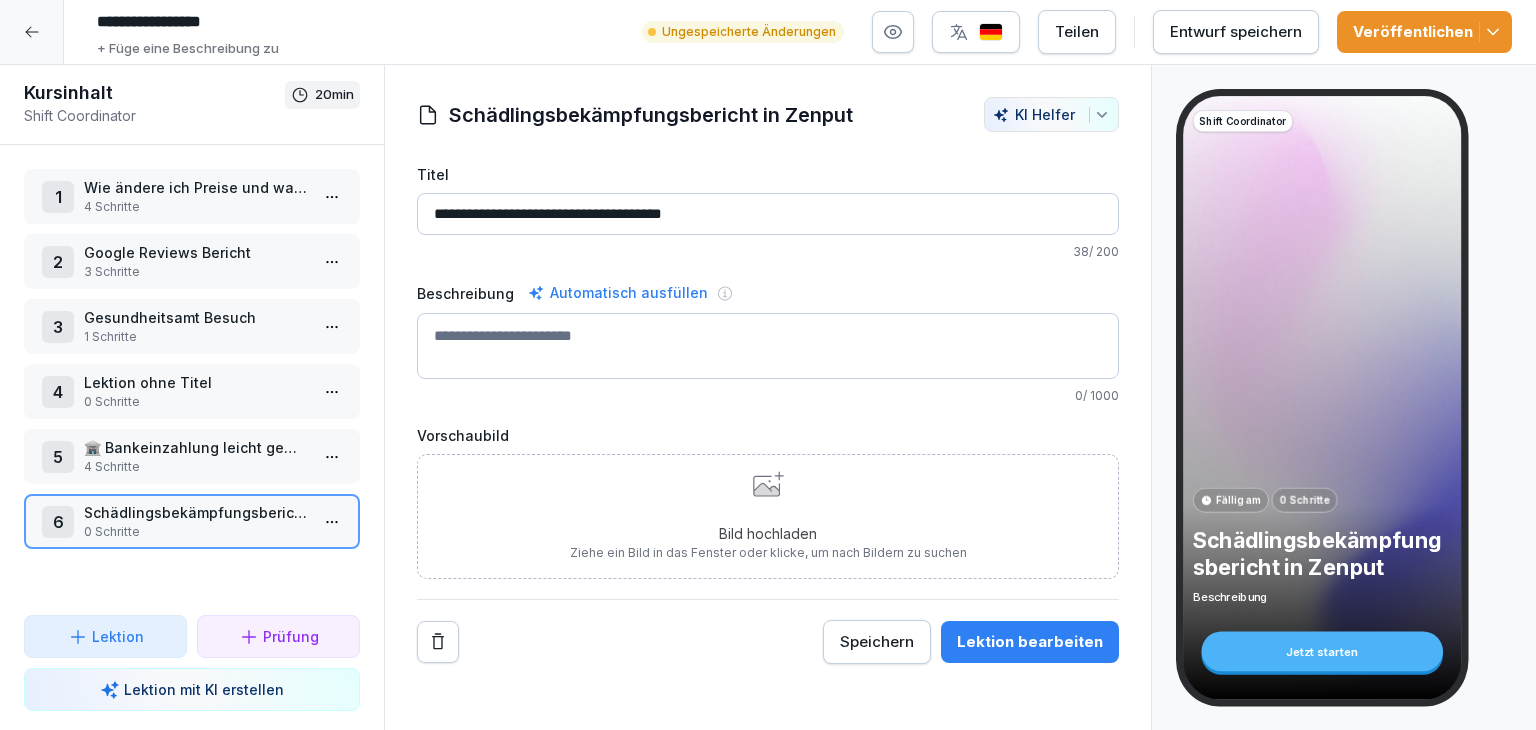 type on "**********" 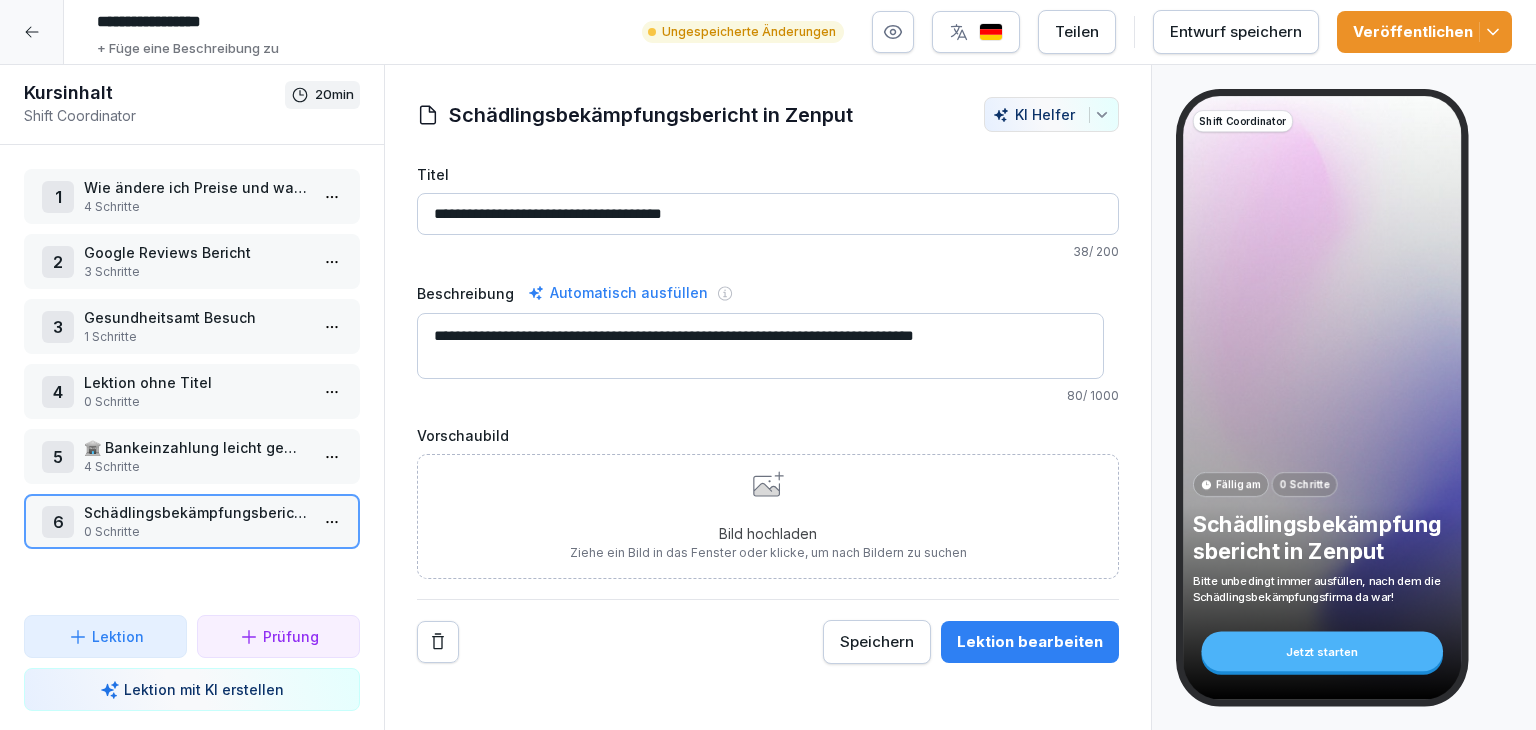 type on "**********" 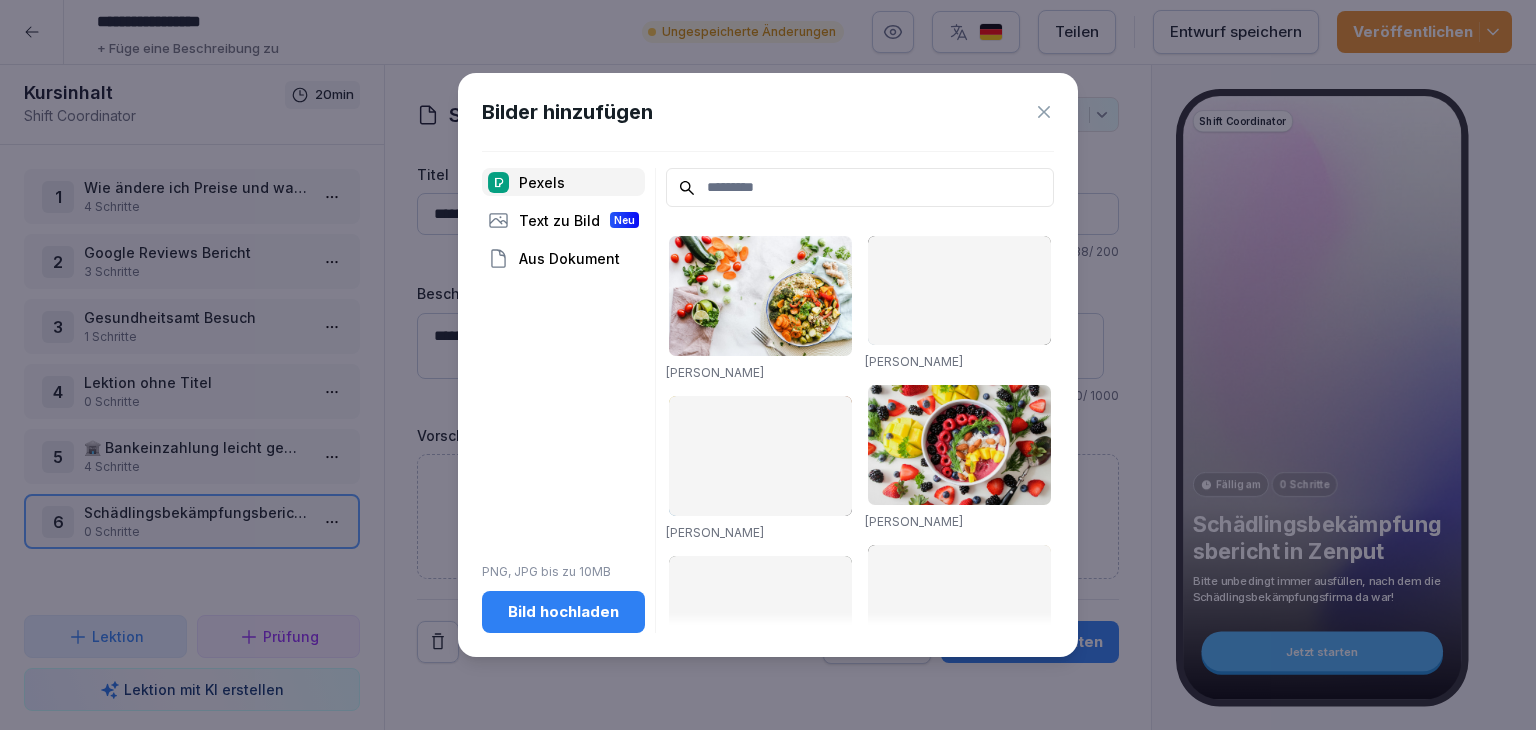 click on "Bild hochladen" at bounding box center [563, 612] 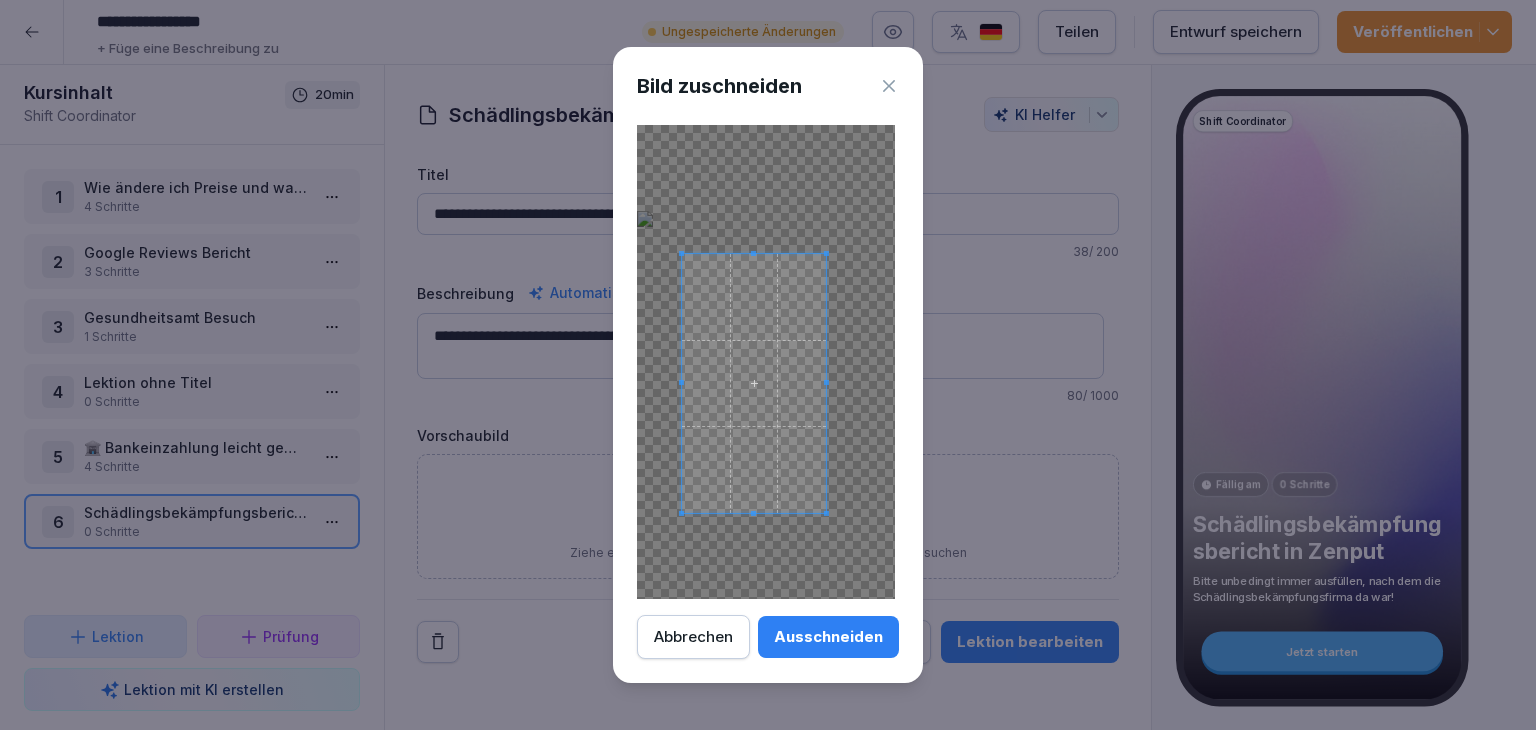 click at bounding box center (766, 362) 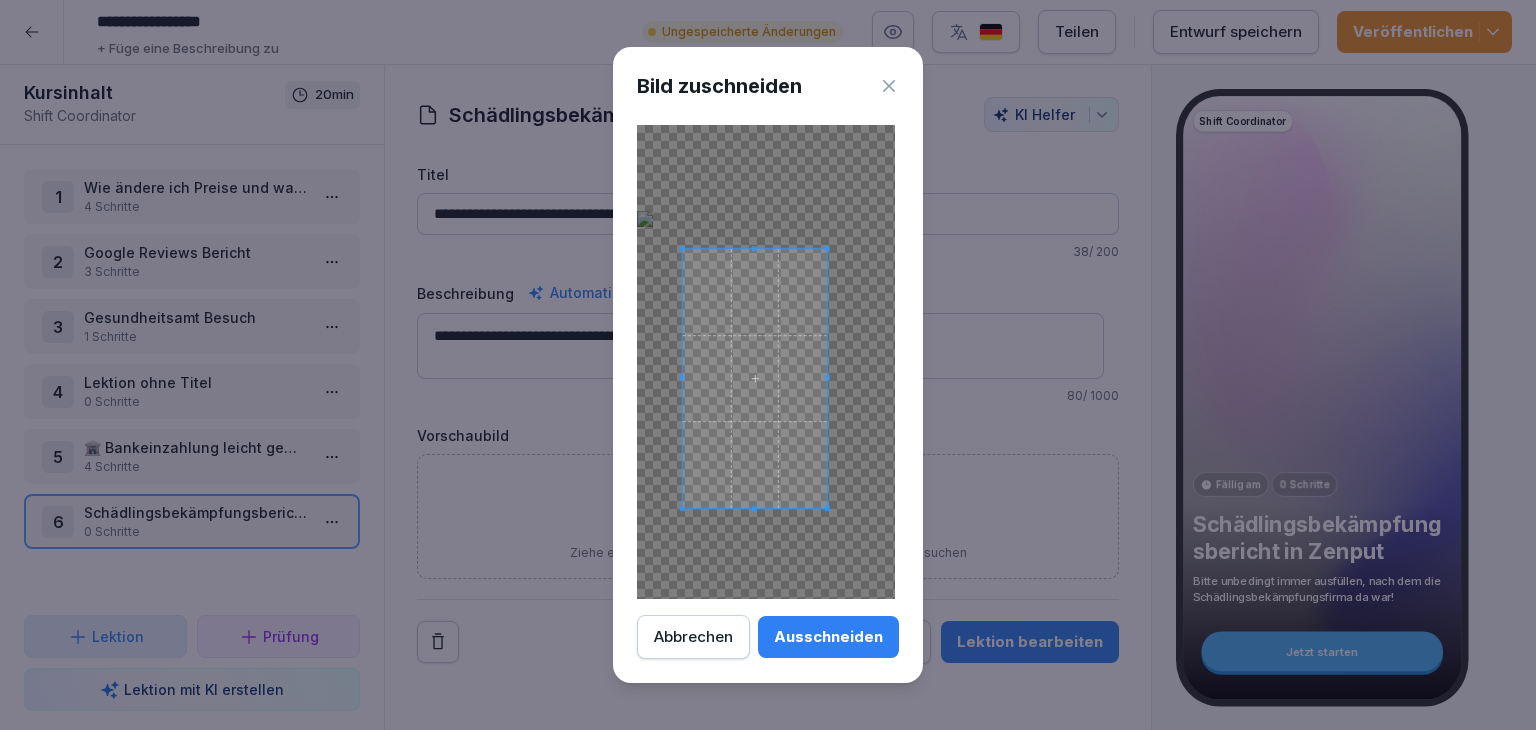 click at bounding box center (755, 378) 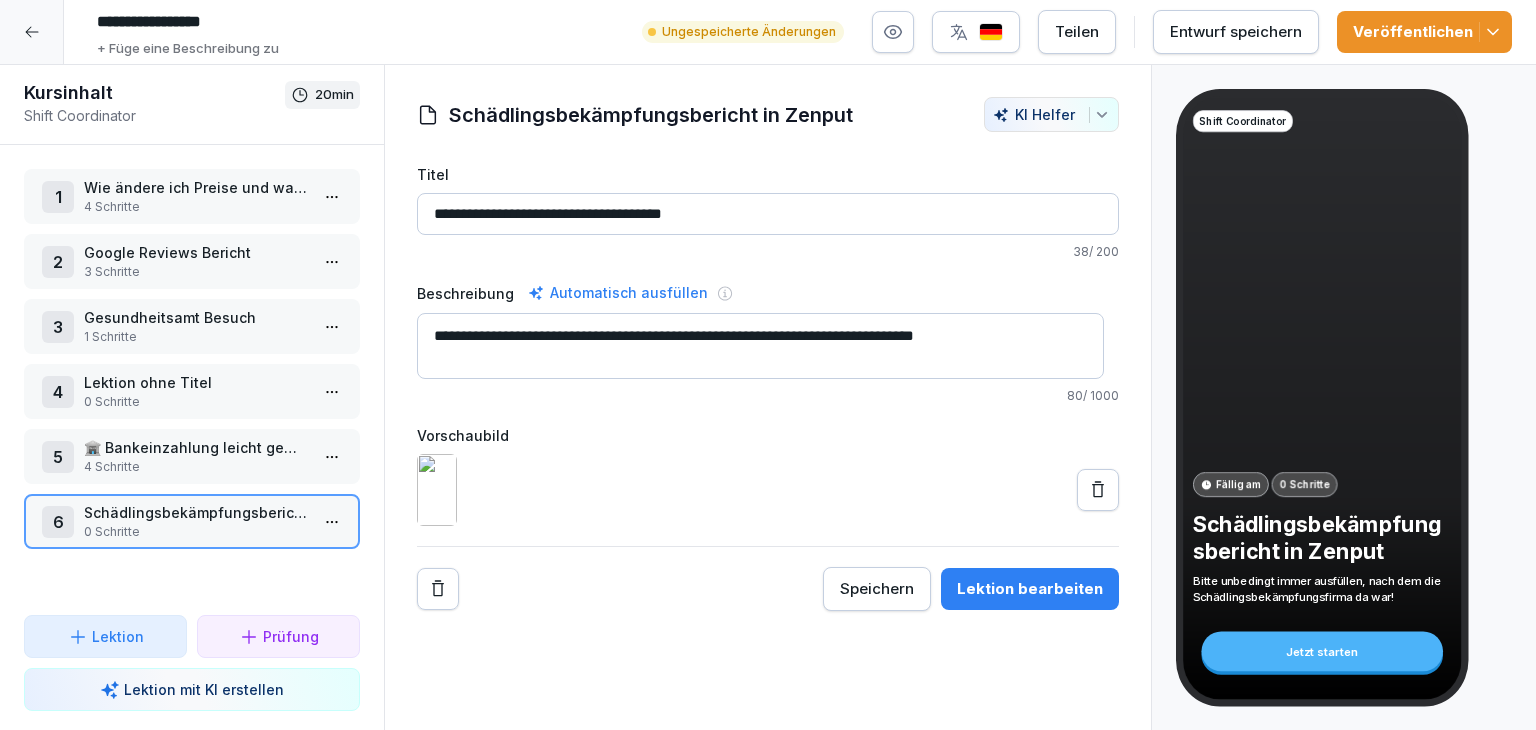 click 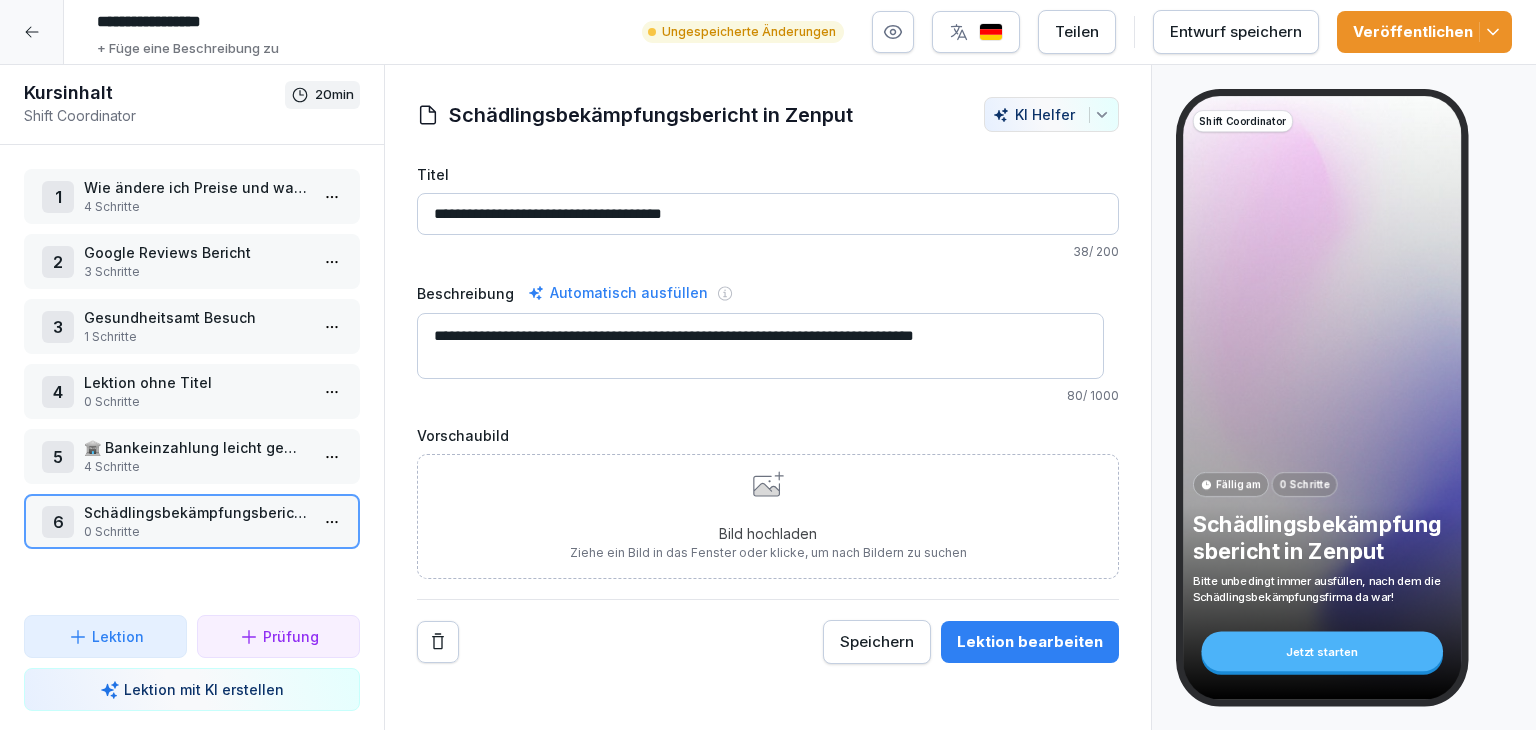 click on "Lektion bearbeiten" at bounding box center [1030, 642] 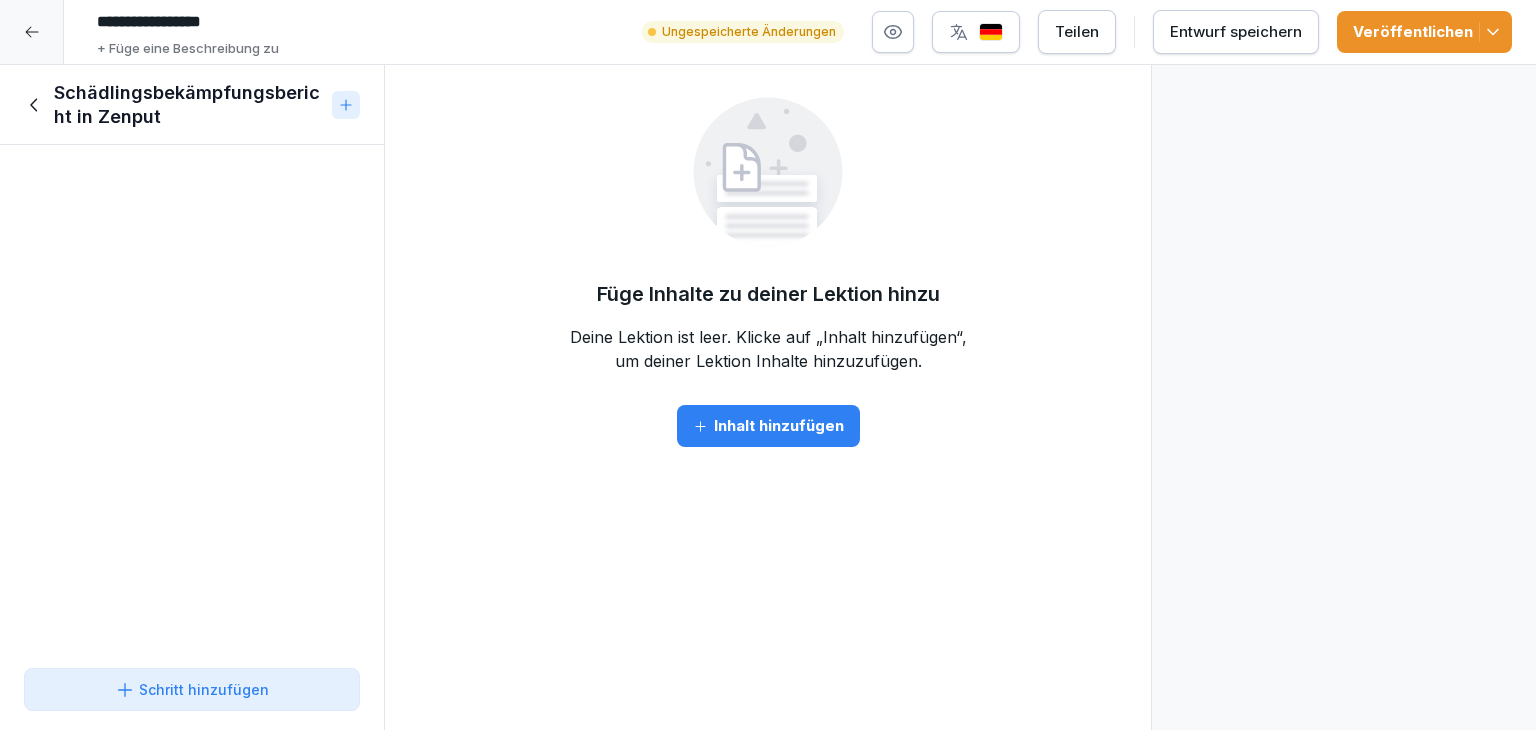 click on "Schritt hinzufügen" at bounding box center (192, 689) 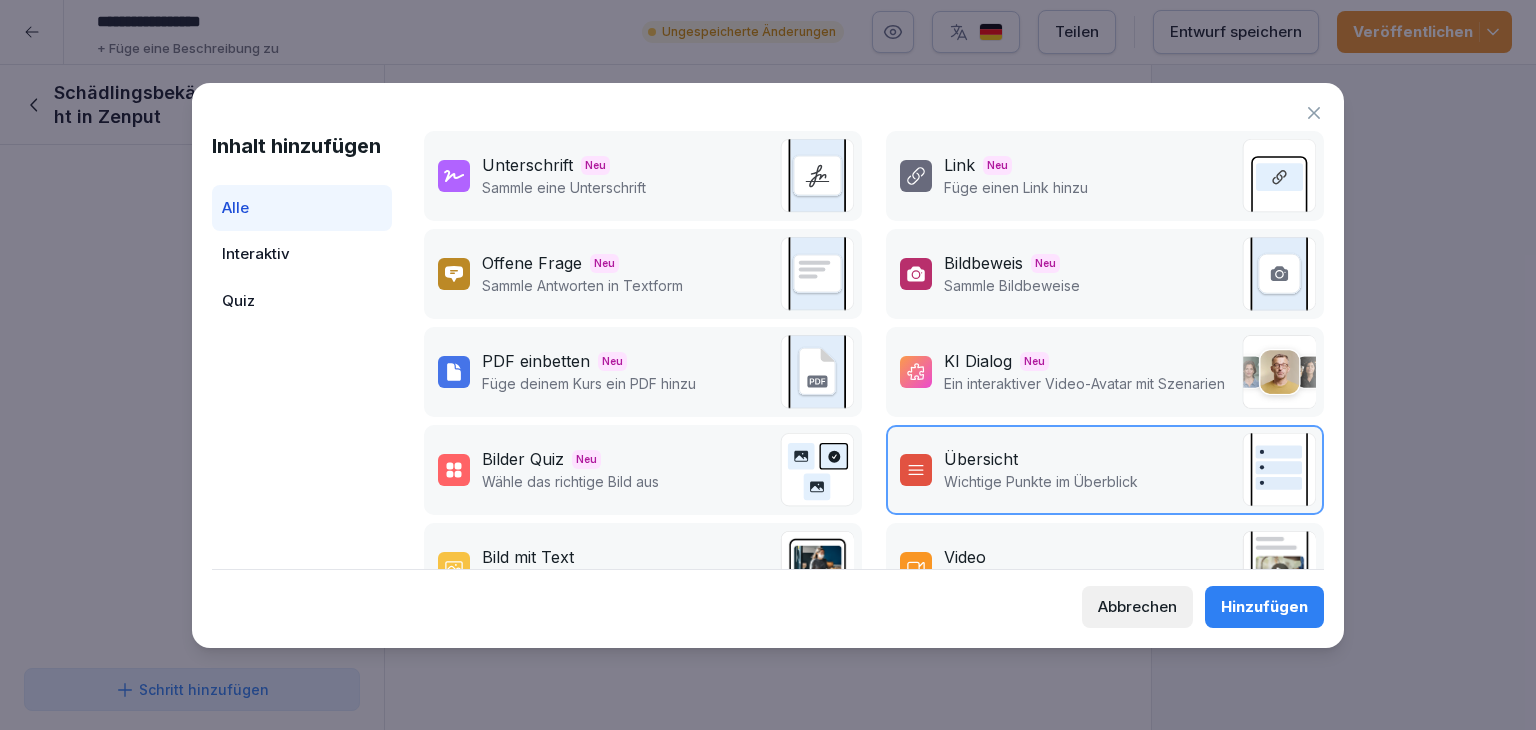 scroll, scrollTop: 200, scrollLeft: 0, axis: vertical 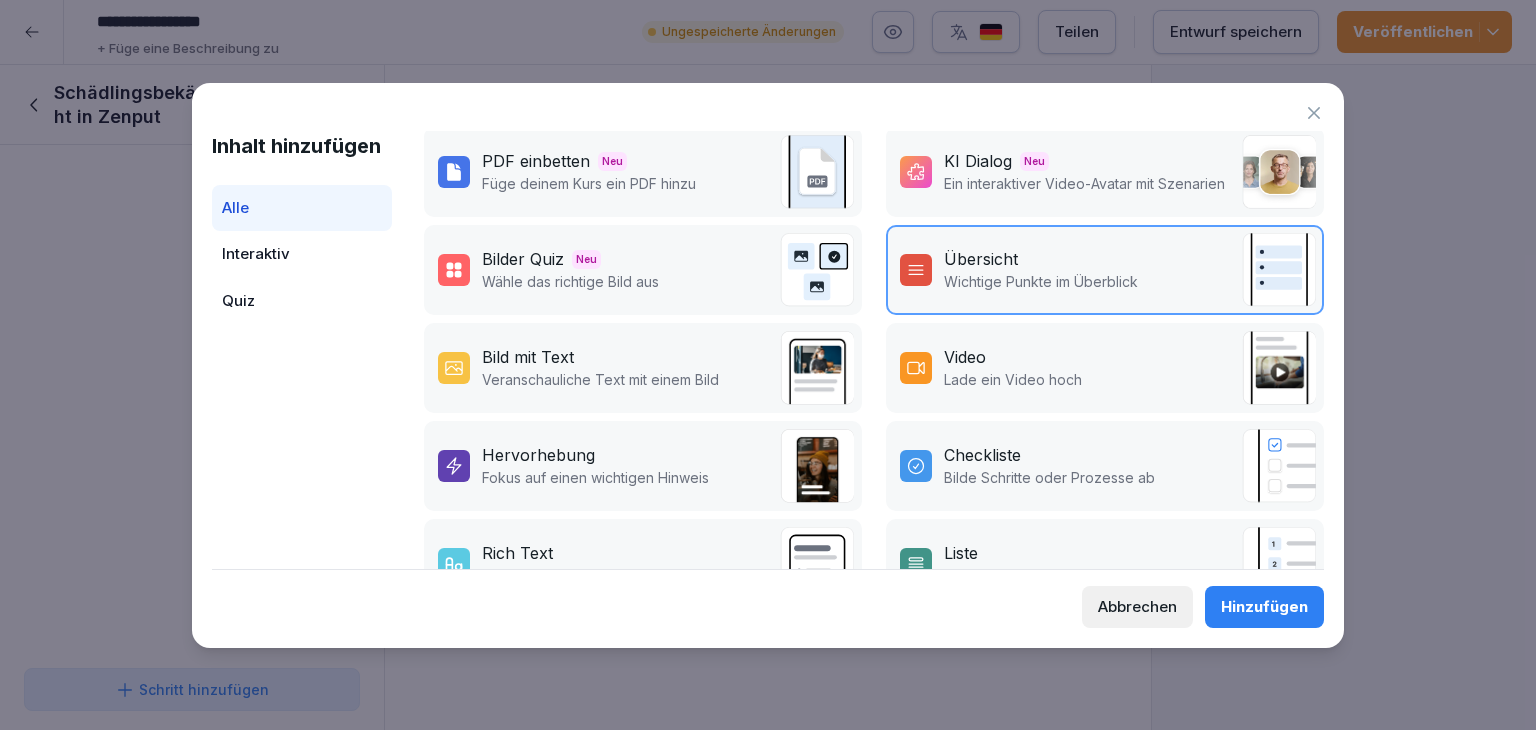 click on "Lade ein Video hoch" at bounding box center [1013, 379] 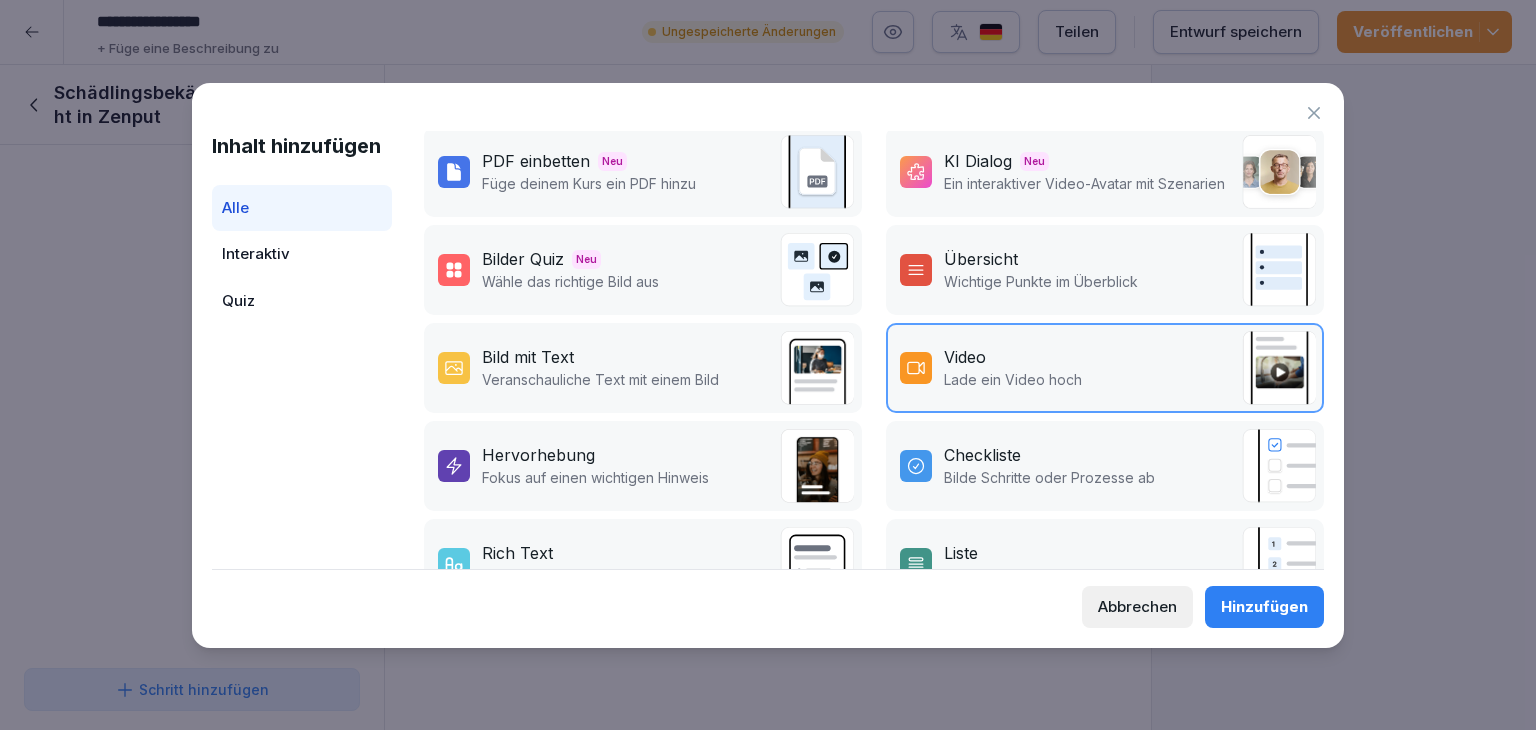 click on "Hinzufügen" at bounding box center (1264, 607) 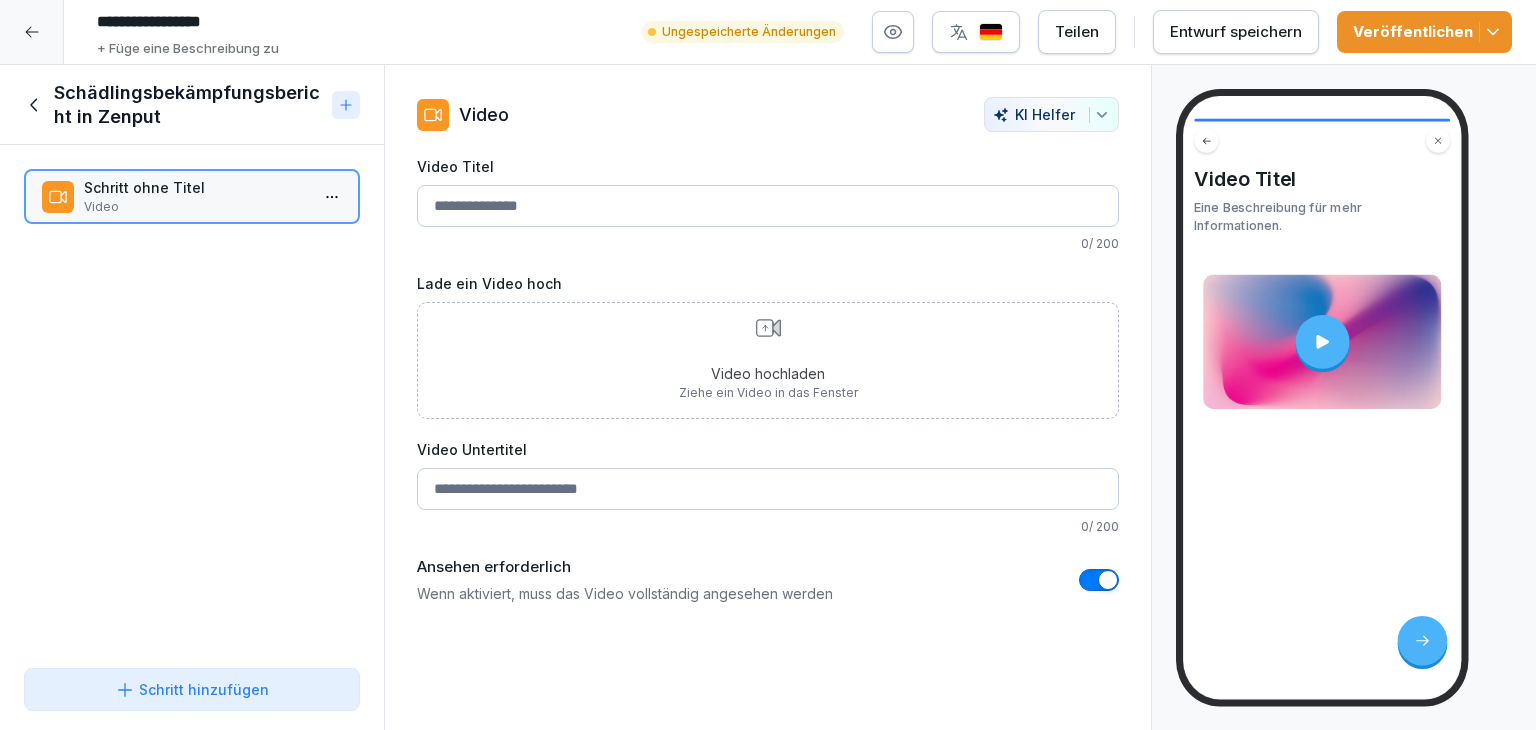 click on "Video Titel" at bounding box center (768, 206) 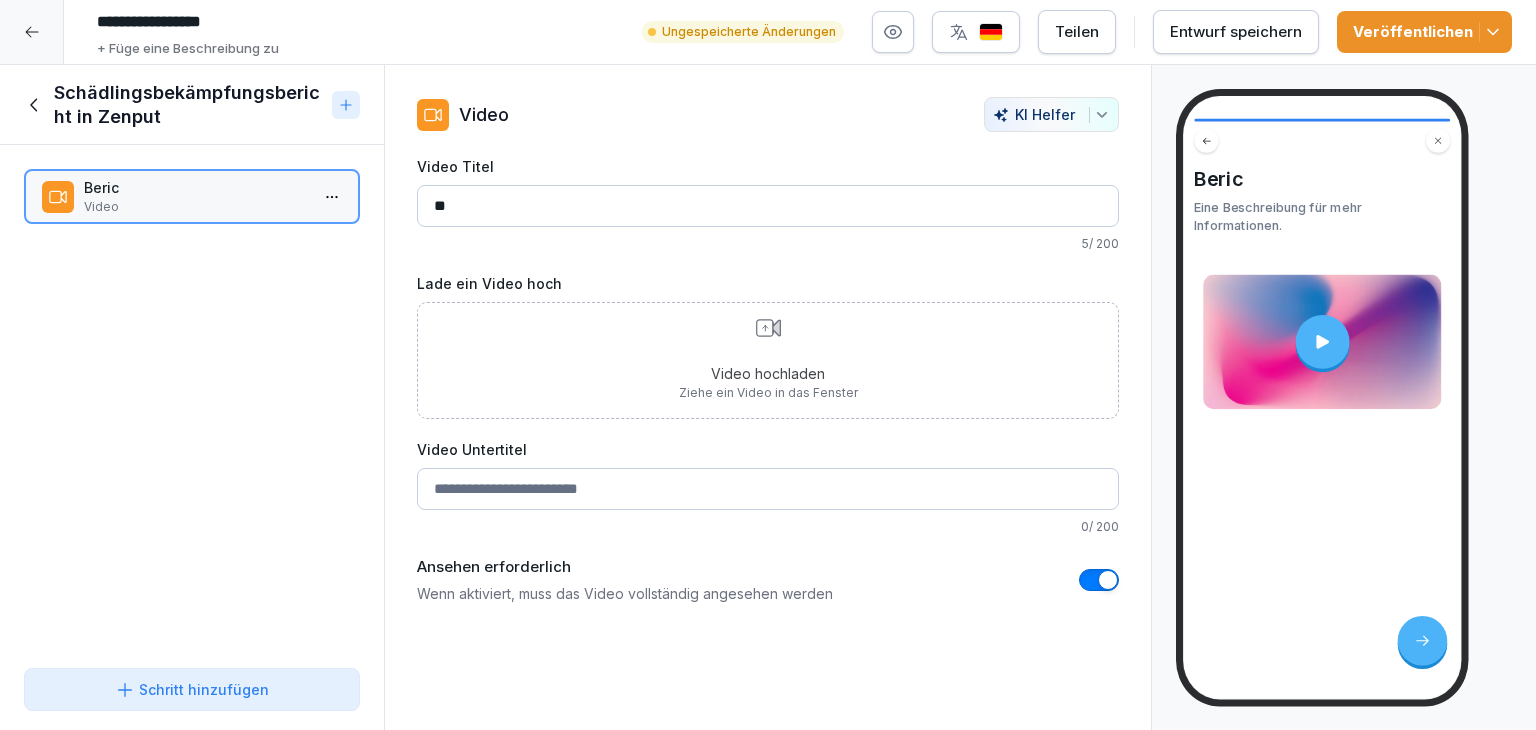 type on "*" 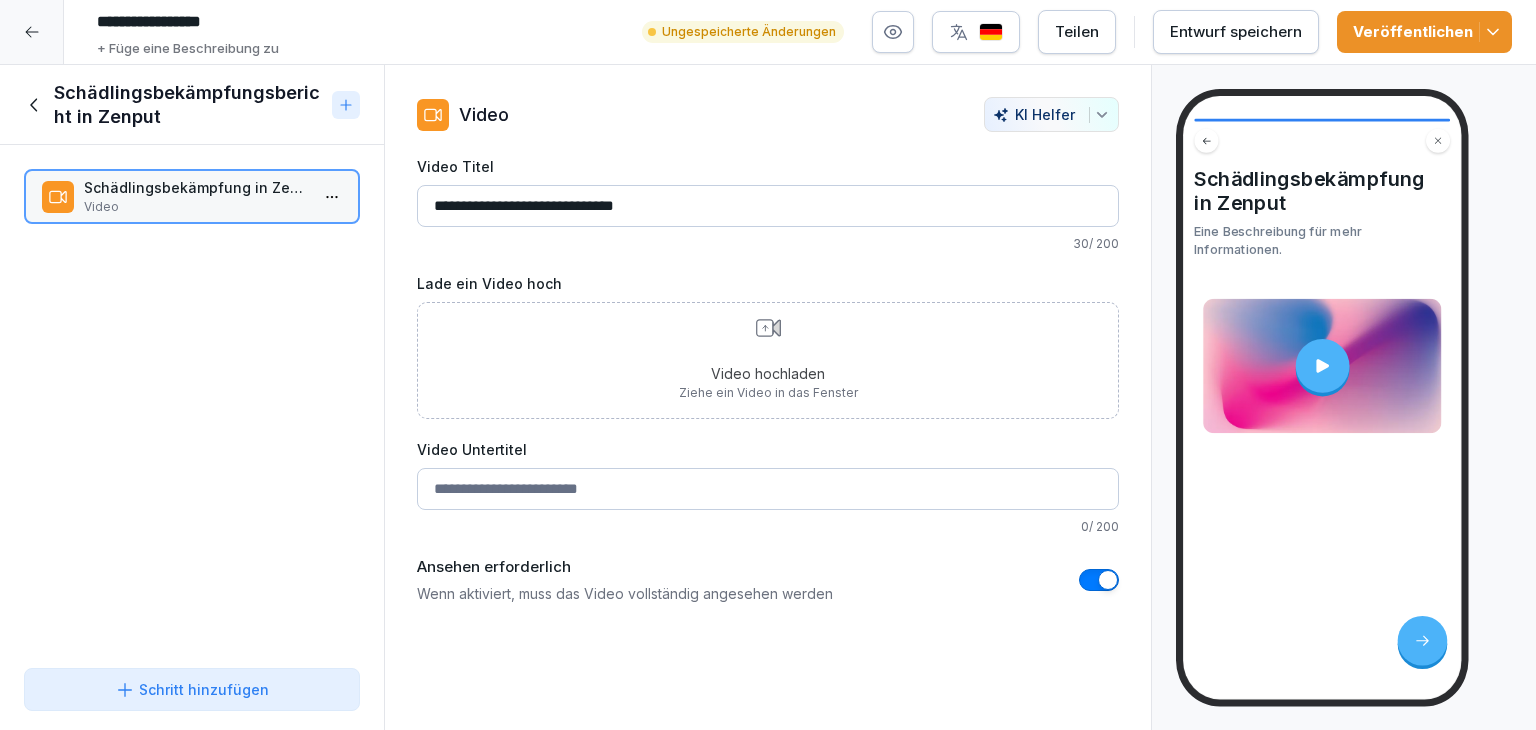 type on "**********" 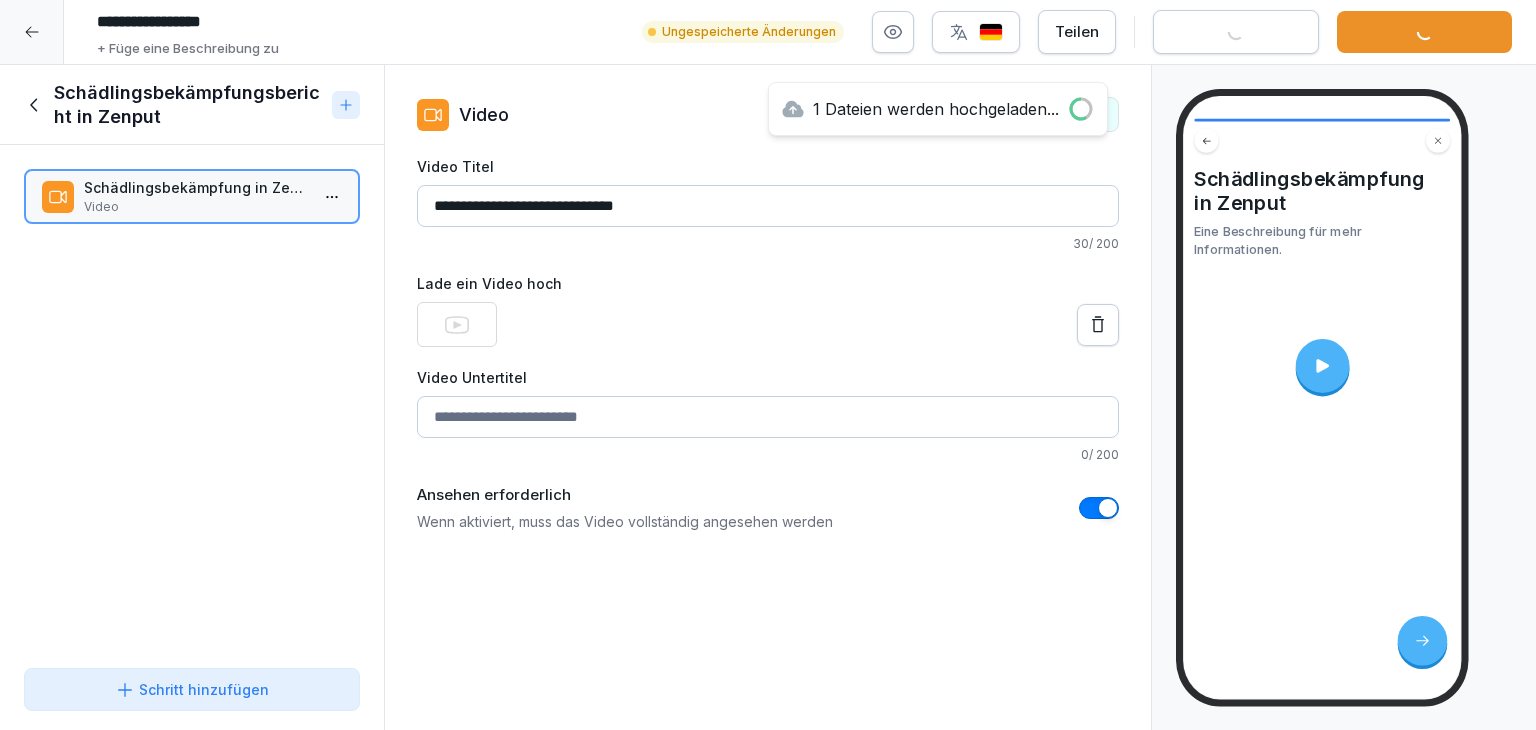 click on "Schritt hinzufügen" at bounding box center [192, 689] 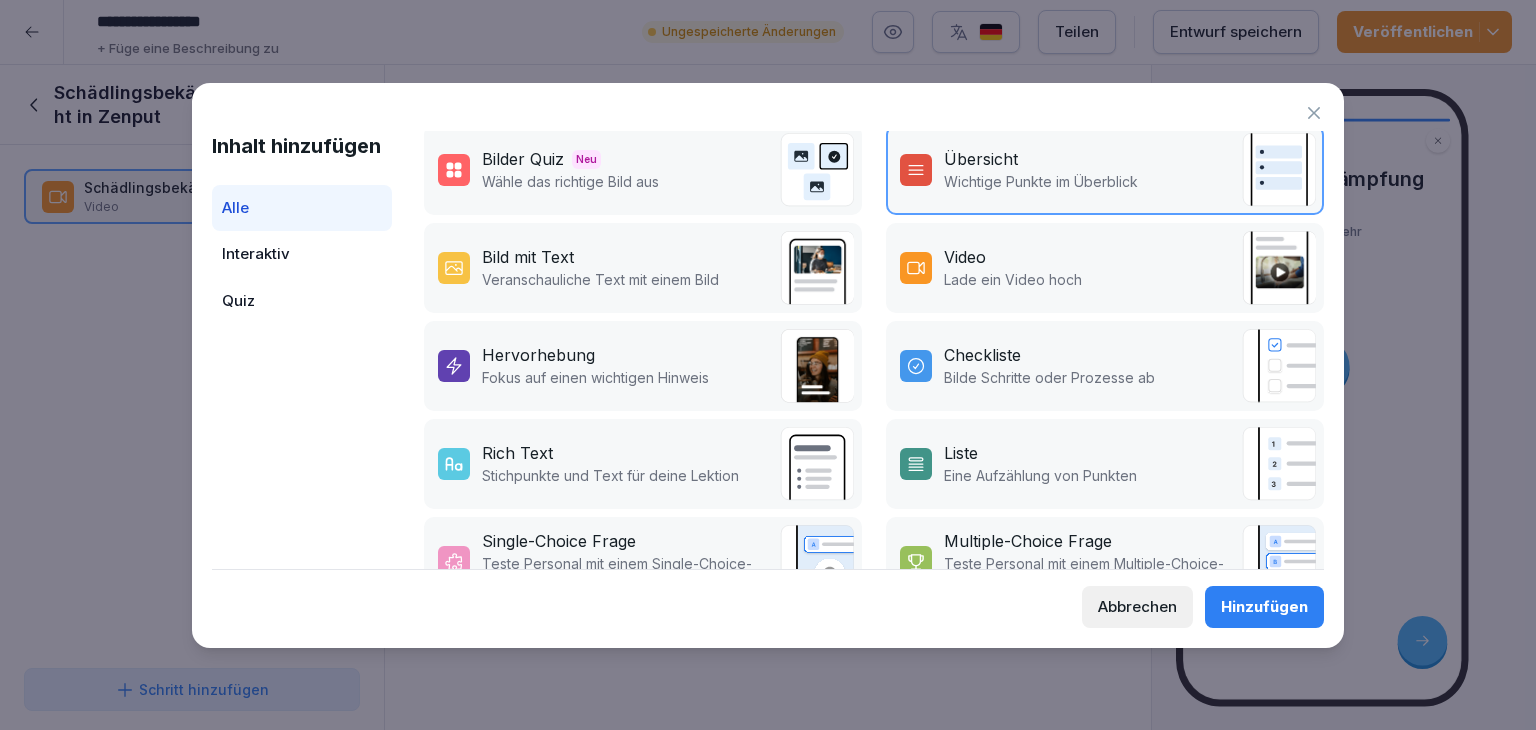 scroll, scrollTop: 400, scrollLeft: 0, axis: vertical 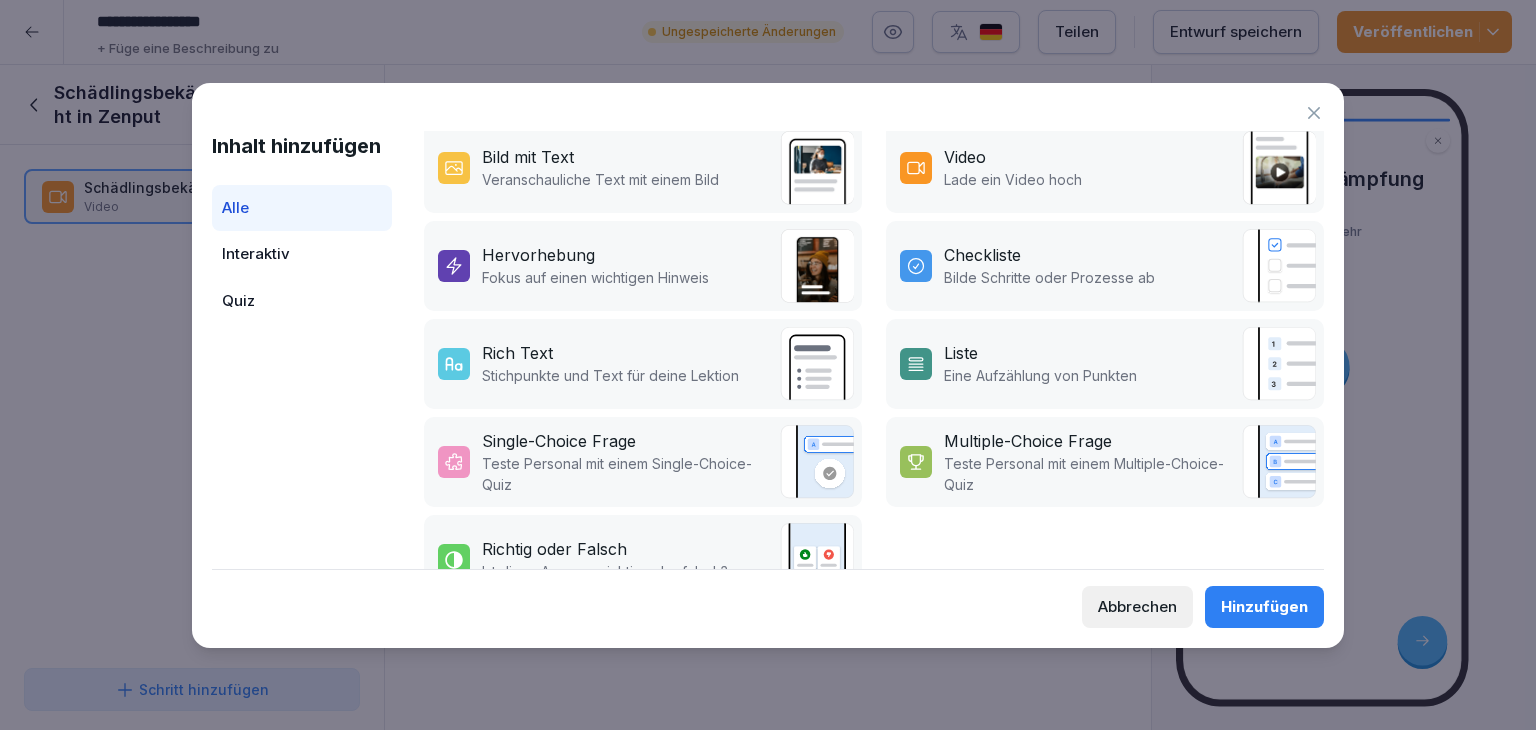 click on "Teste Personal mit einem Single-Choice-Quiz" at bounding box center [626, 474] 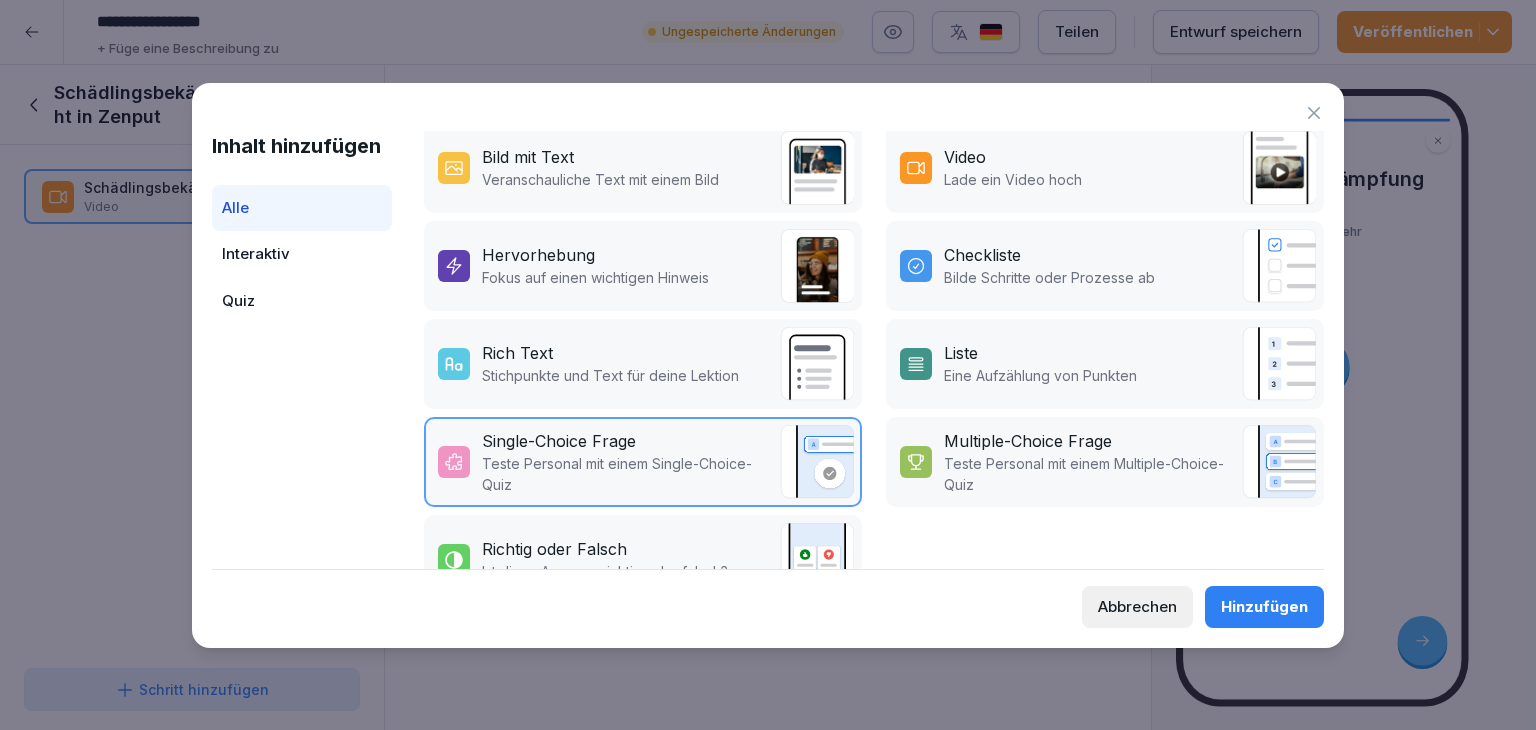click on "Richtig oder Falsch" at bounding box center (554, 549) 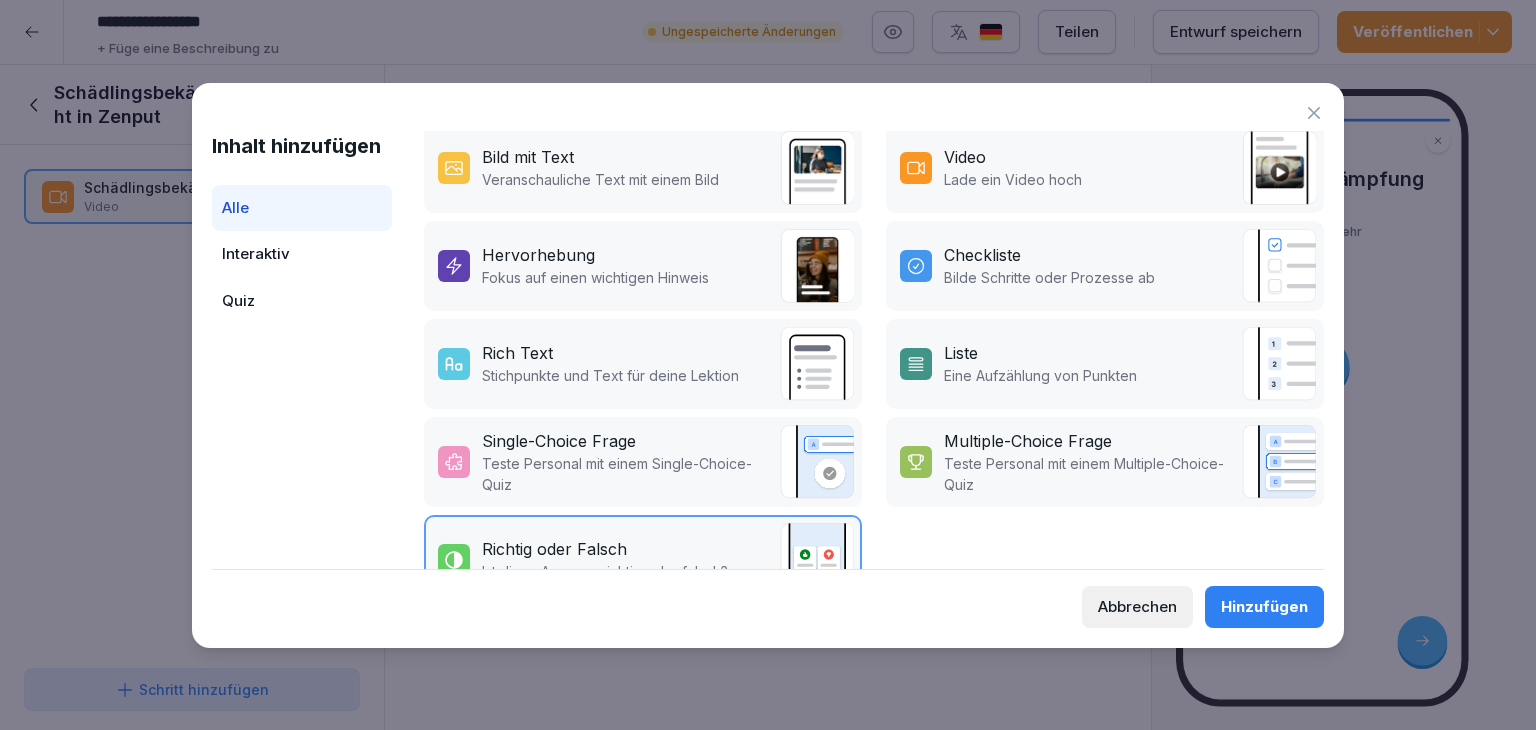 click on "Hinzufügen" at bounding box center (1264, 607) 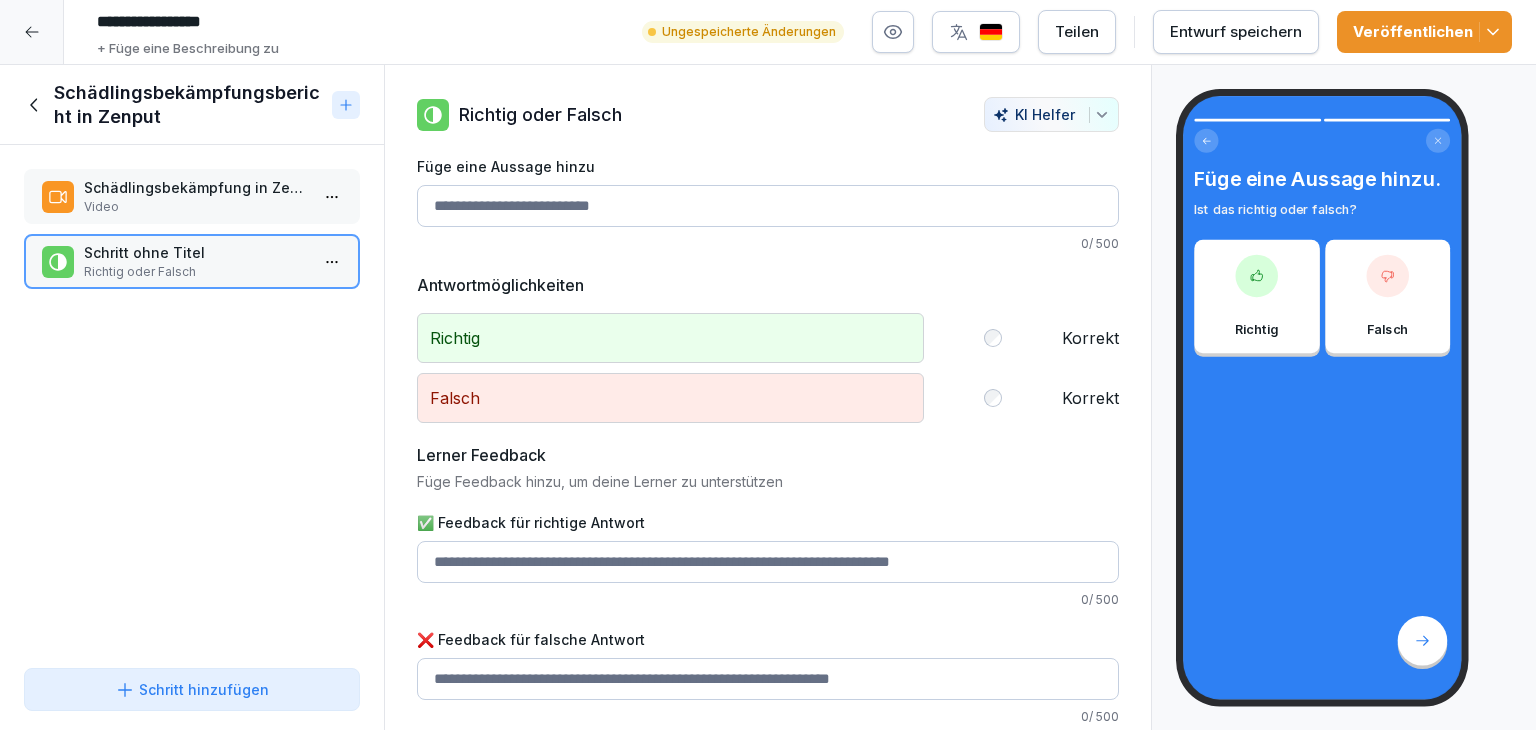click on "Schritt hinzufügen" at bounding box center (192, 689) 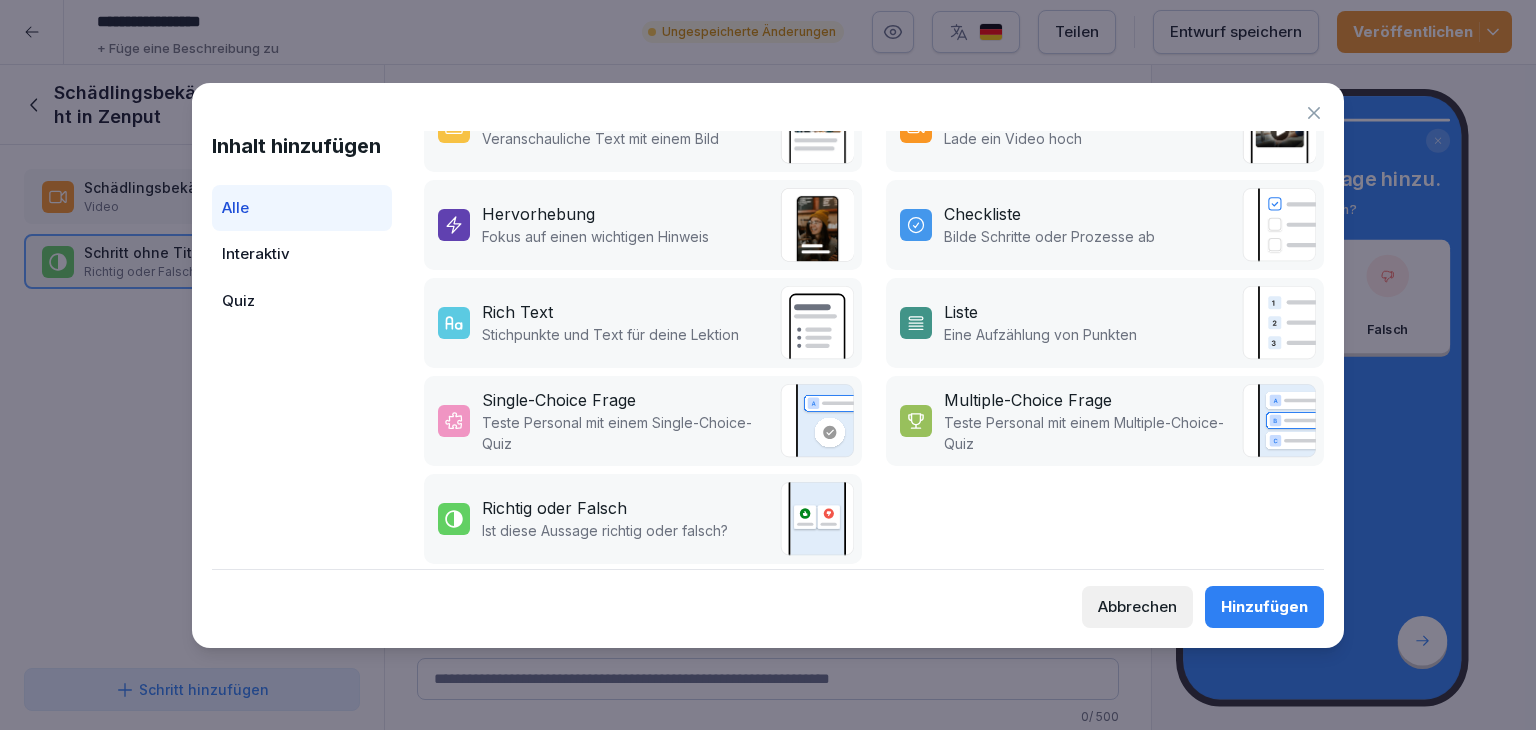 scroll, scrollTop: 460, scrollLeft: 0, axis: vertical 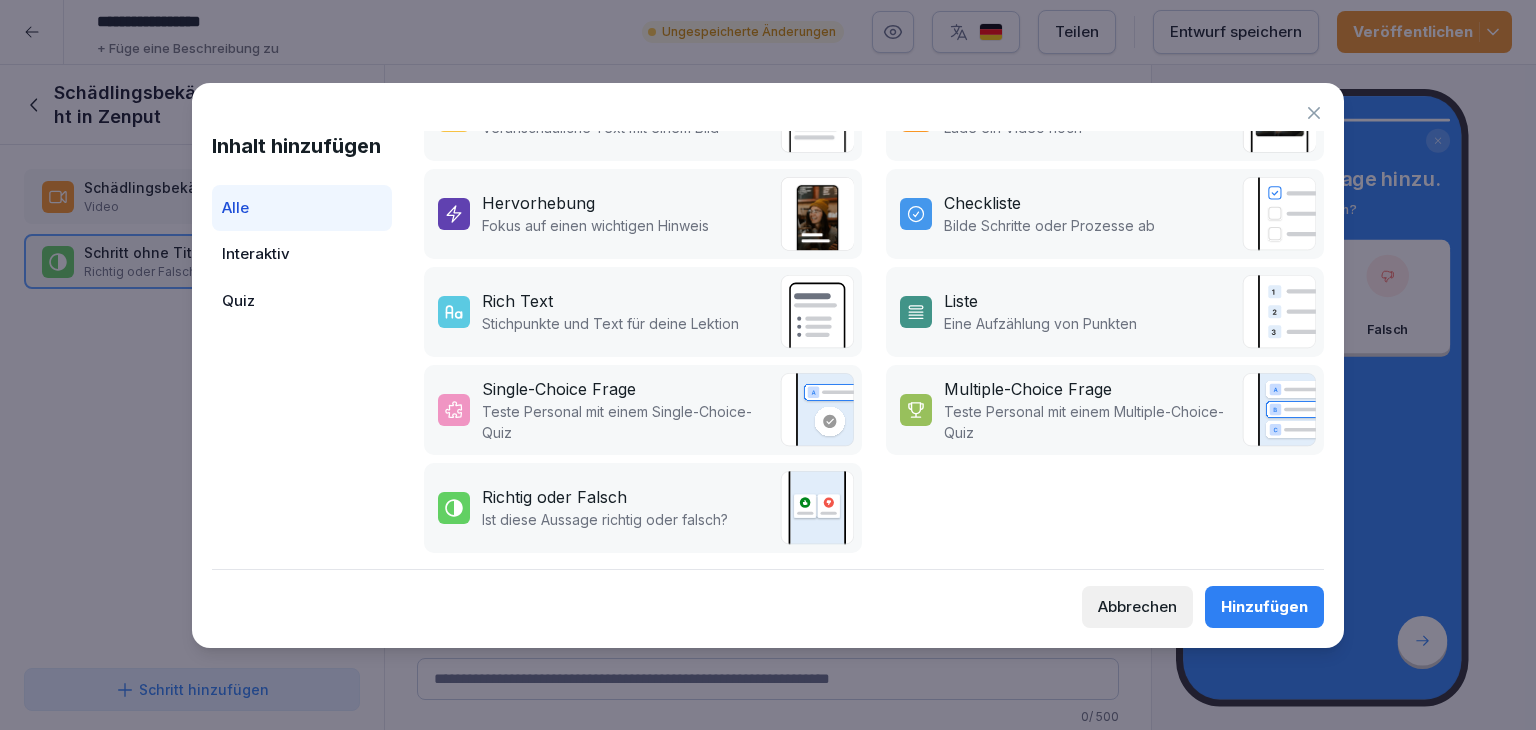 click on "Teste Personal mit einem Multiple-Choice-Quiz" at bounding box center [1088, 422] 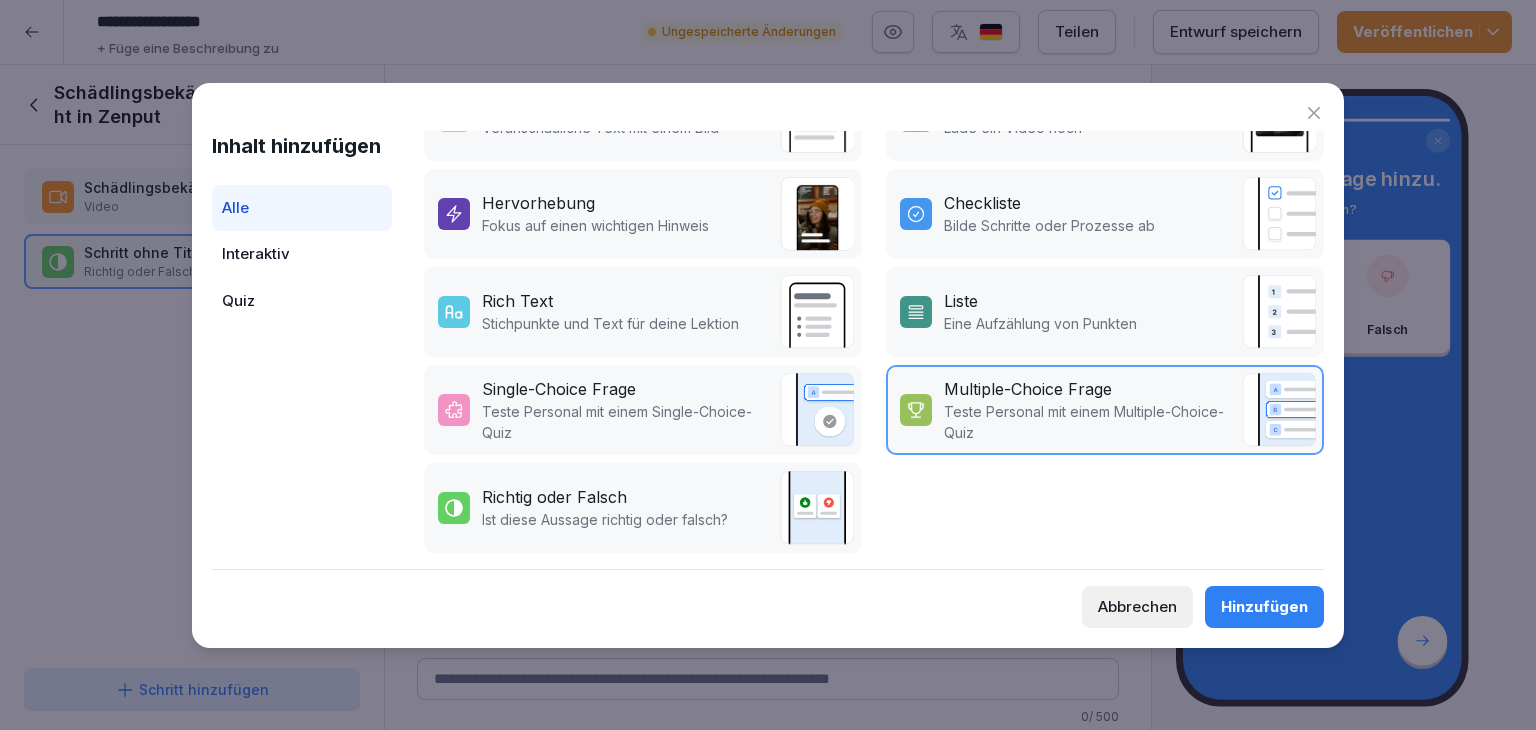 click on "Hinzufügen" at bounding box center (1264, 607) 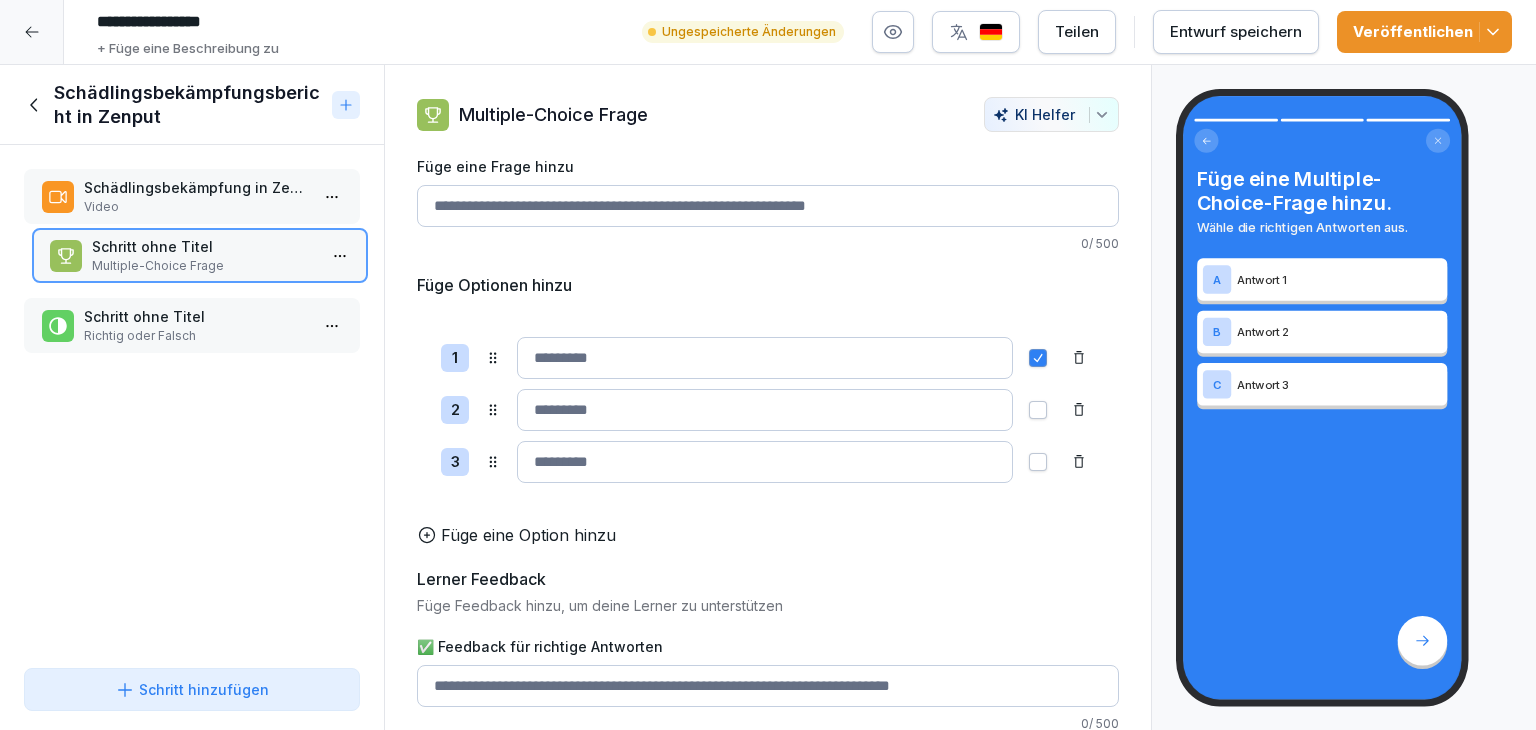 drag, startPoint x: 164, startPoint y: 327, endPoint x: 172, endPoint y: 256, distance: 71.44928 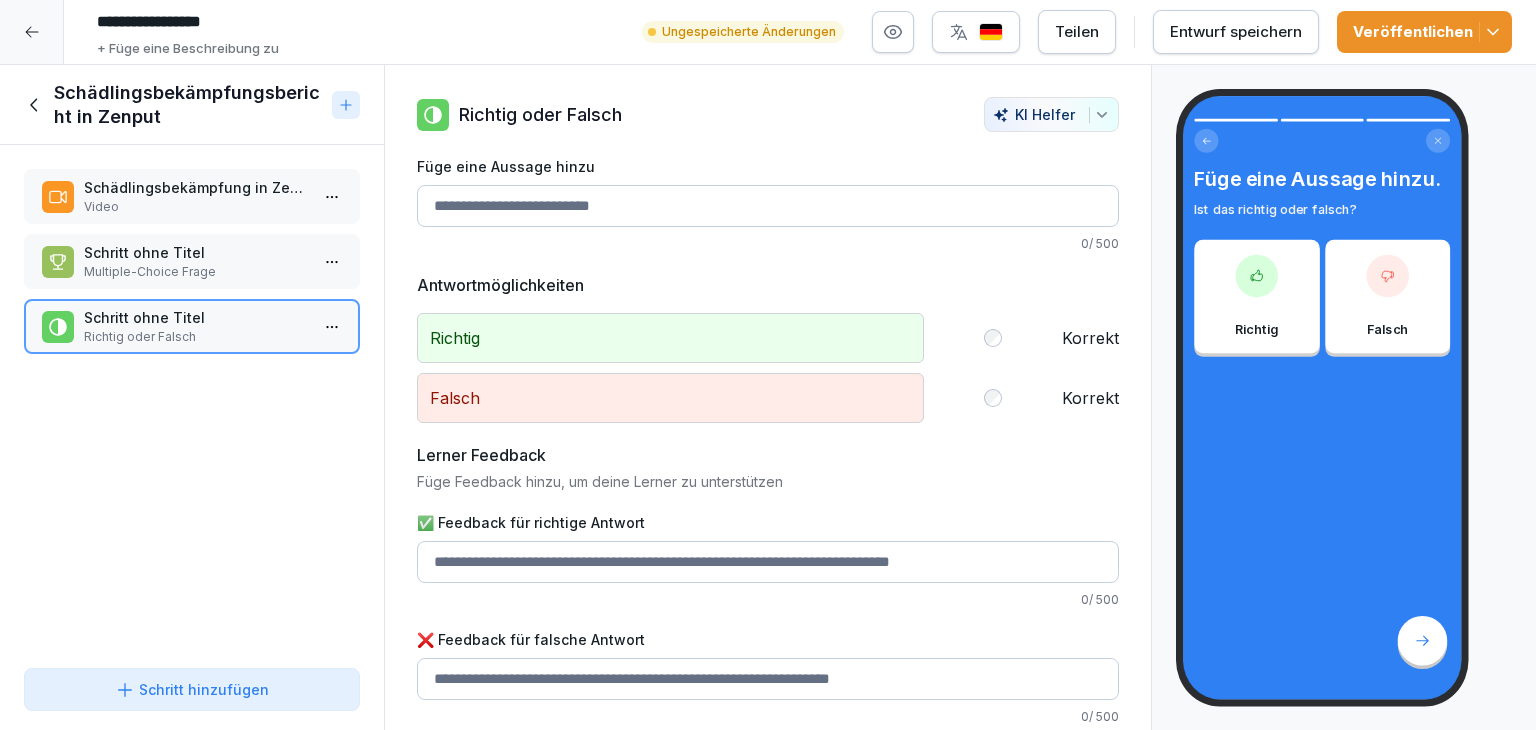click on "Füge eine Aussage hinzu" at bounding box center (768, 206) 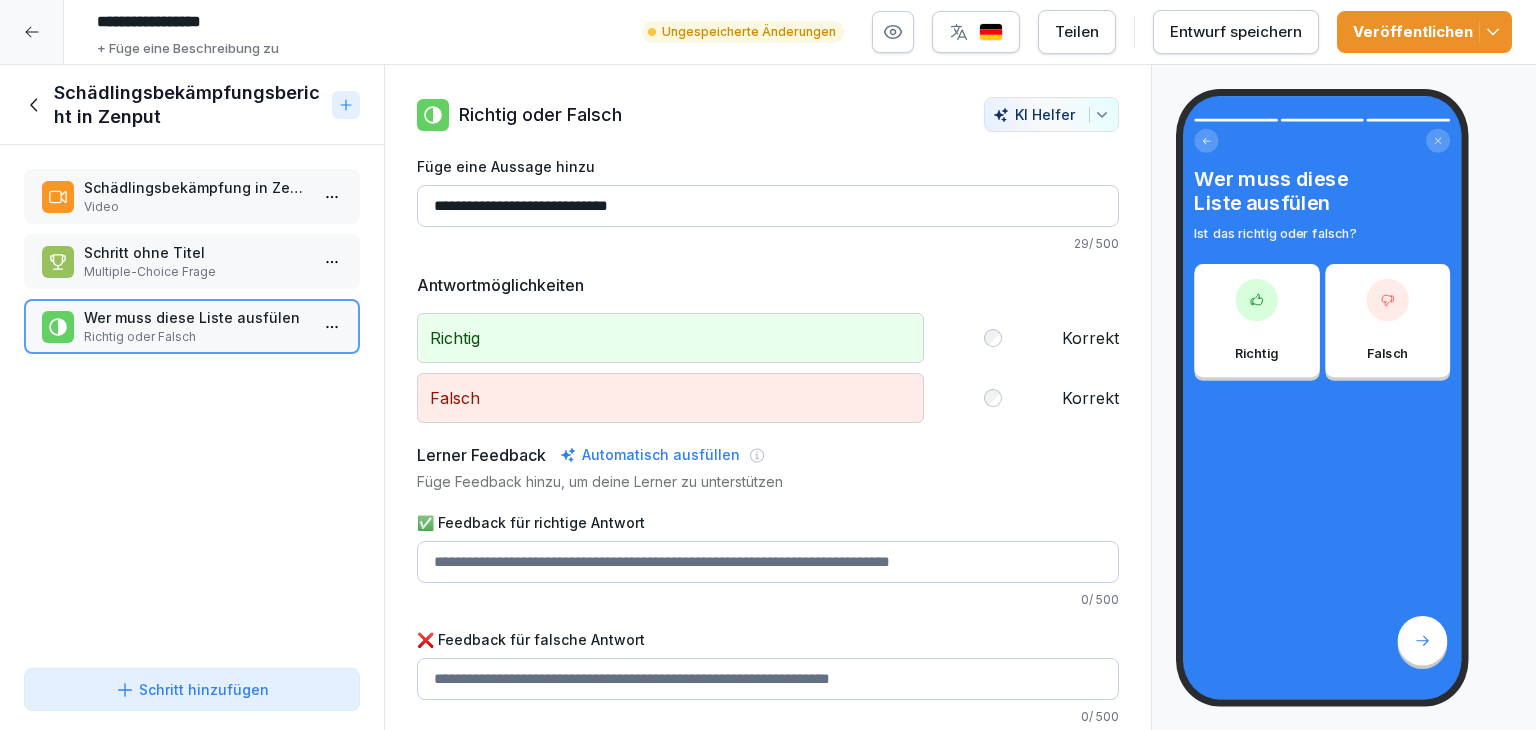 click on "**********" at bounding box center [768, 206] 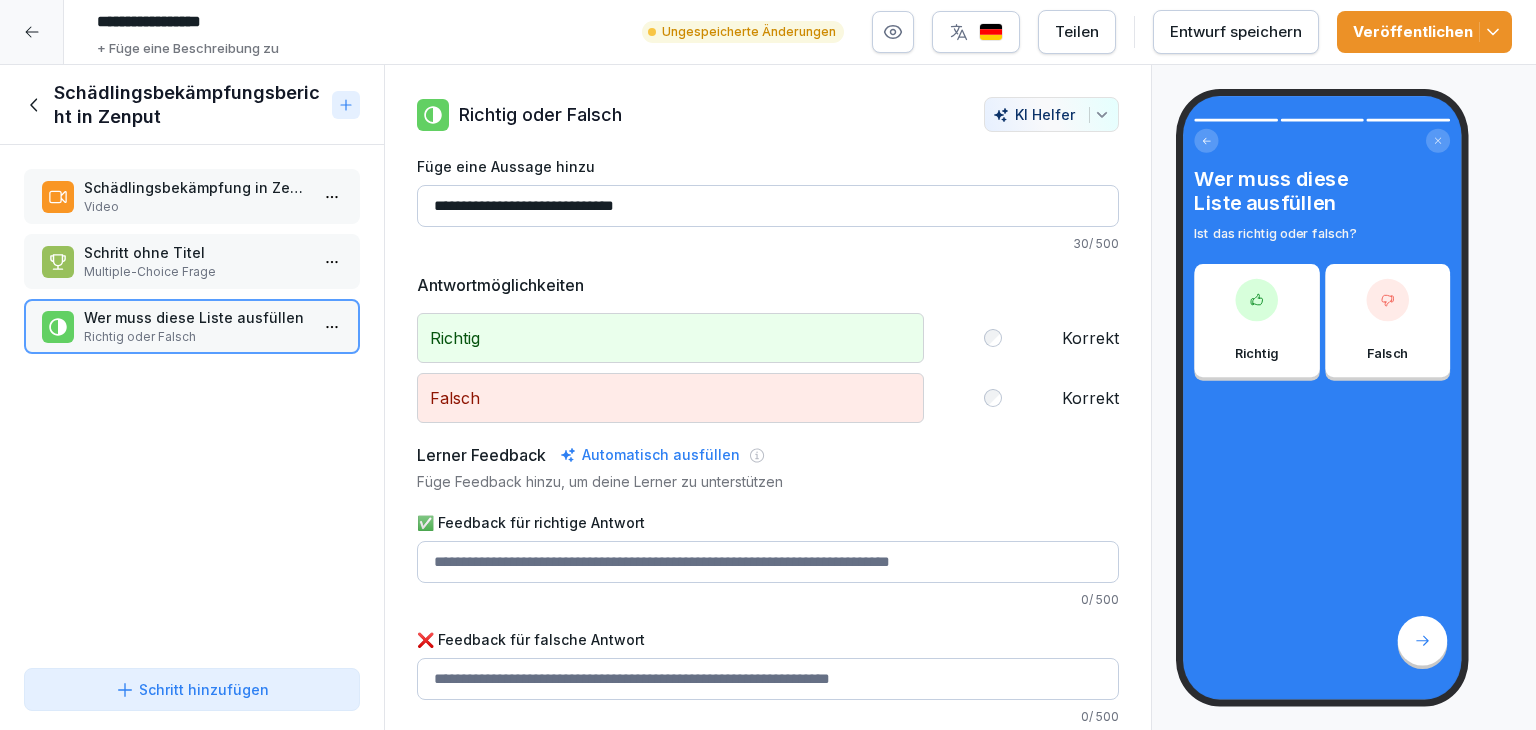click on "**********" at bounding box center (768, 206) 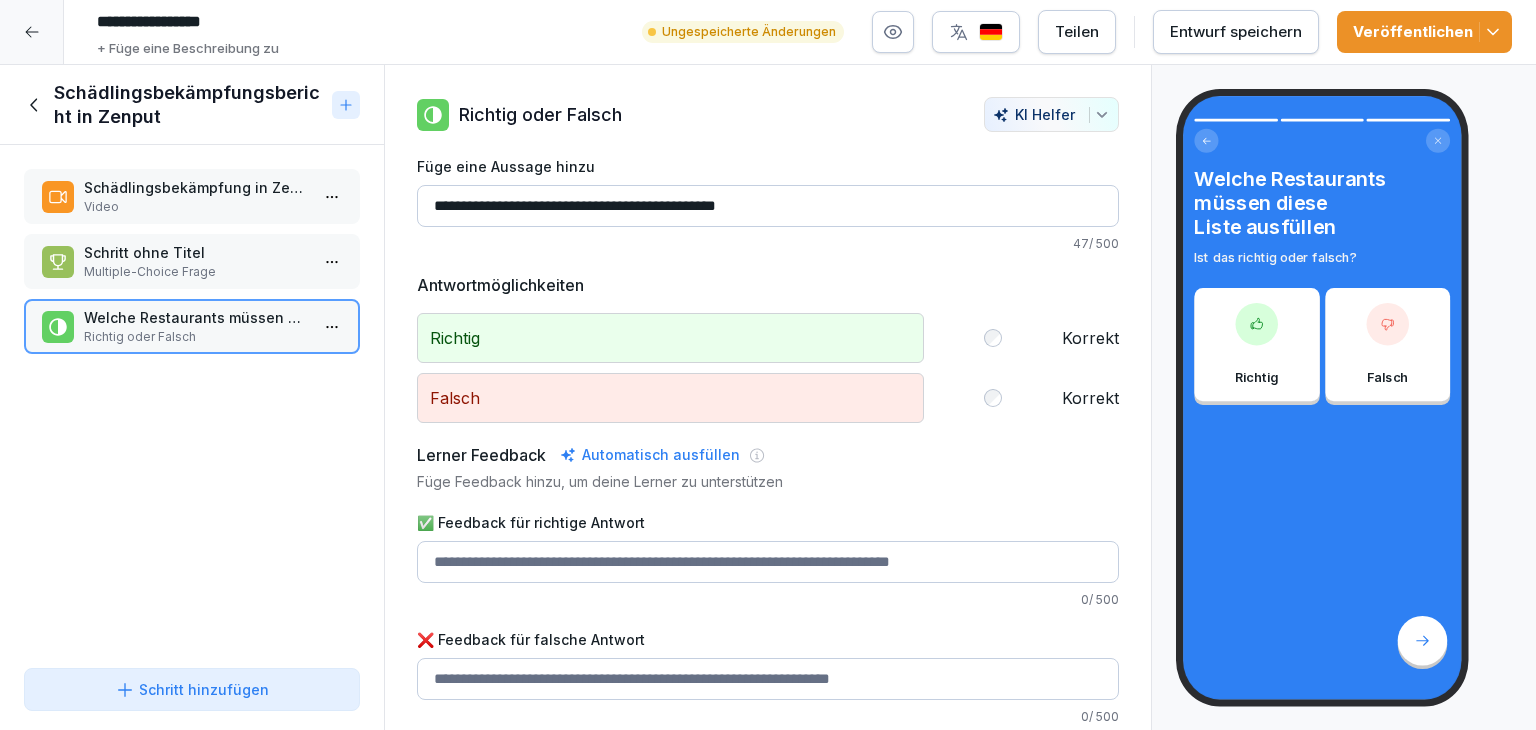 click on "**********" at bounding box center (768, 206) 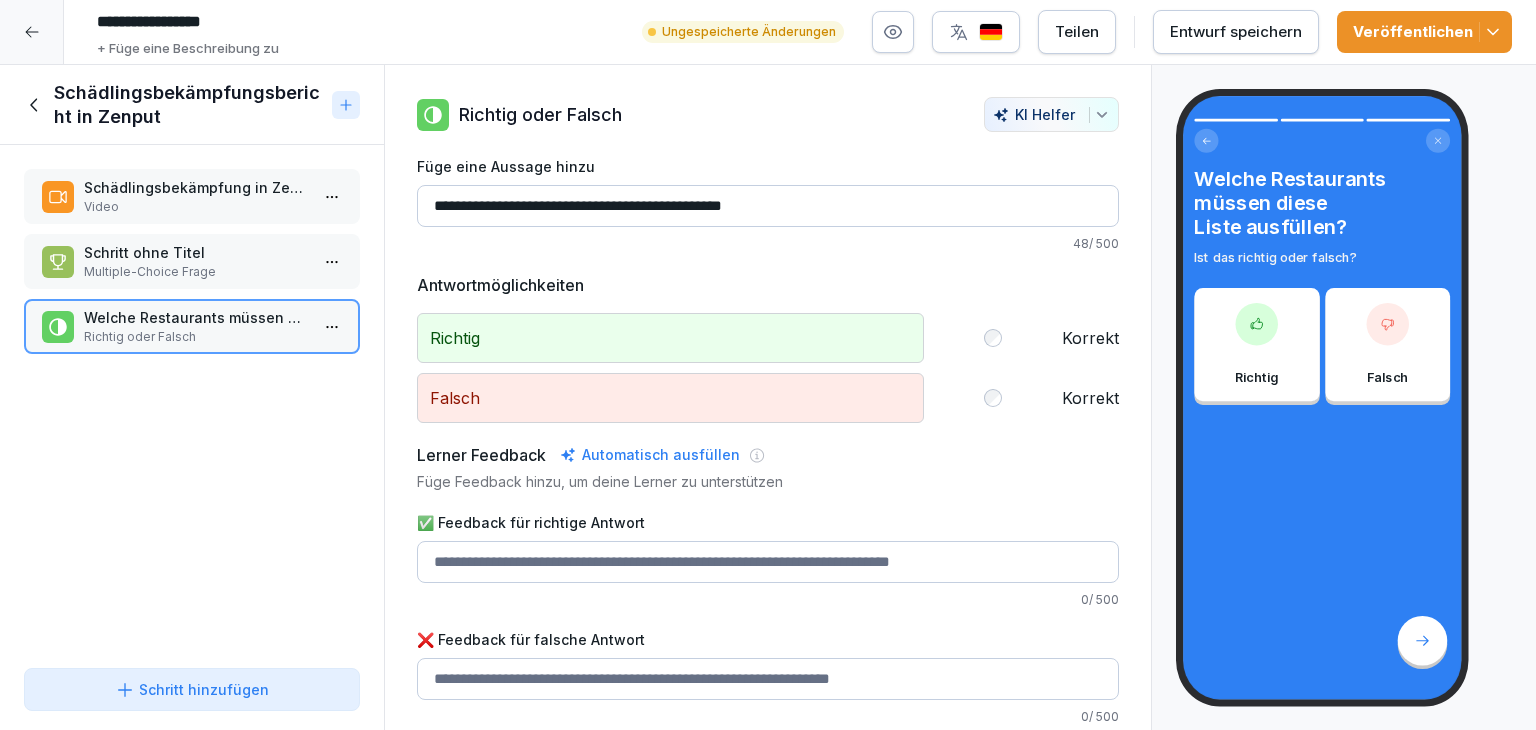 drag, startPoint x: 812, startPoint y: 201, endPoint x: 426, endPoint y: 209, distance: 386.0829 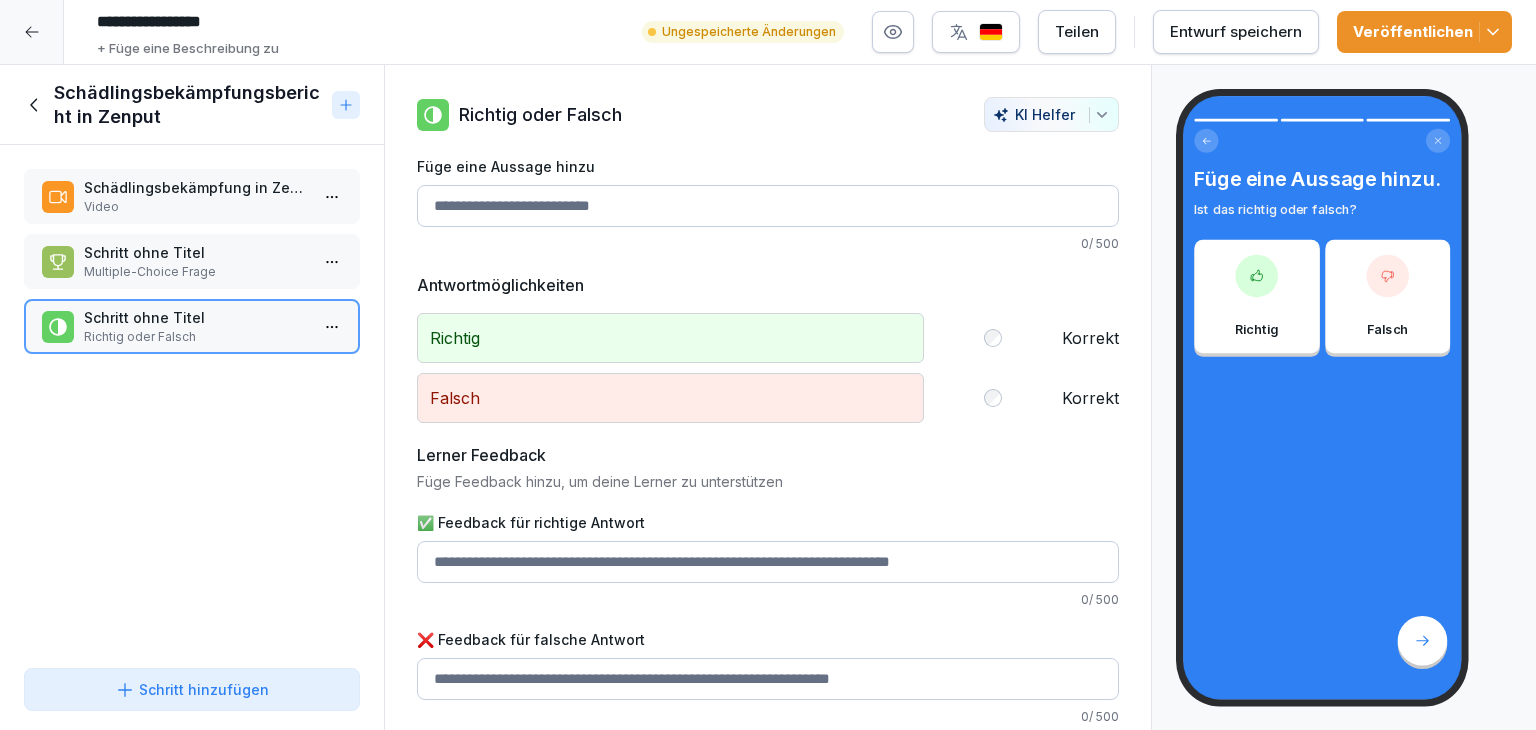 type 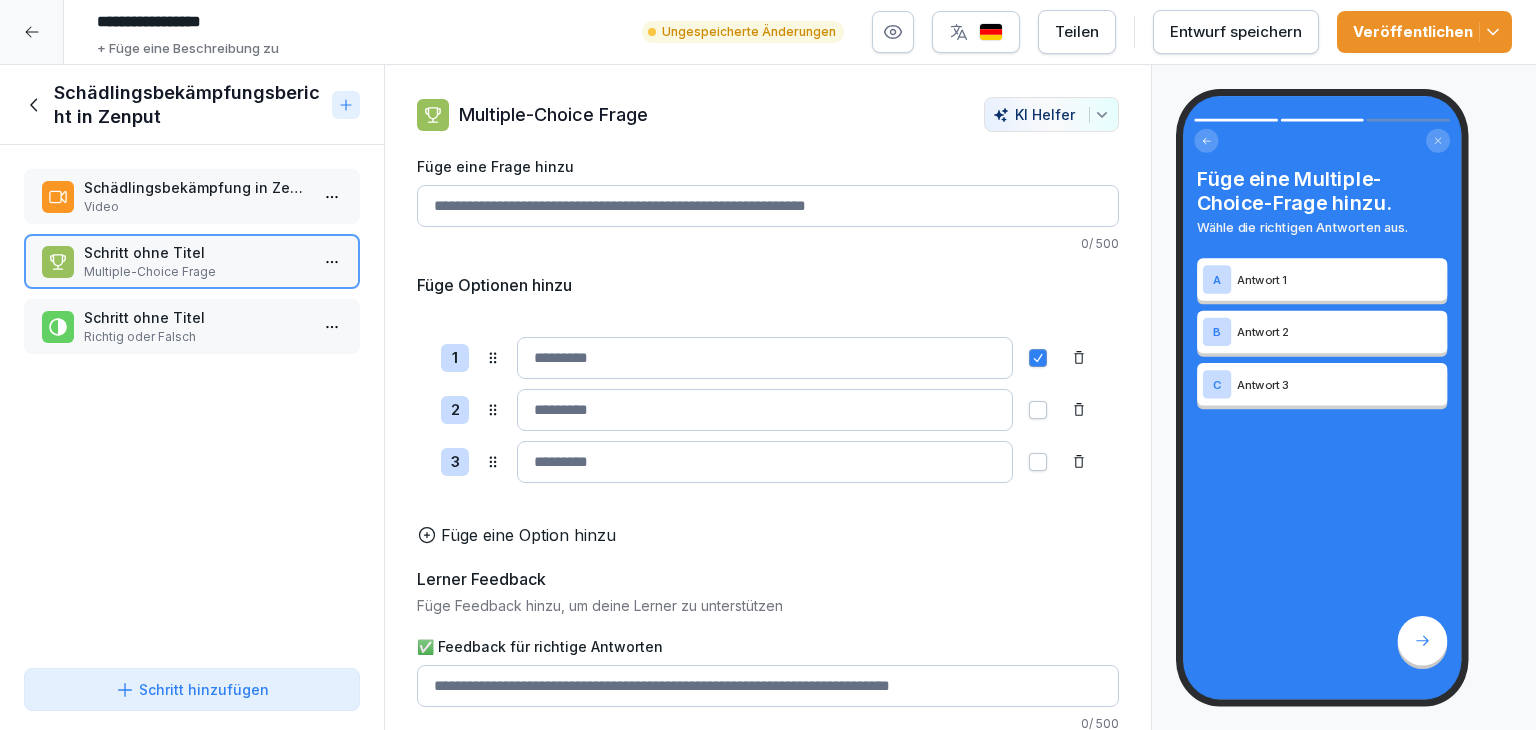 click on "Füge eine Frage hinzu" at bounding box center (768, 206) 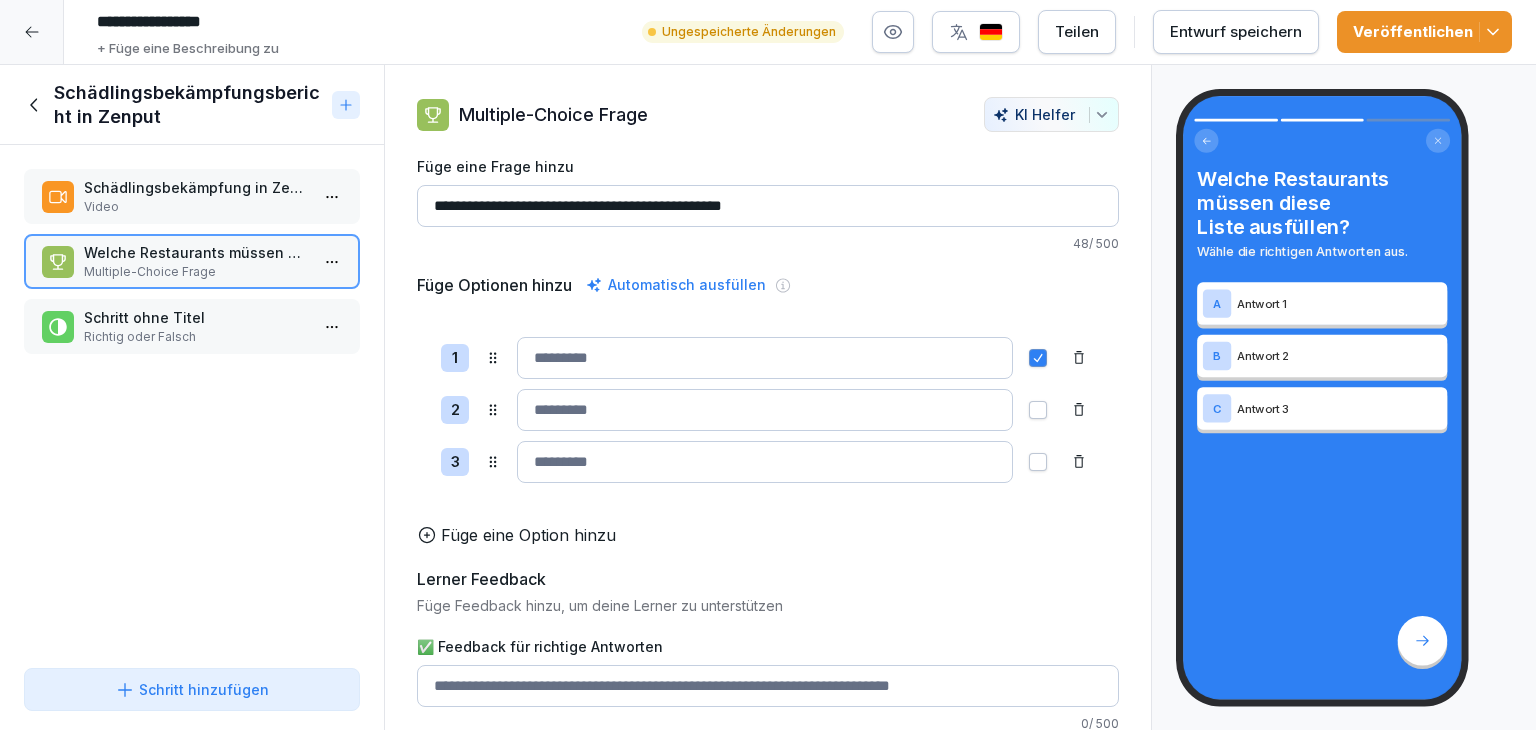 type on "**********" 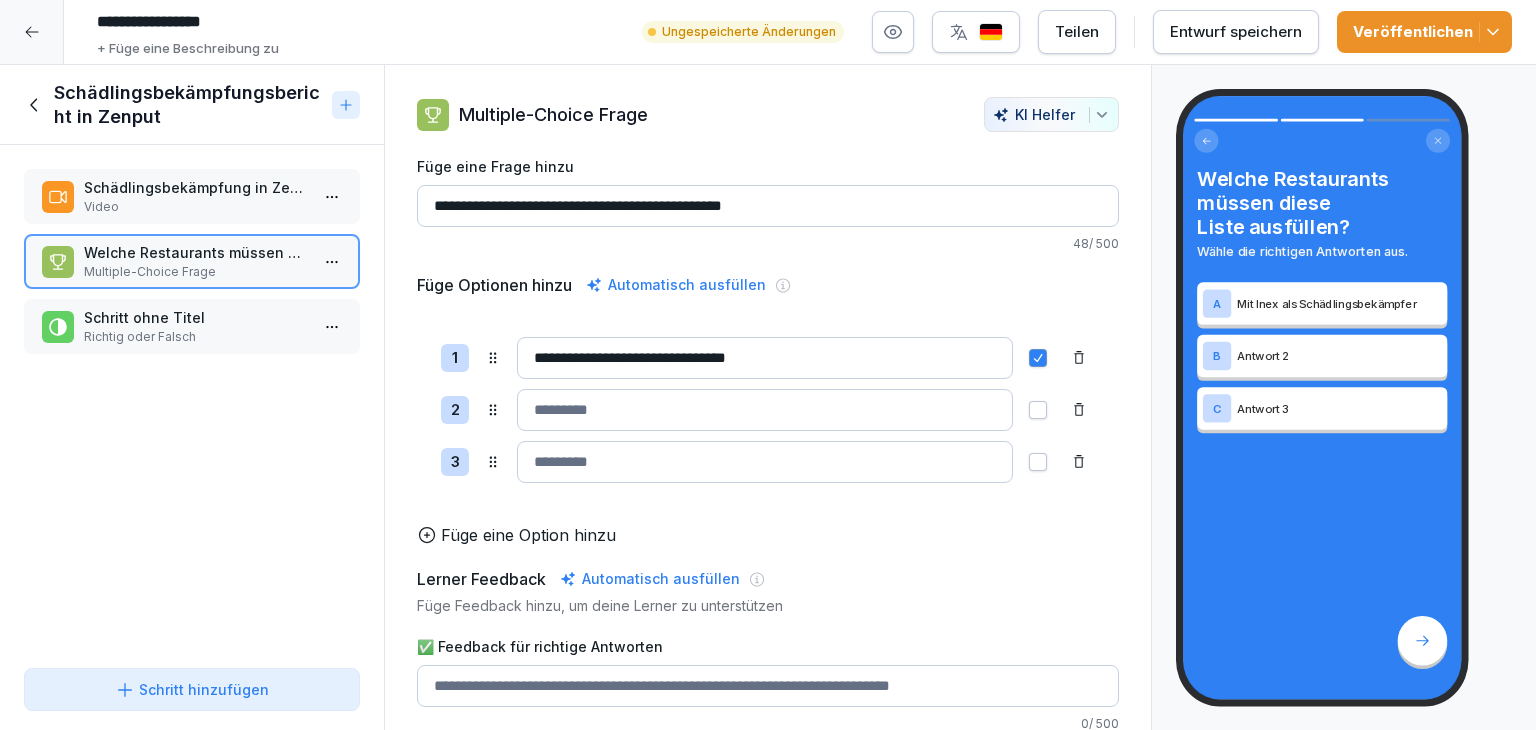 type on "**********" 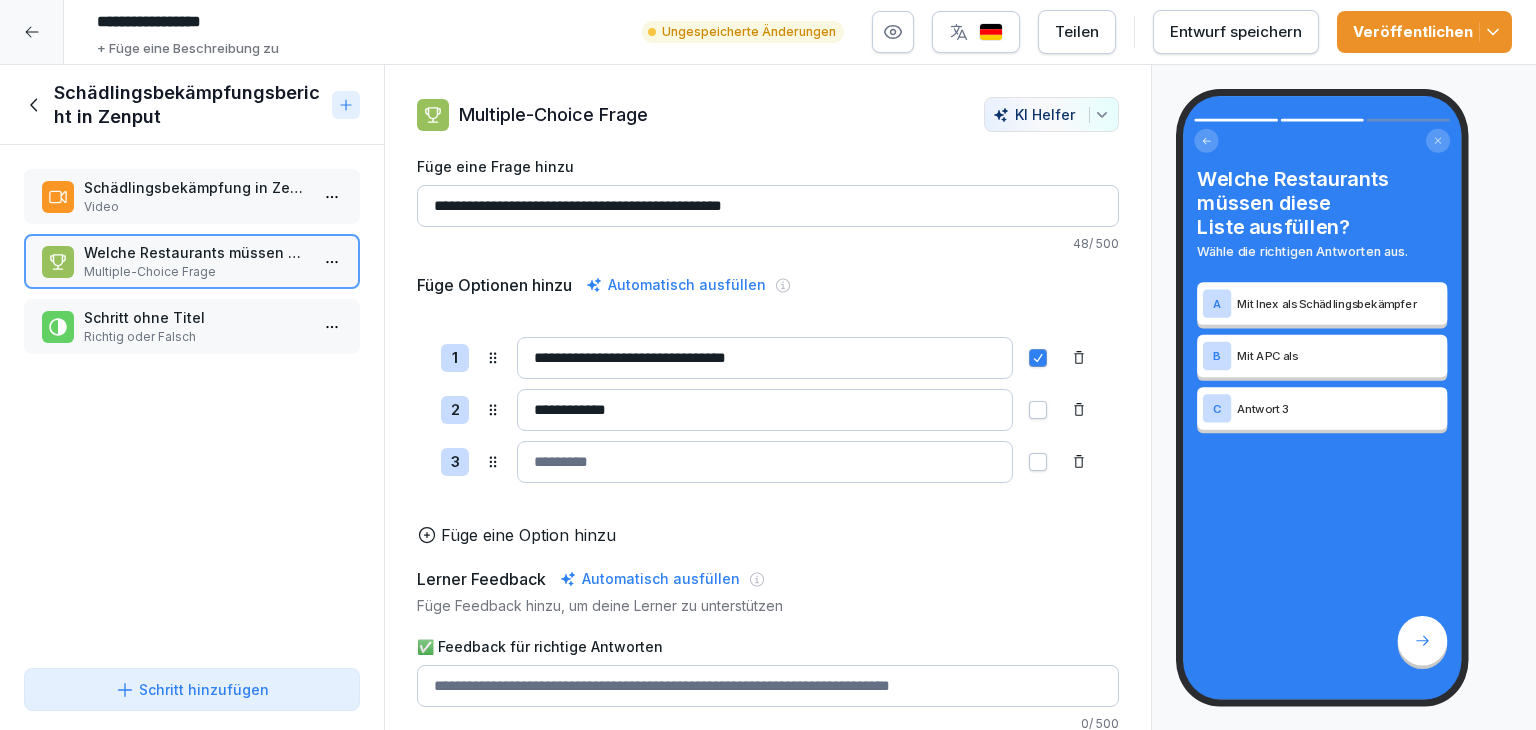 type on "**********" 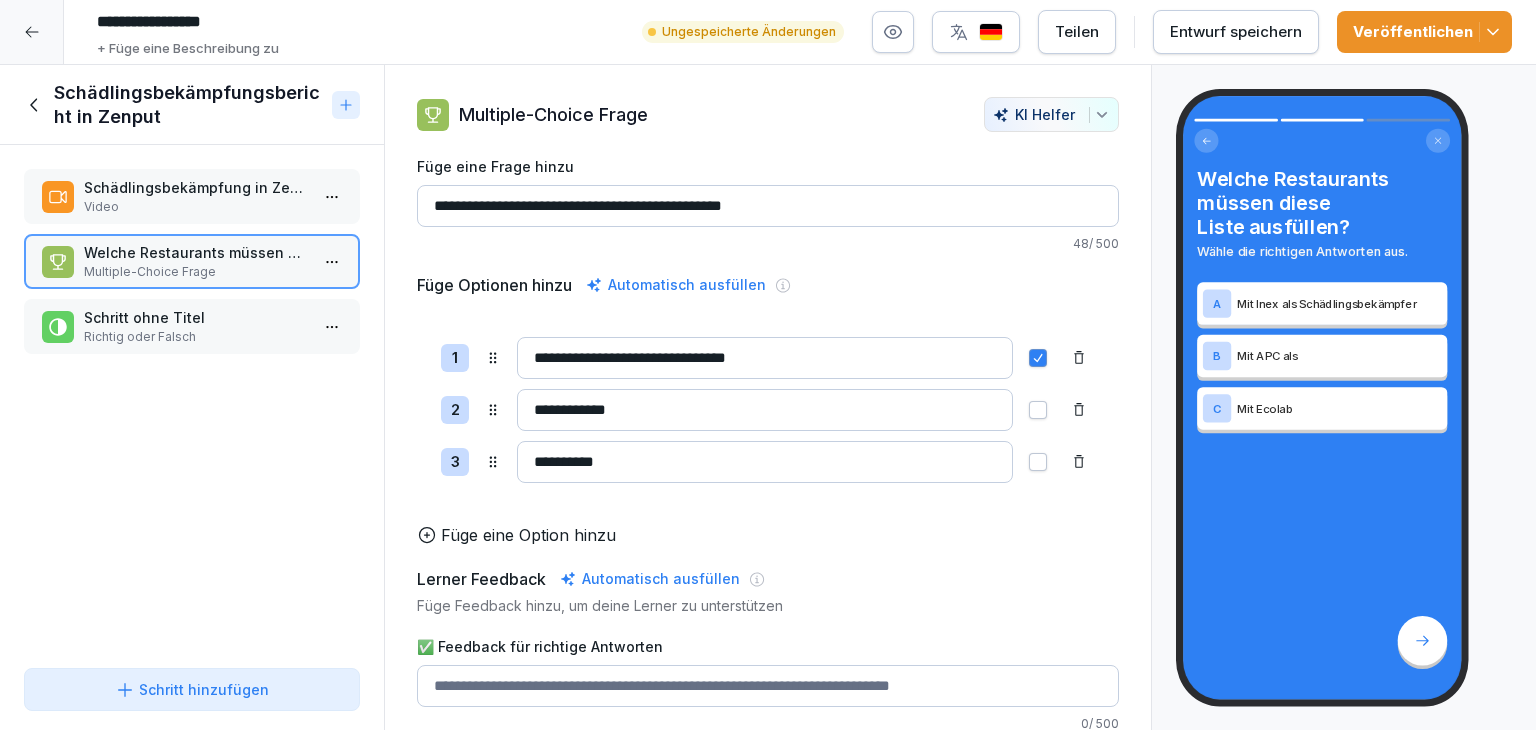 type on "**********" 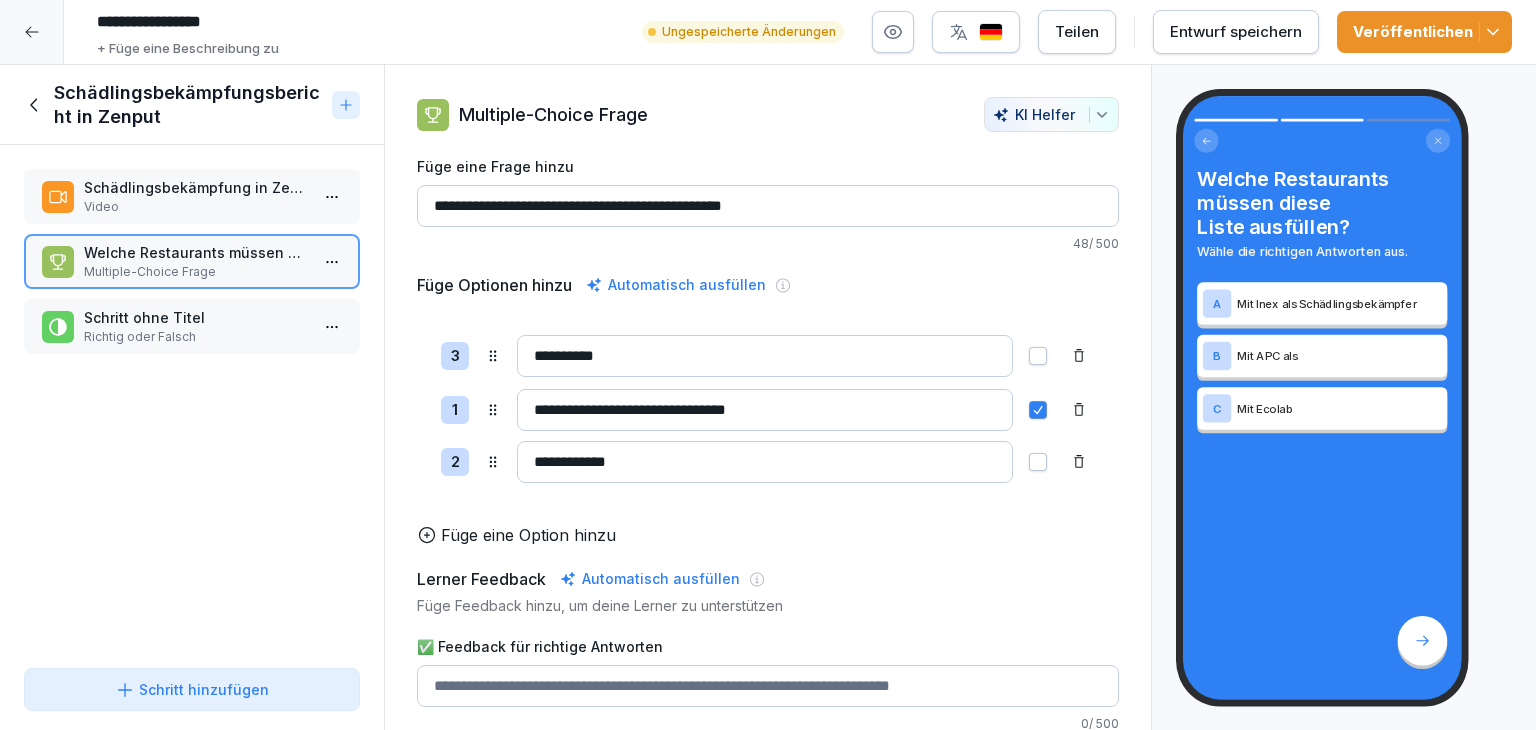 drag, startPoint x: 496, startPoint y: 463, endPoint x: 497, endPoint y: 357, distance: 106.004715 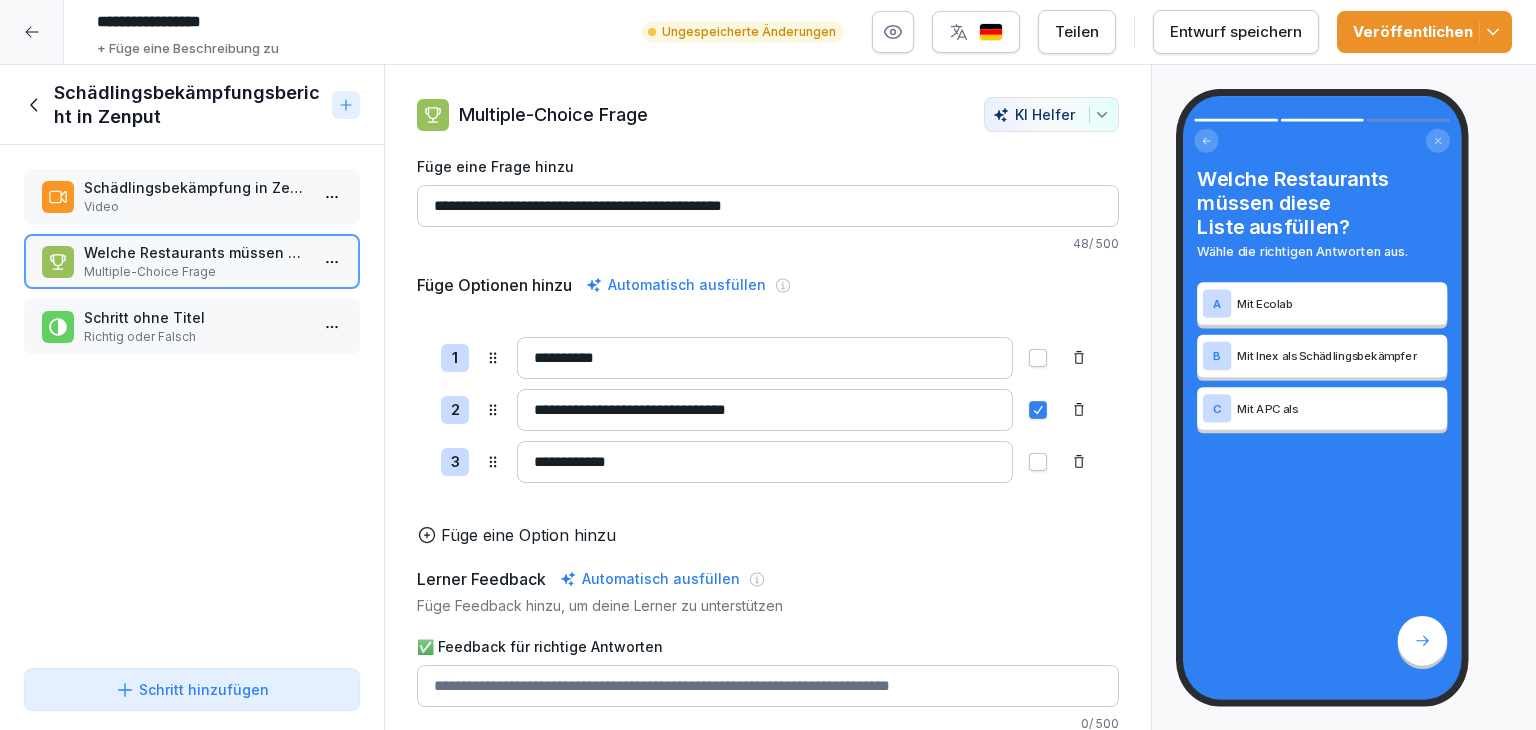 click at bounding box center [1038, 462] 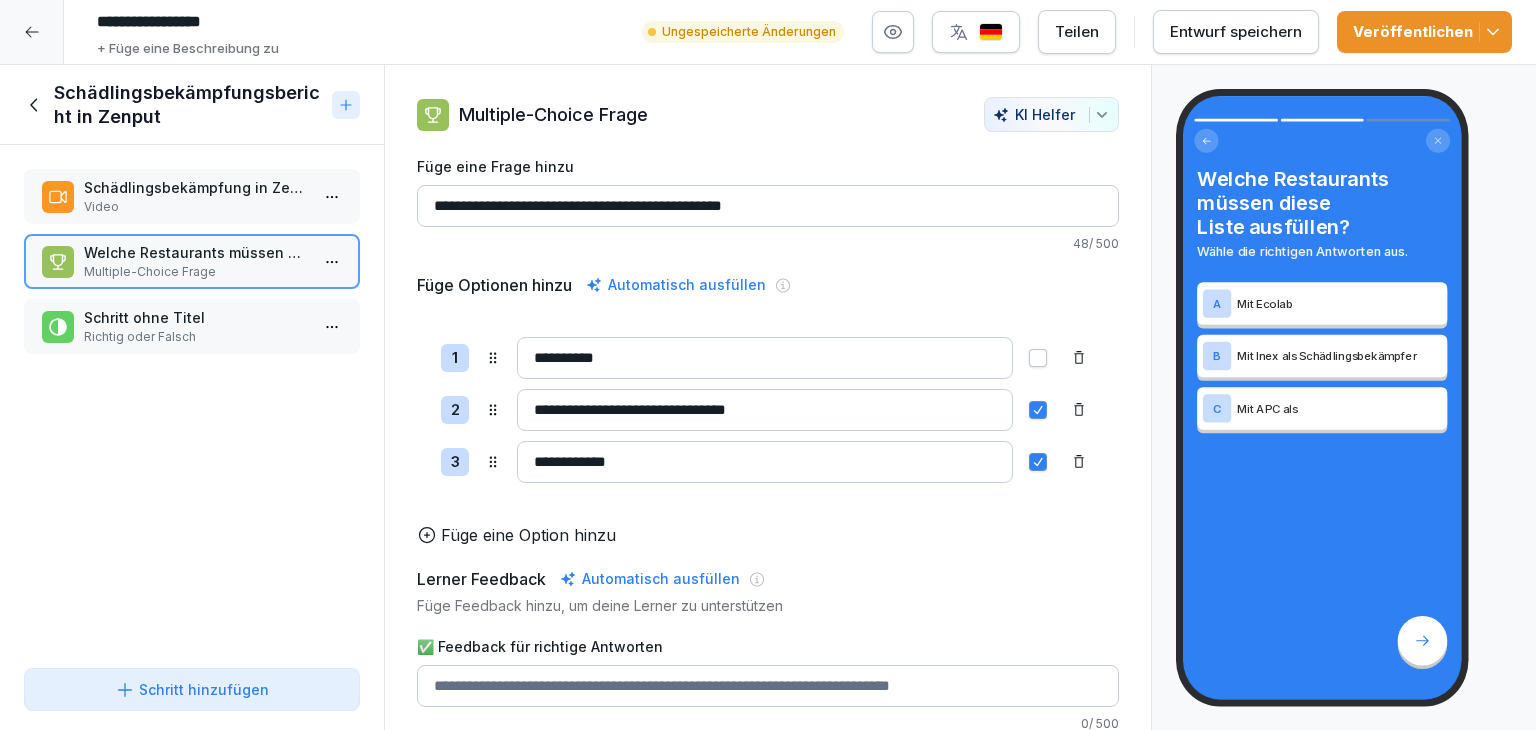 drag, startPoint x: 776, startPoint y: 401, endPoint x: 597, endPoint y: 410, distance: 179.22612 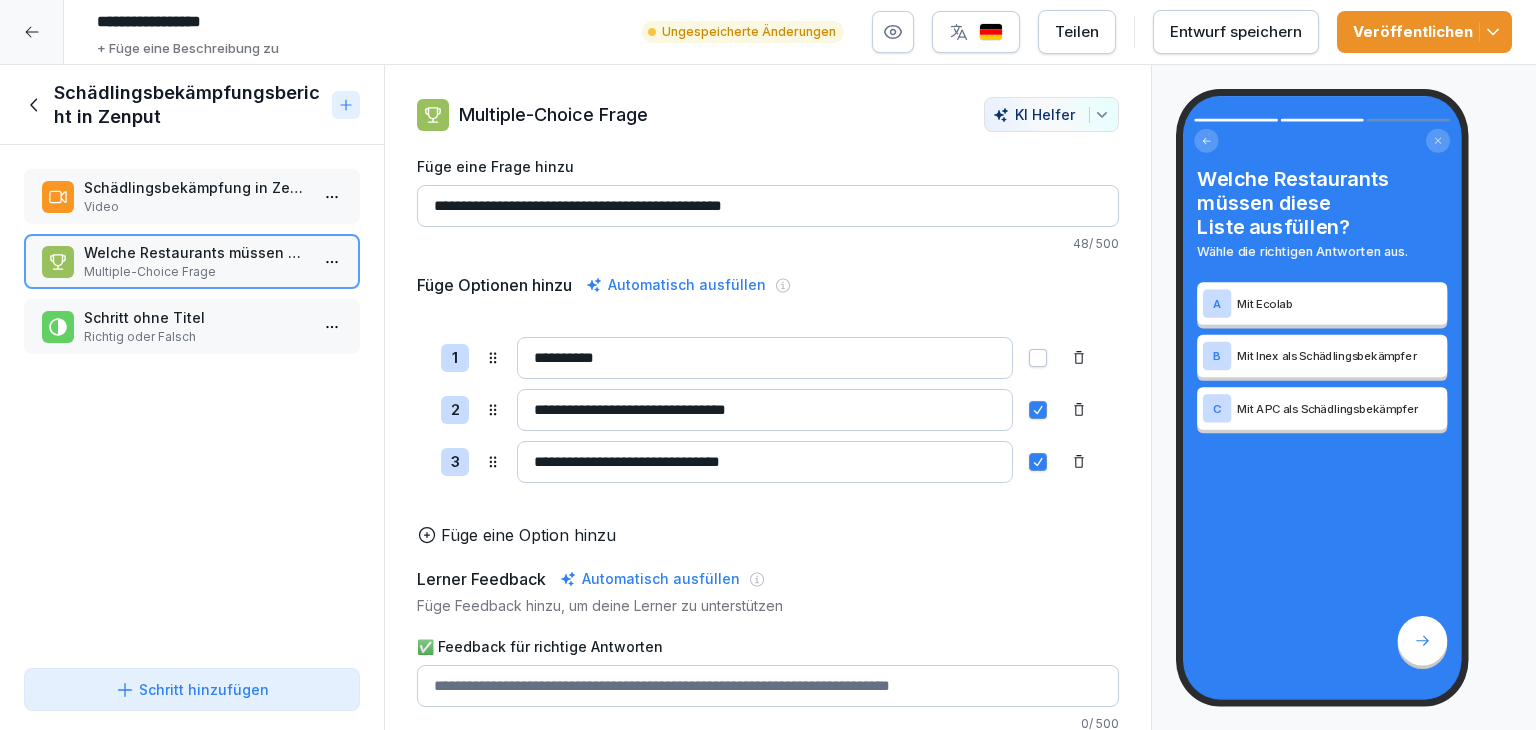 type on "**********" 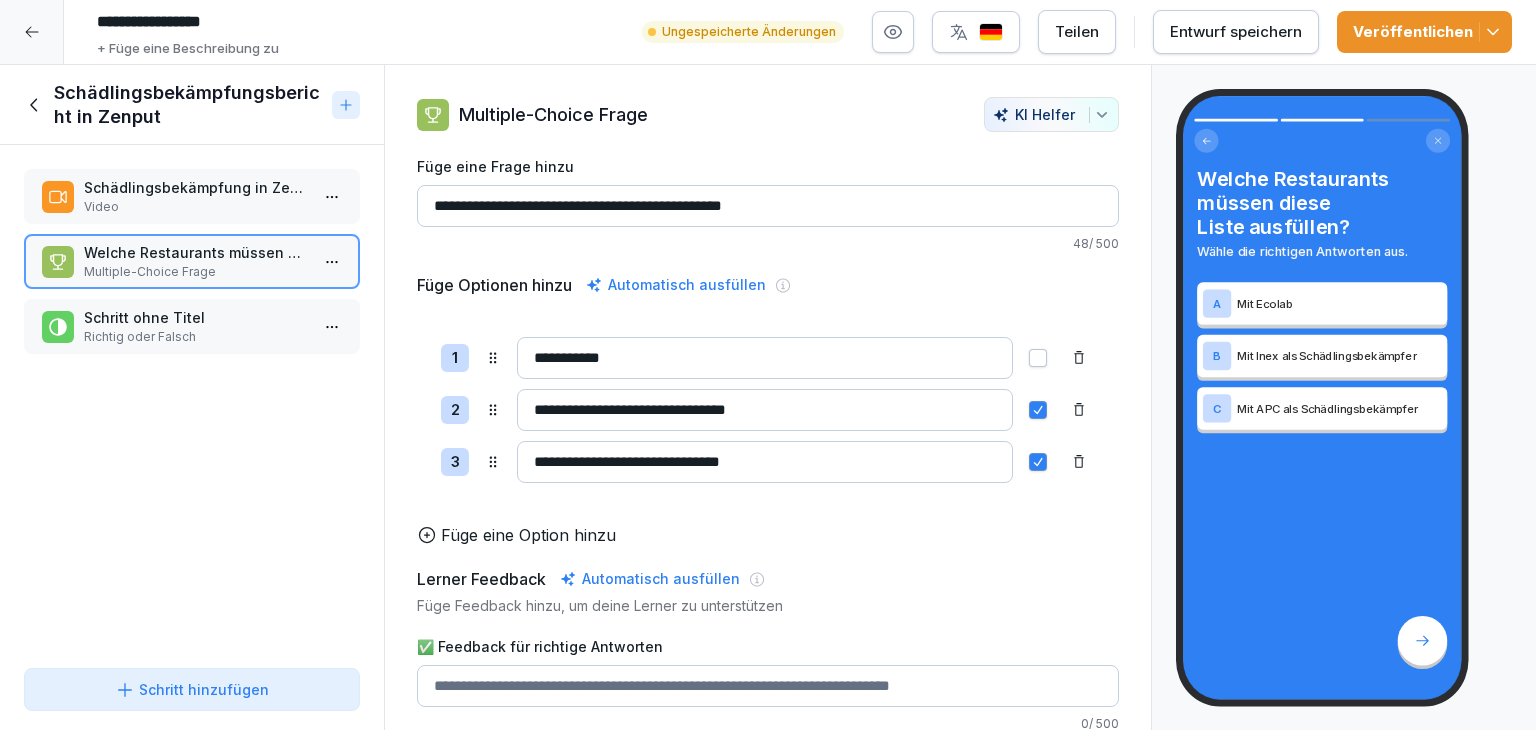 paste on "**********" 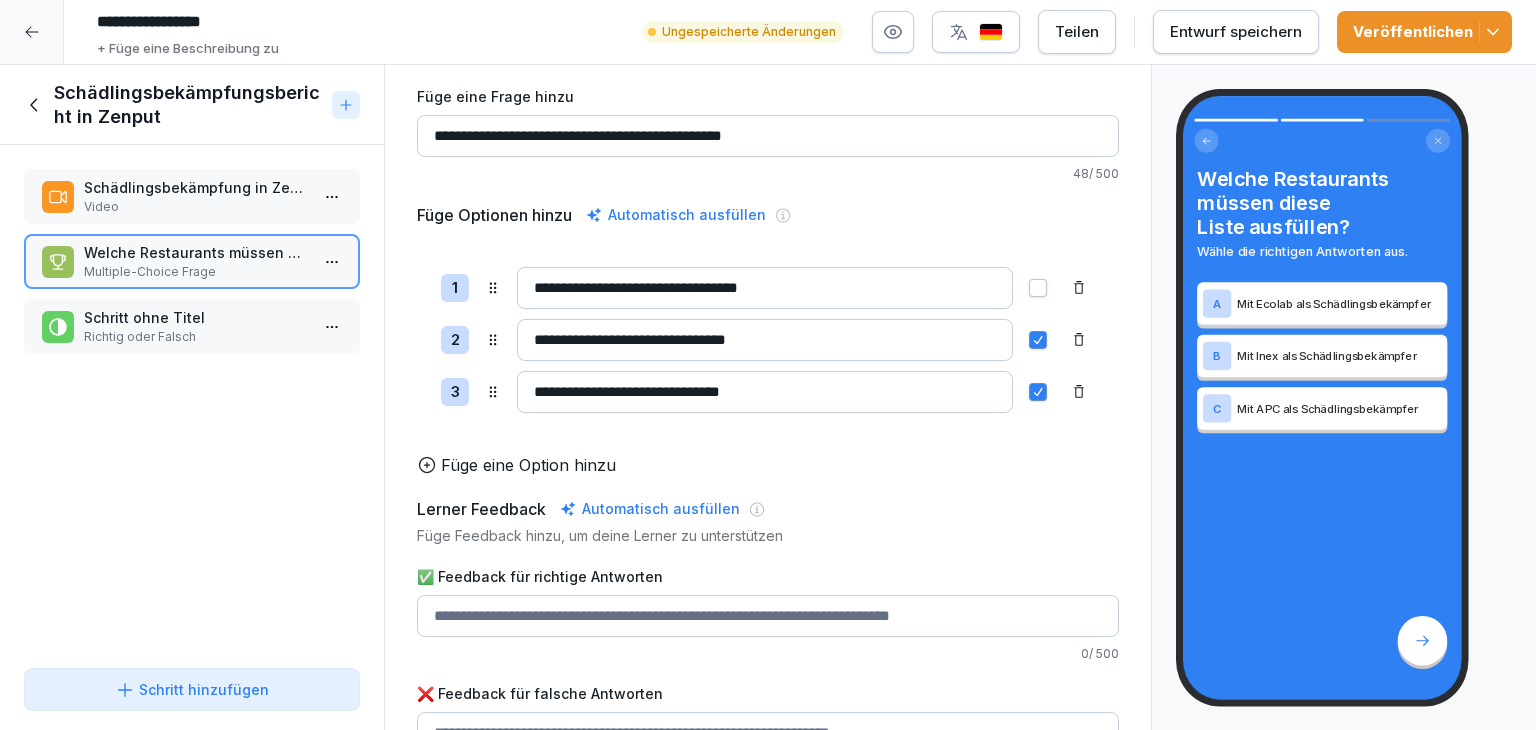 scroll, scrollTop: 147, scrollLeft: 0, axis: vertical 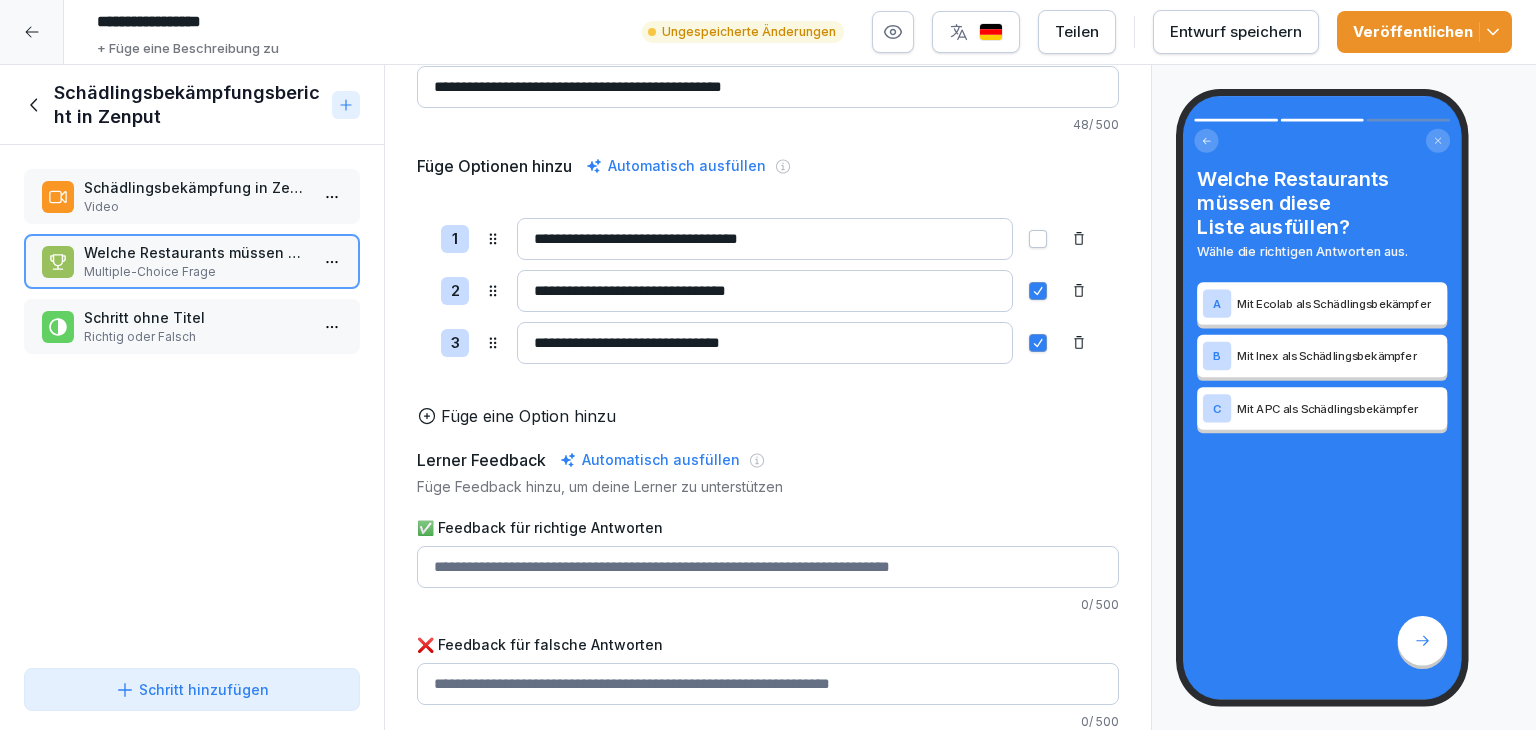 type on "**********" 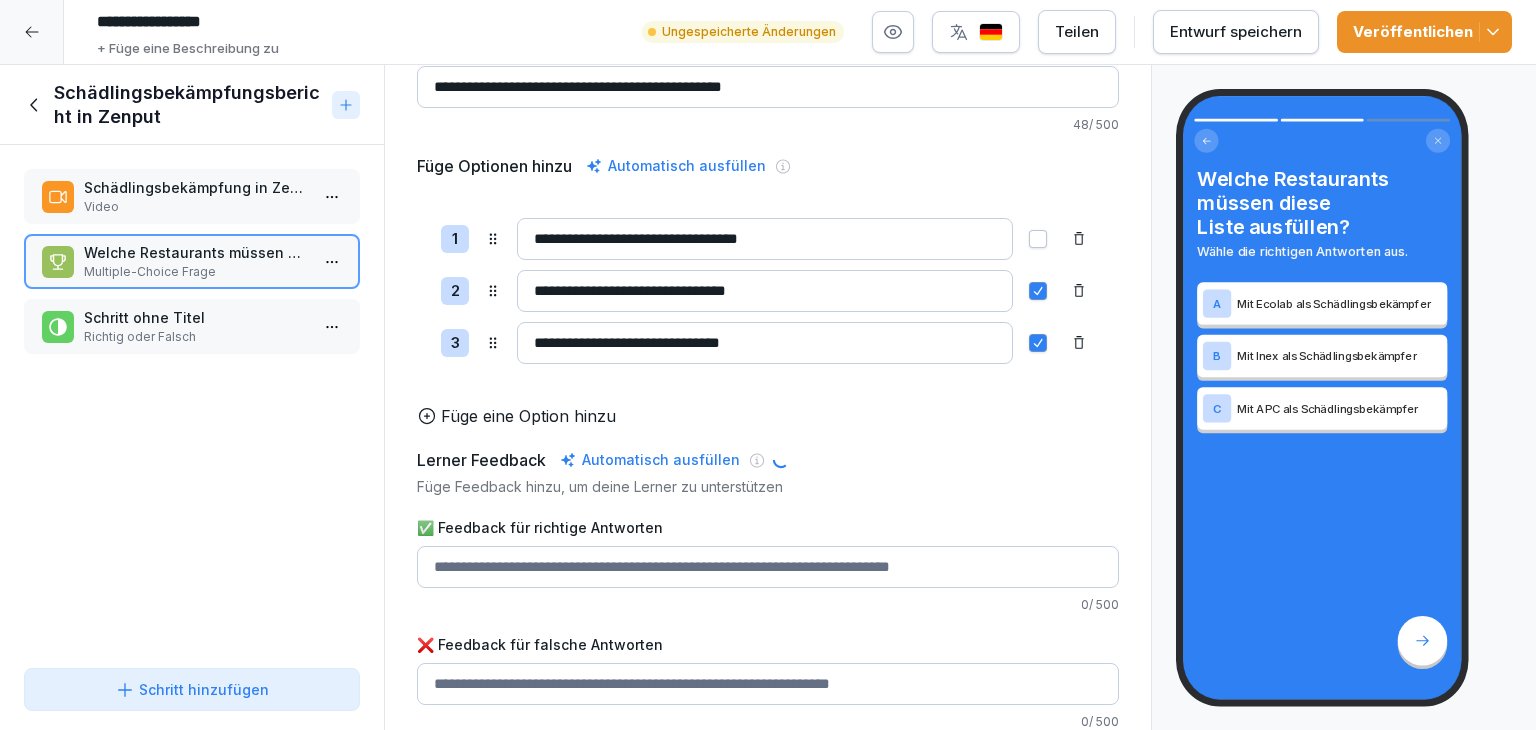 type on "**********" 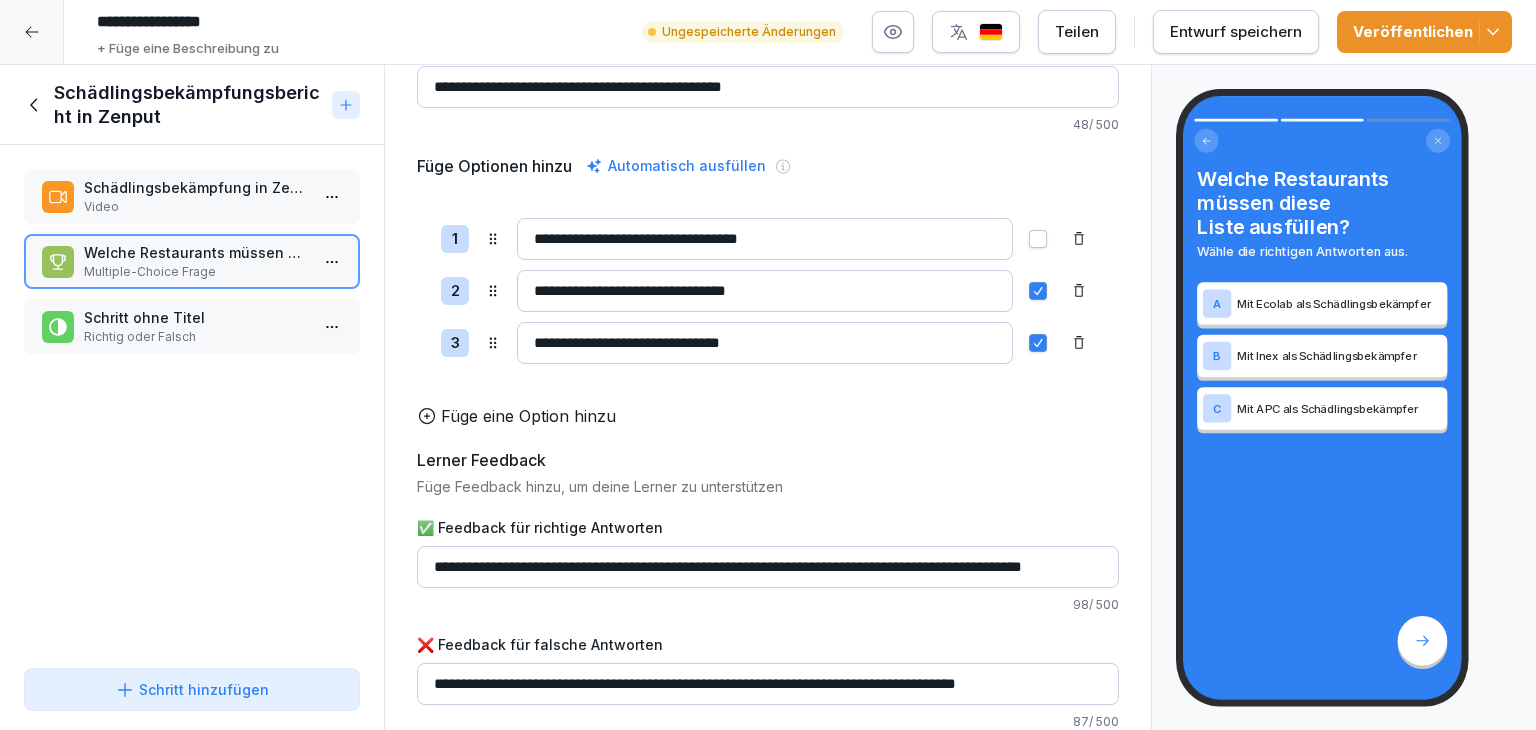 click on "**********" at bounding box center (768, 567) 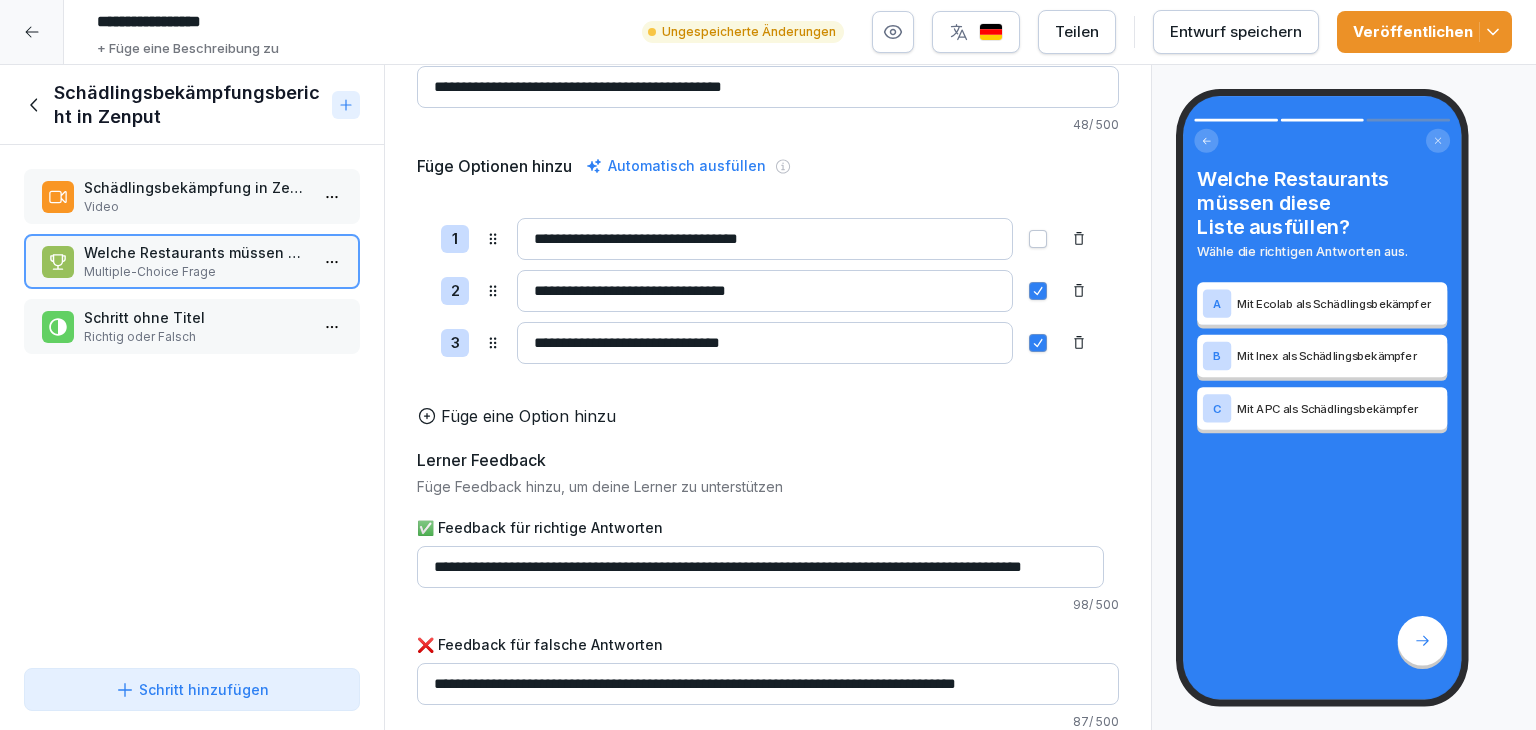 scroll, scrollTop: 0, scrollLeft: 59, axis: horizontal 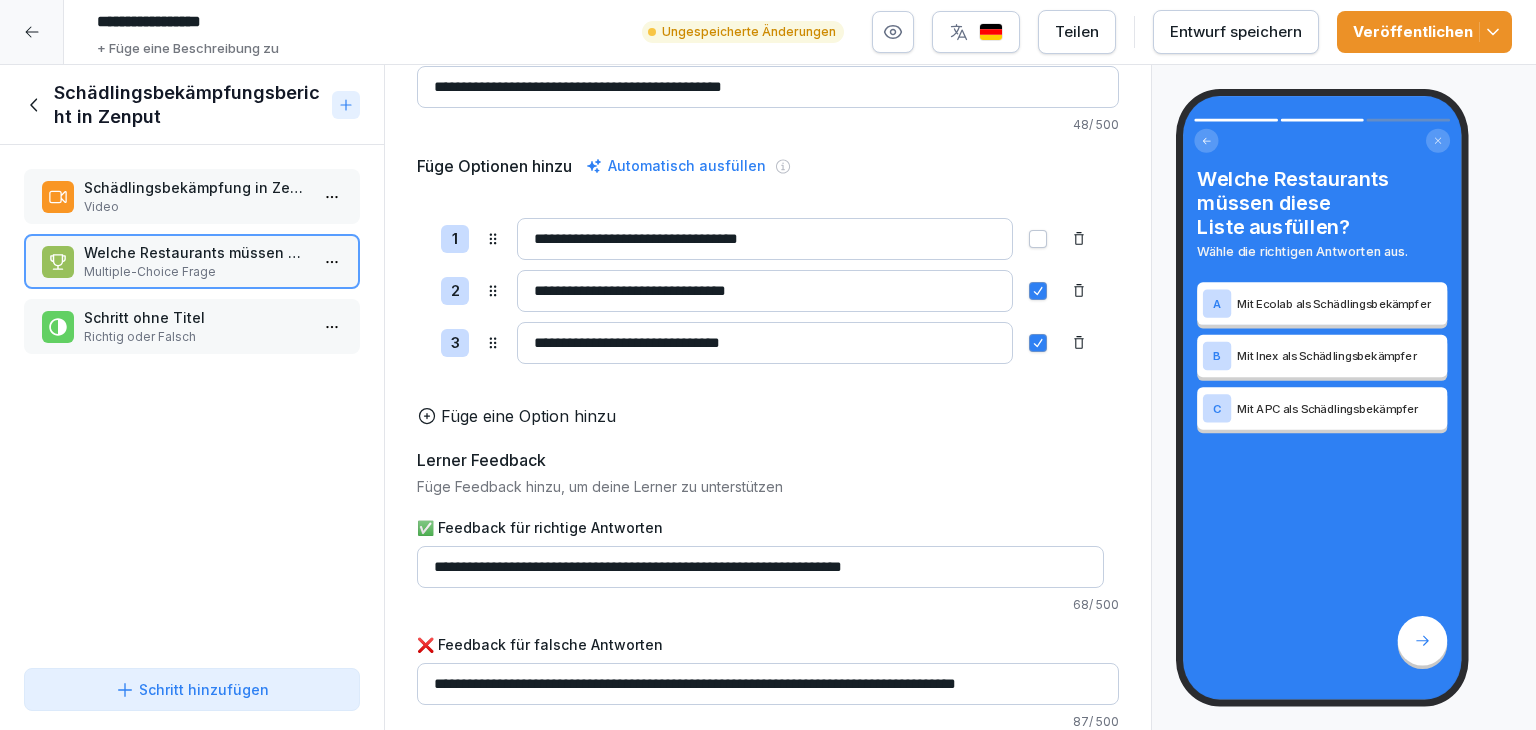 click on "**********" at bounding box center [760, 567] 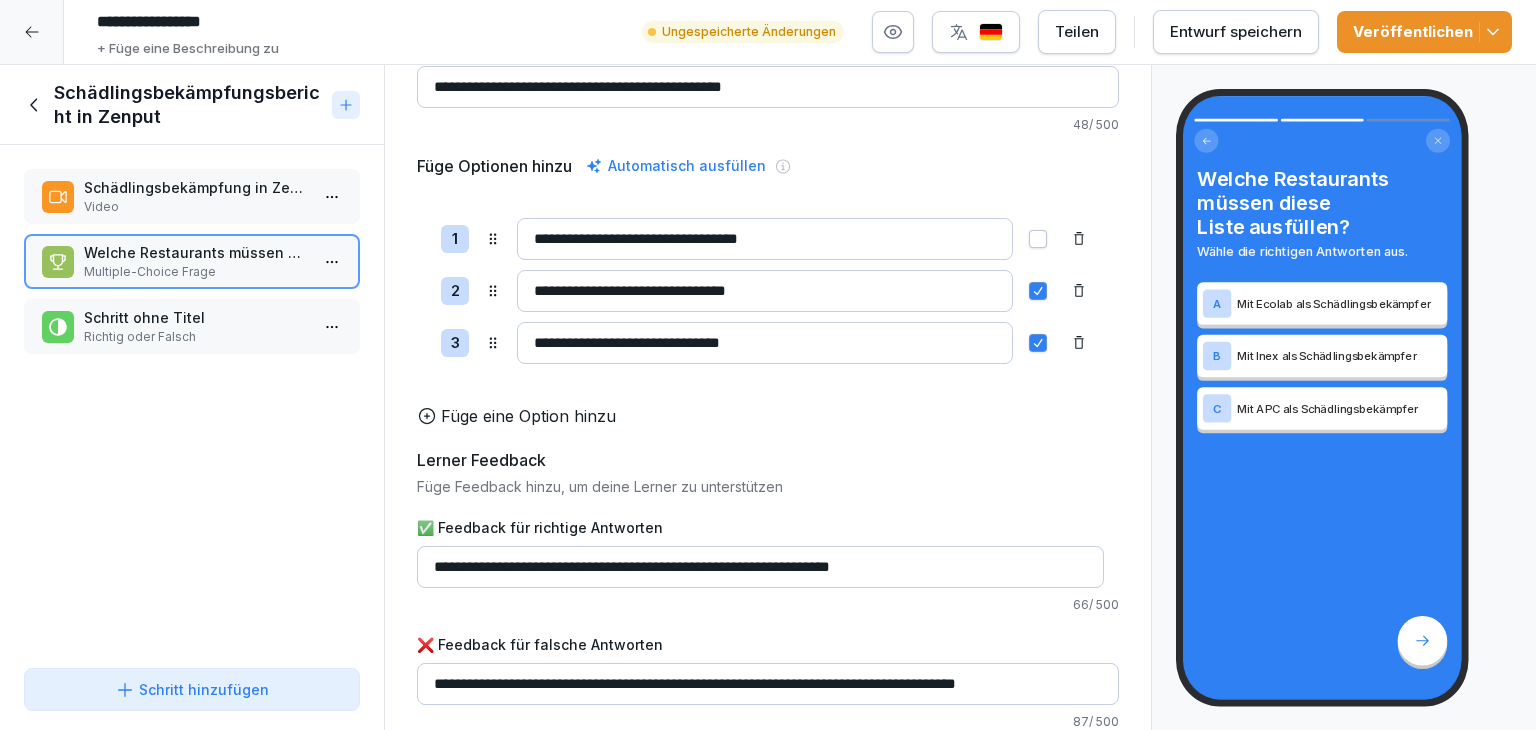 type on "**********" 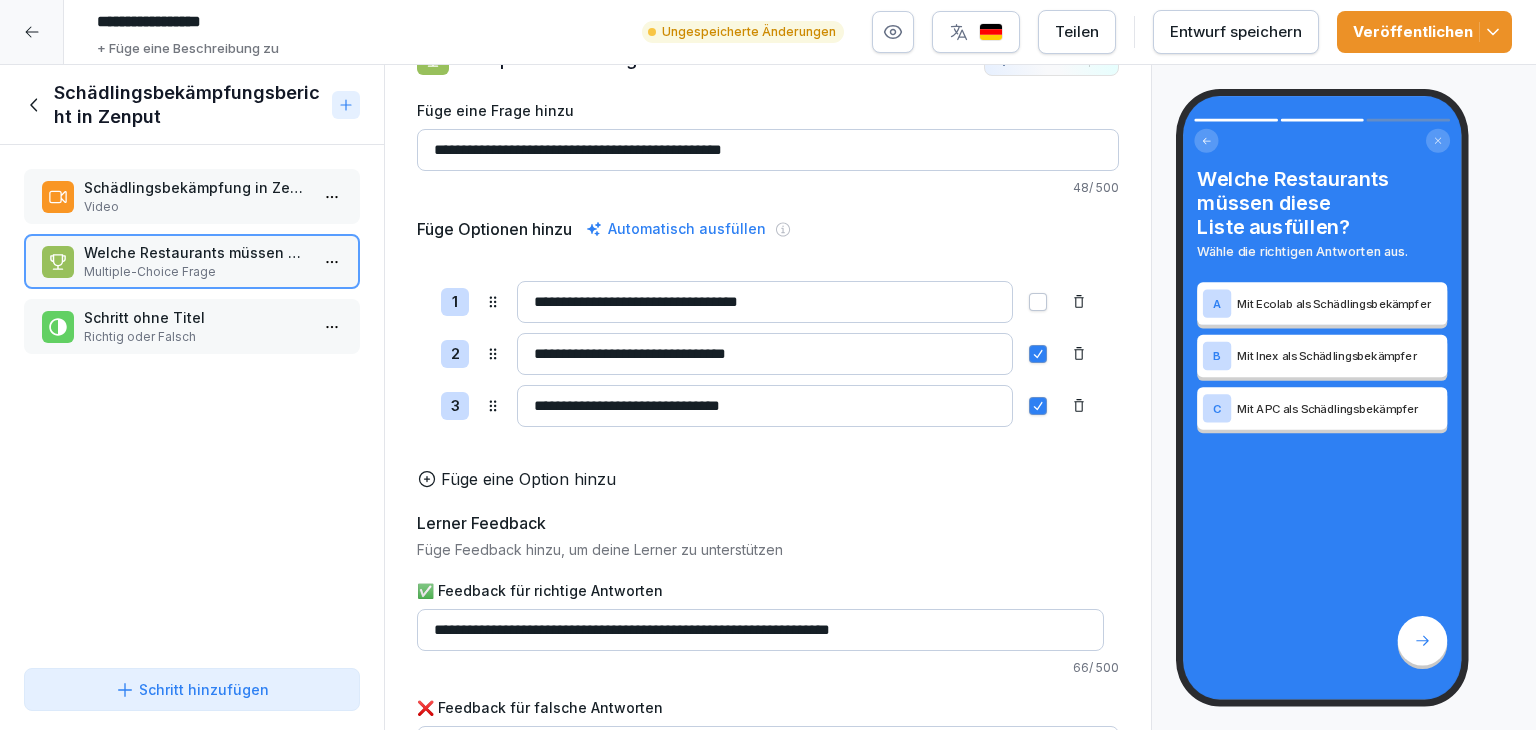 scroll, scrollTop: 0, scrollLeft: 0, axis: both 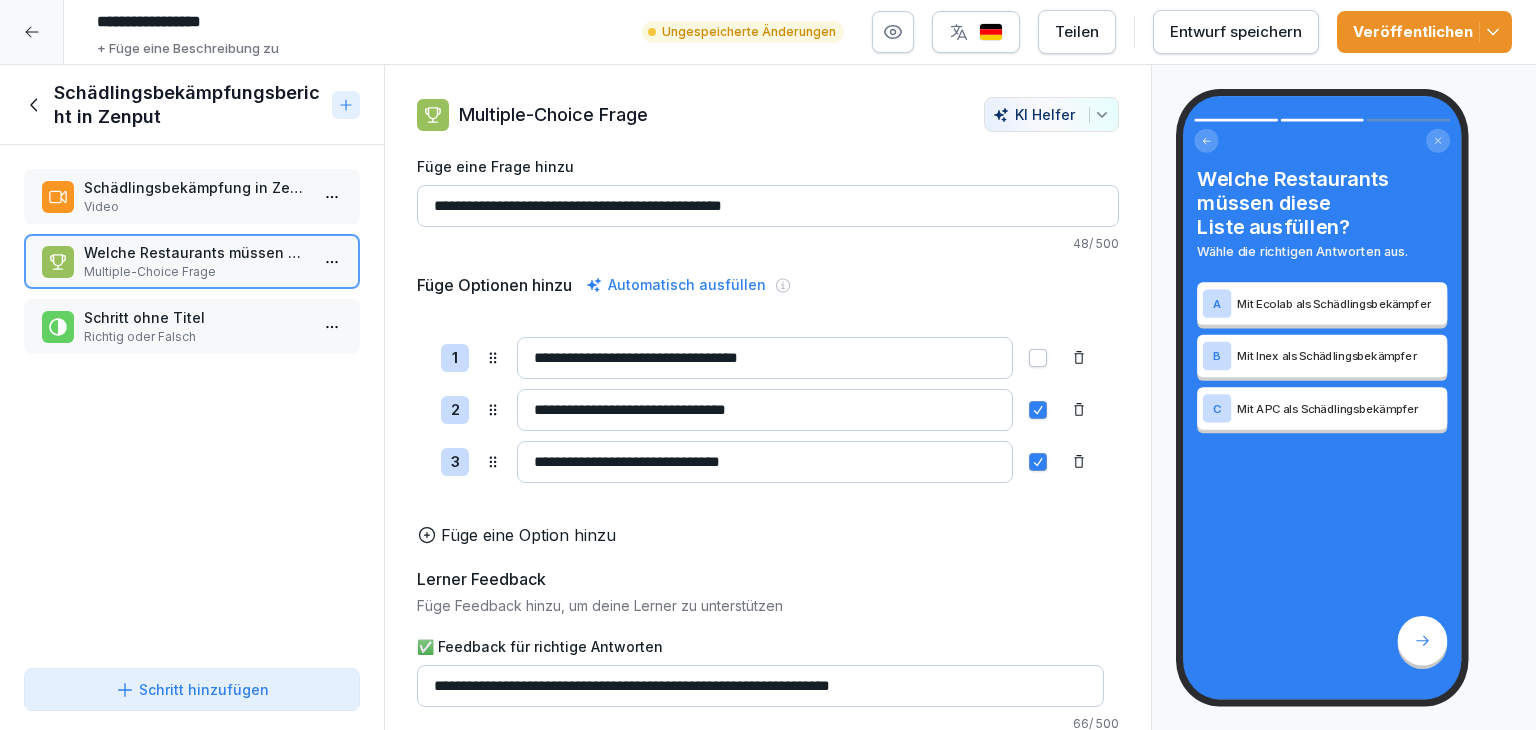 type on "**********" 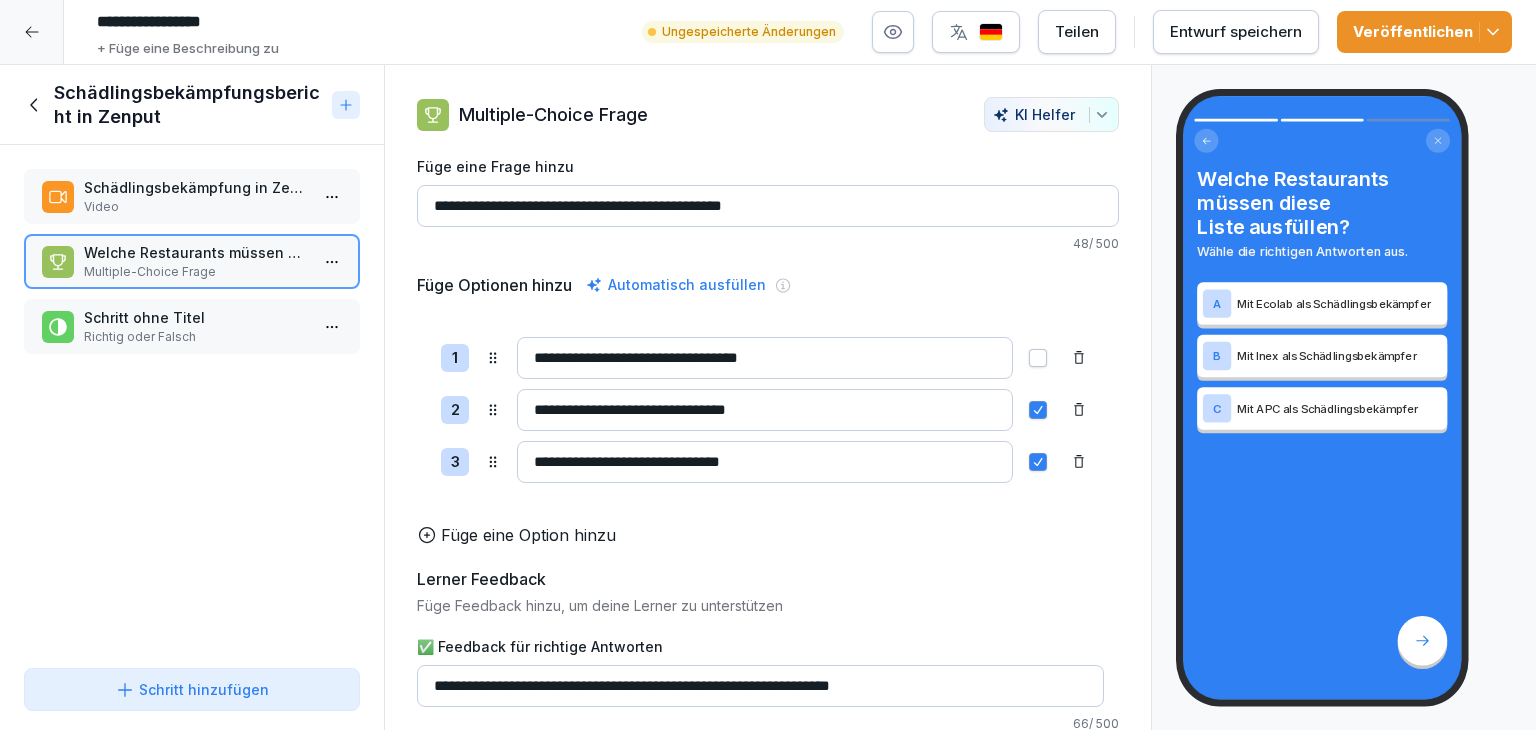 click on "Schritt ohne Titel" at bounding box center [196, 317] 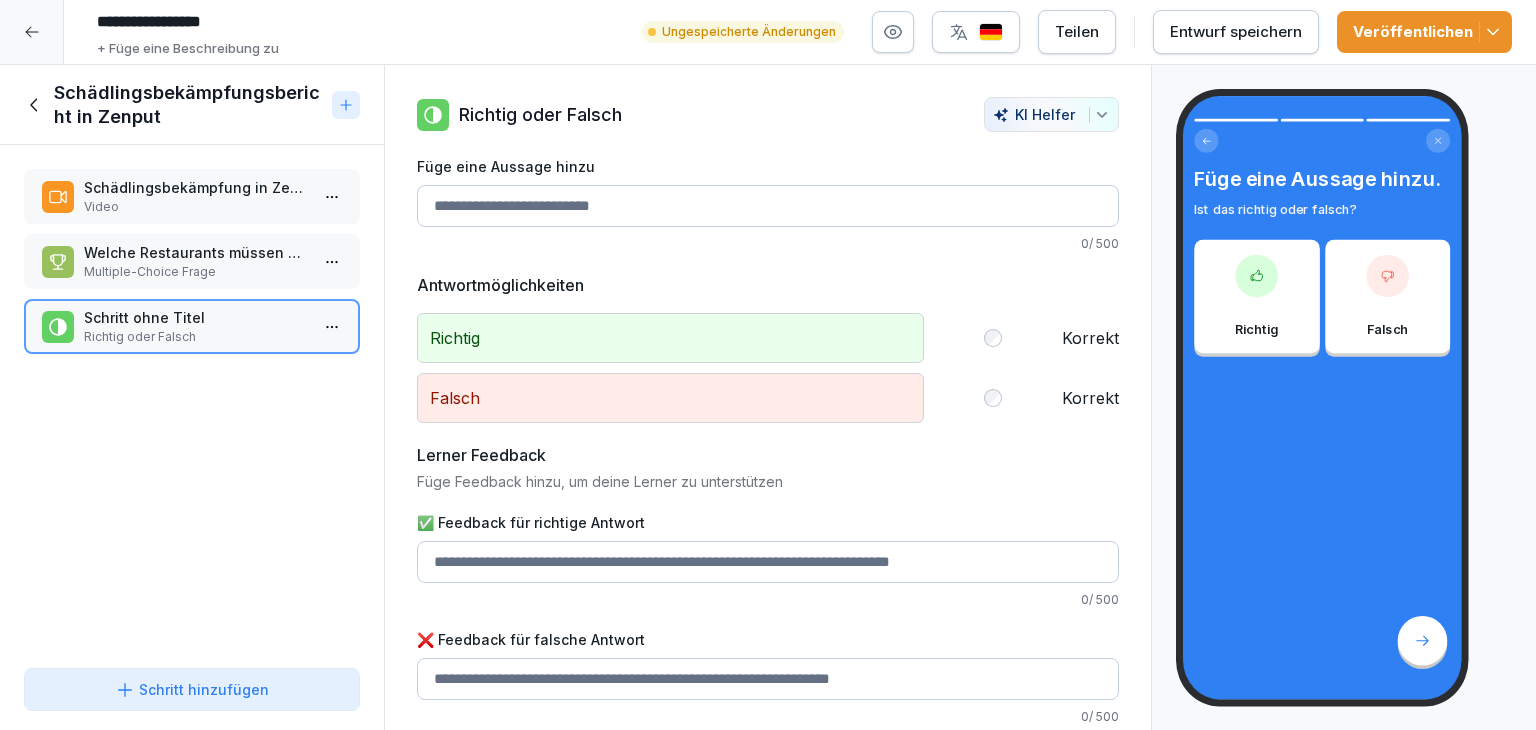click on "Füge eine Aussage hinzu" at bounding box center [768, 206] 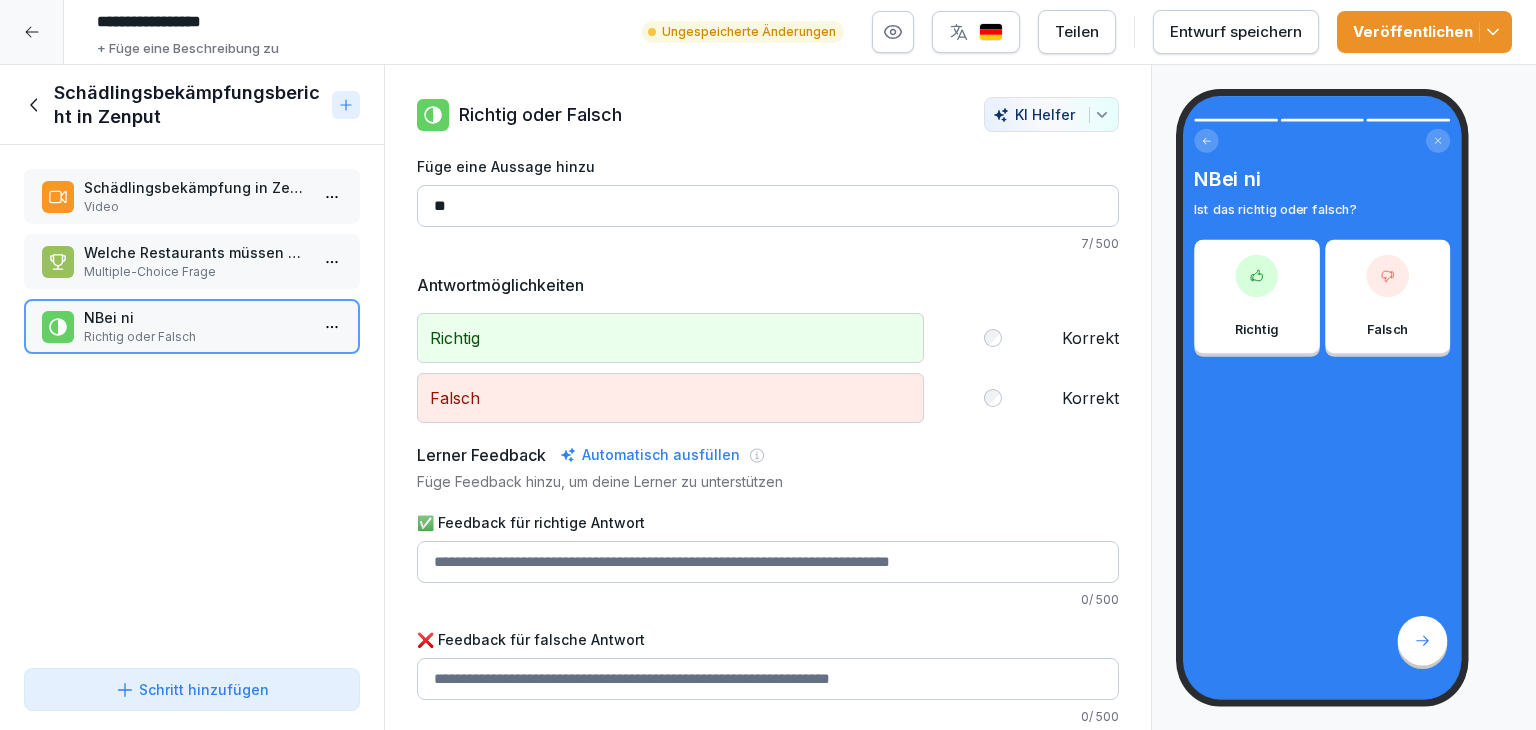 type on "*" 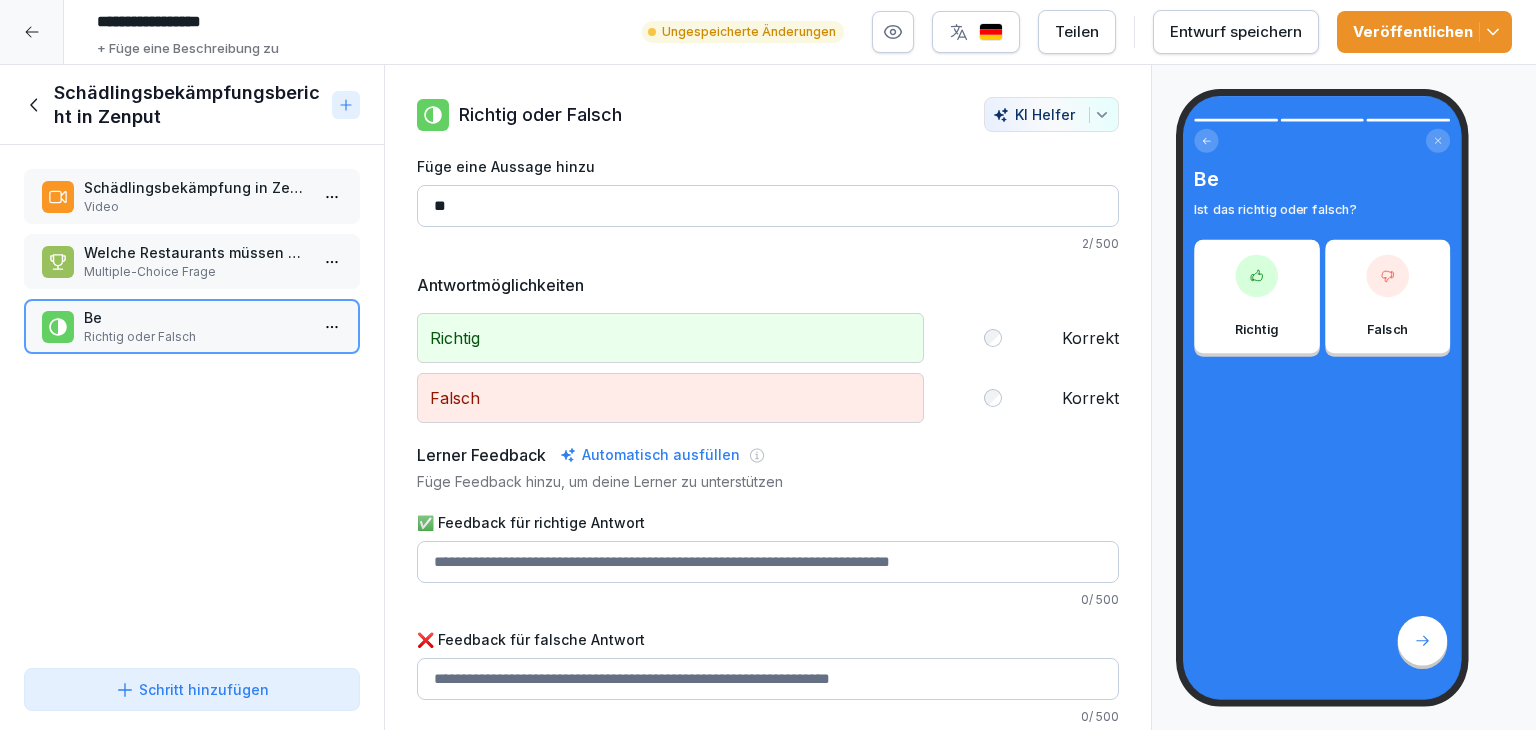 type on "*" 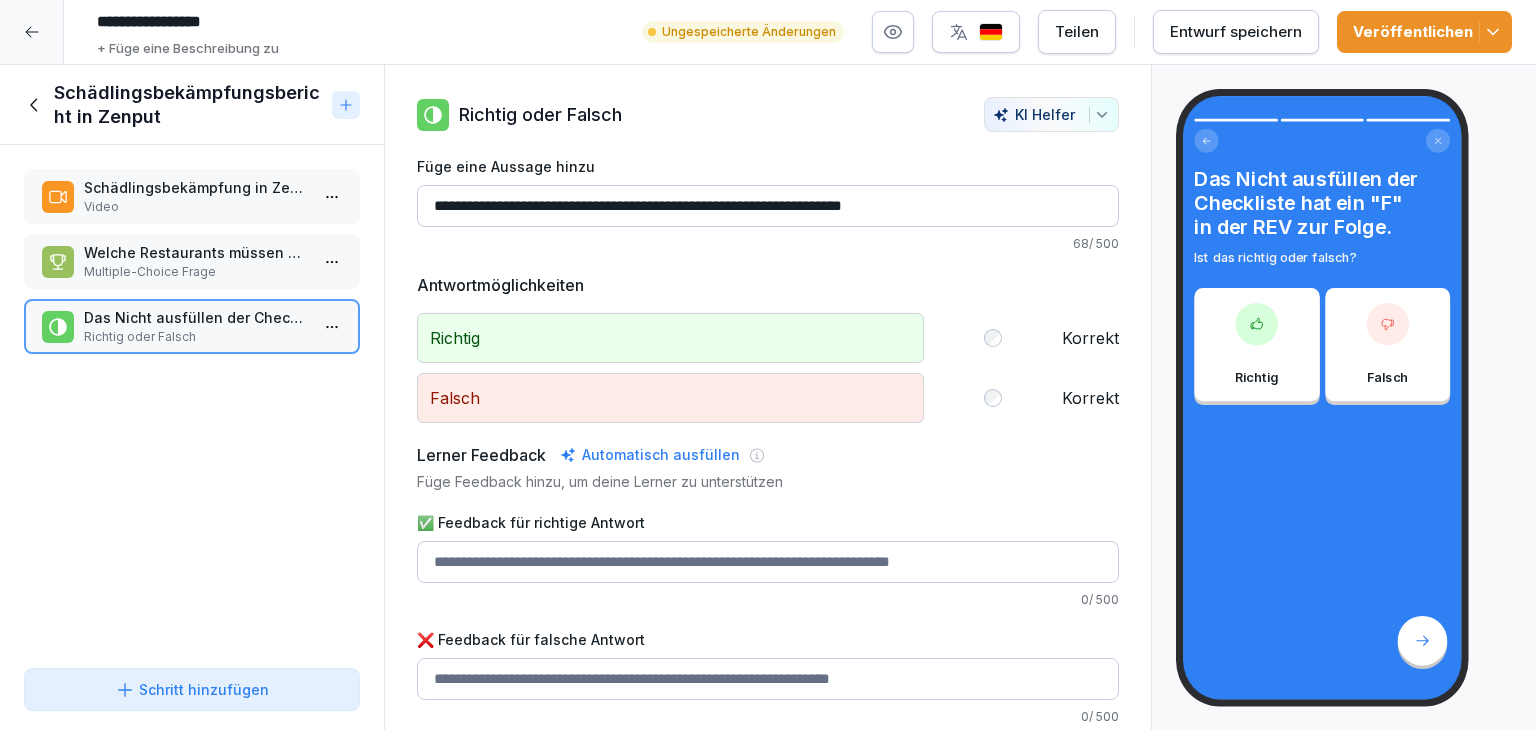 type on "**********" 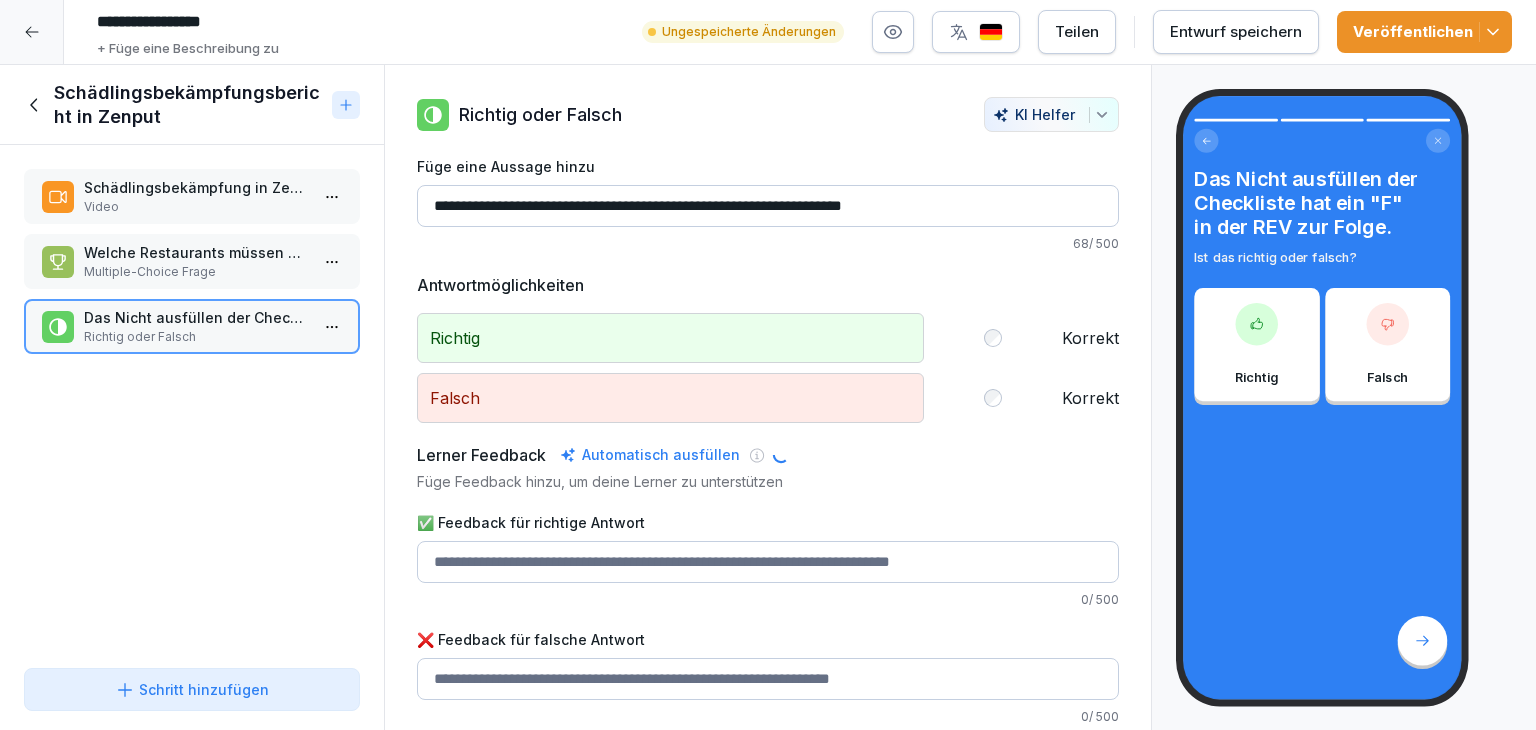 type on "**********" 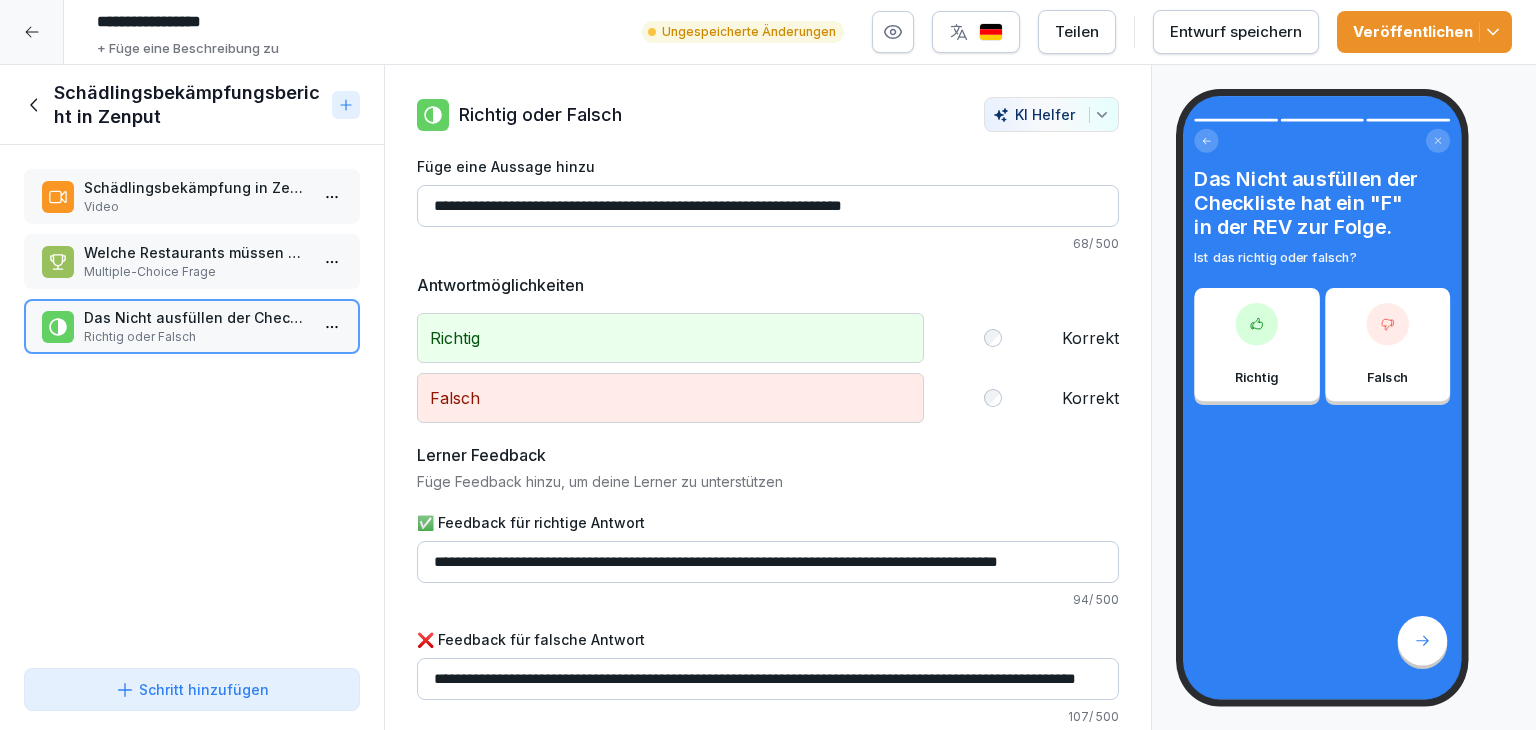 click on "**********" at bounding box center [768, 562] 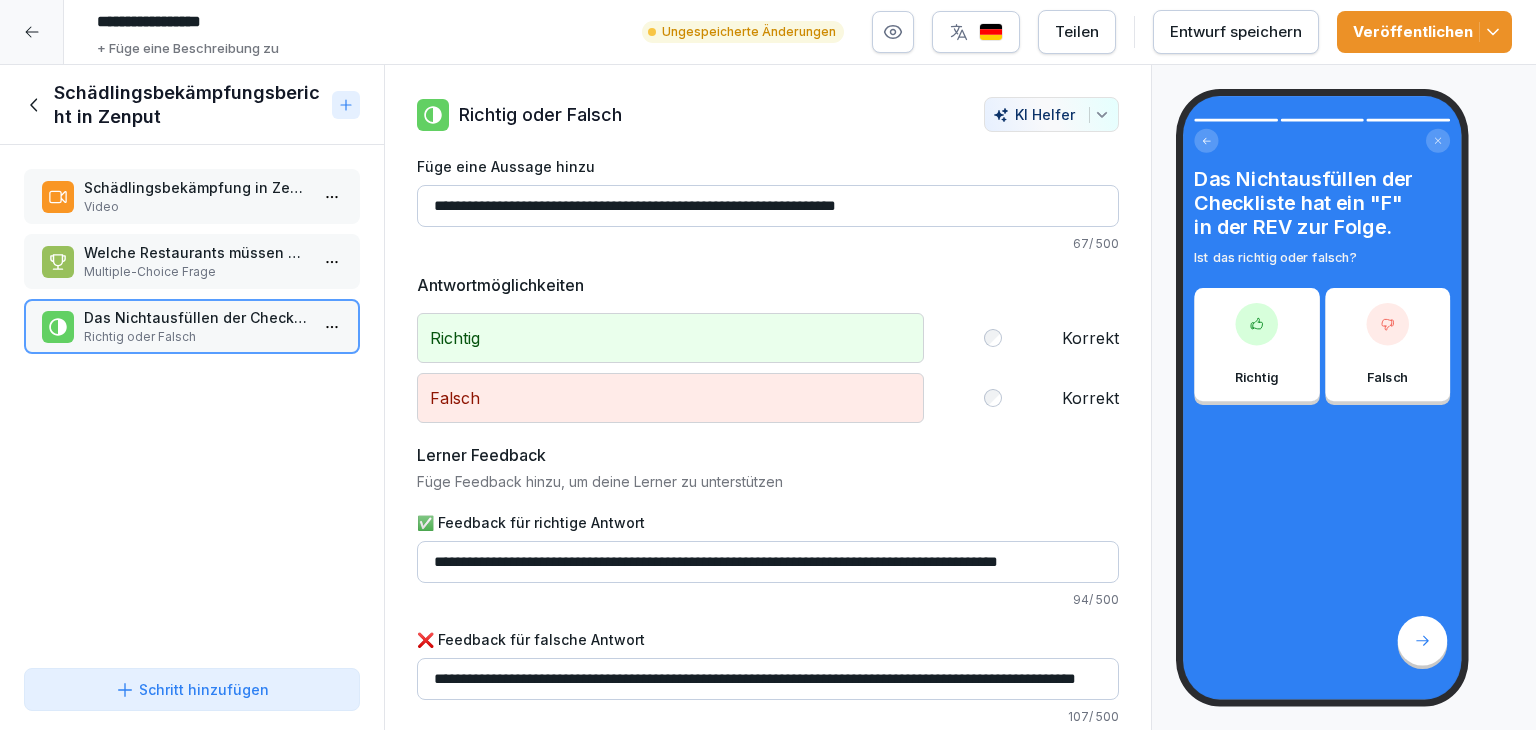 type on "**********" 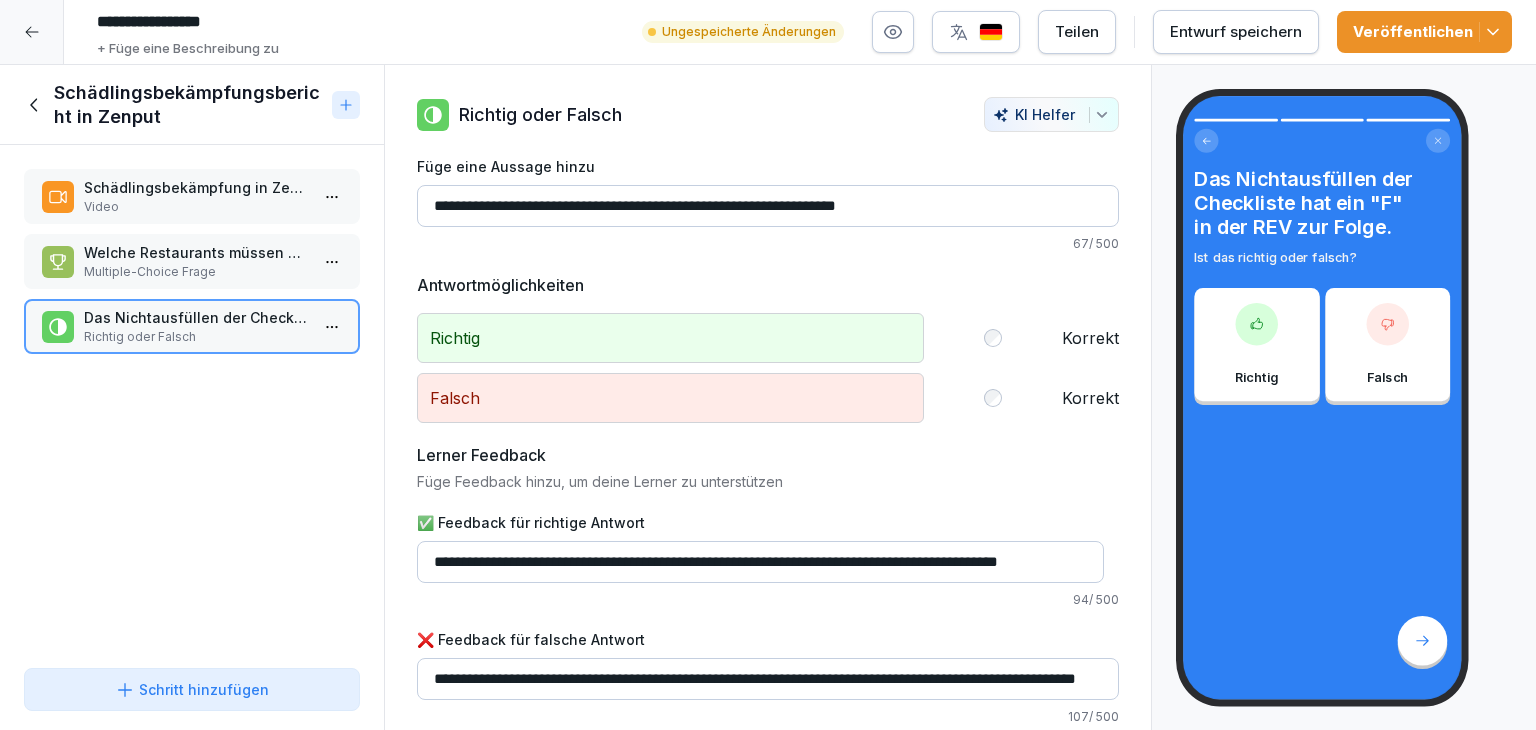 scroll, scrollTop: 8, scrollLeft: 0, axis: vertical 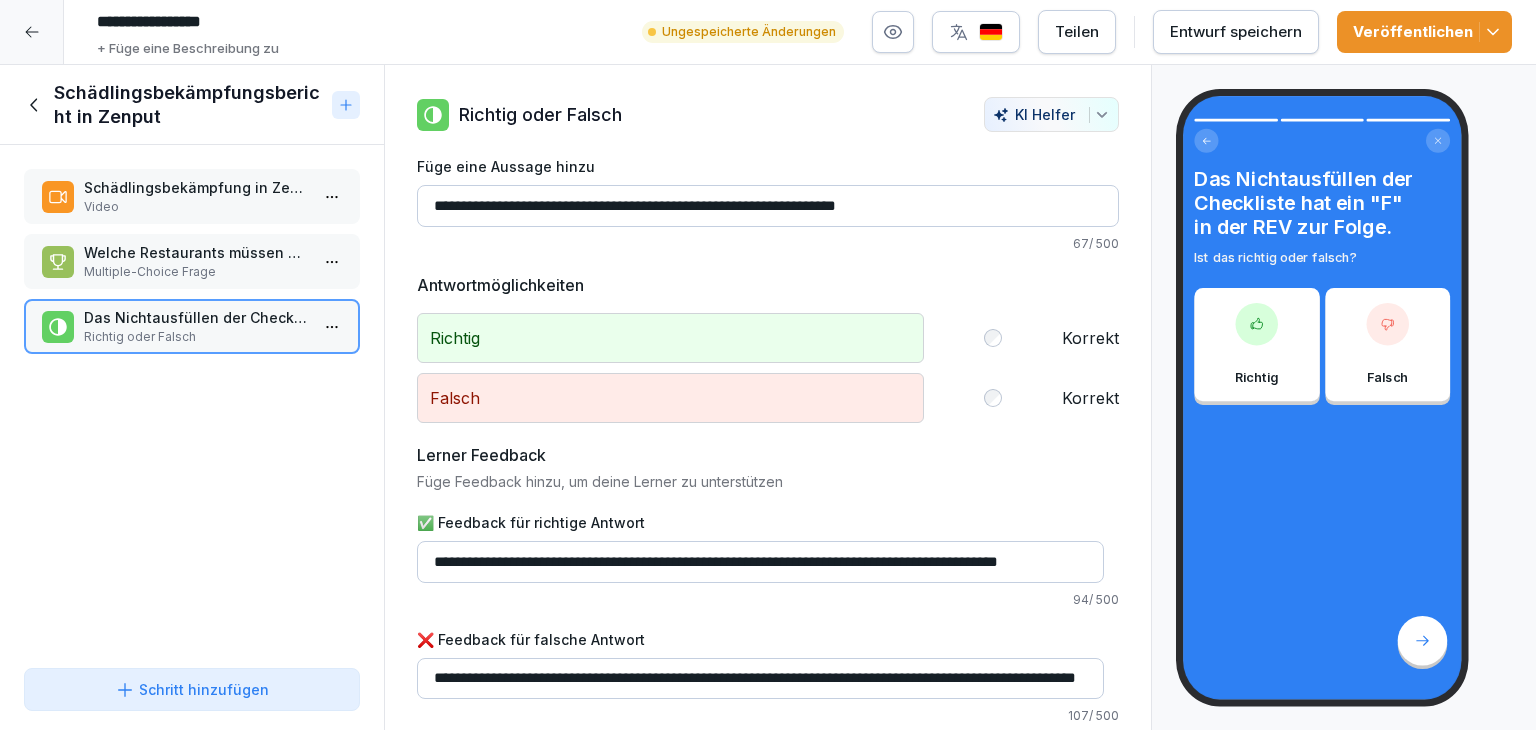 click on "Schädlingsbekämpfung in Zenput Video Welche Restaurants müssen diese Liste ausfüllen? Multiple-Choice Frage Das Nichtausfüllen der Checkliste hat ein "F" in der REV zur Folge. Richtig oder Falsch
To pick up a draggable item, press the space bar.
While dragging, use the arrow keys to move the item.
Press space again to drop the item in its new position, or press escape to cancel.
Draggable item vfsvstsvelzmsvafgn6dg1s8 was dropped over droppable area vfsvstsvelzmsvafgn6dg1s8" at bounding box center (192, 402) 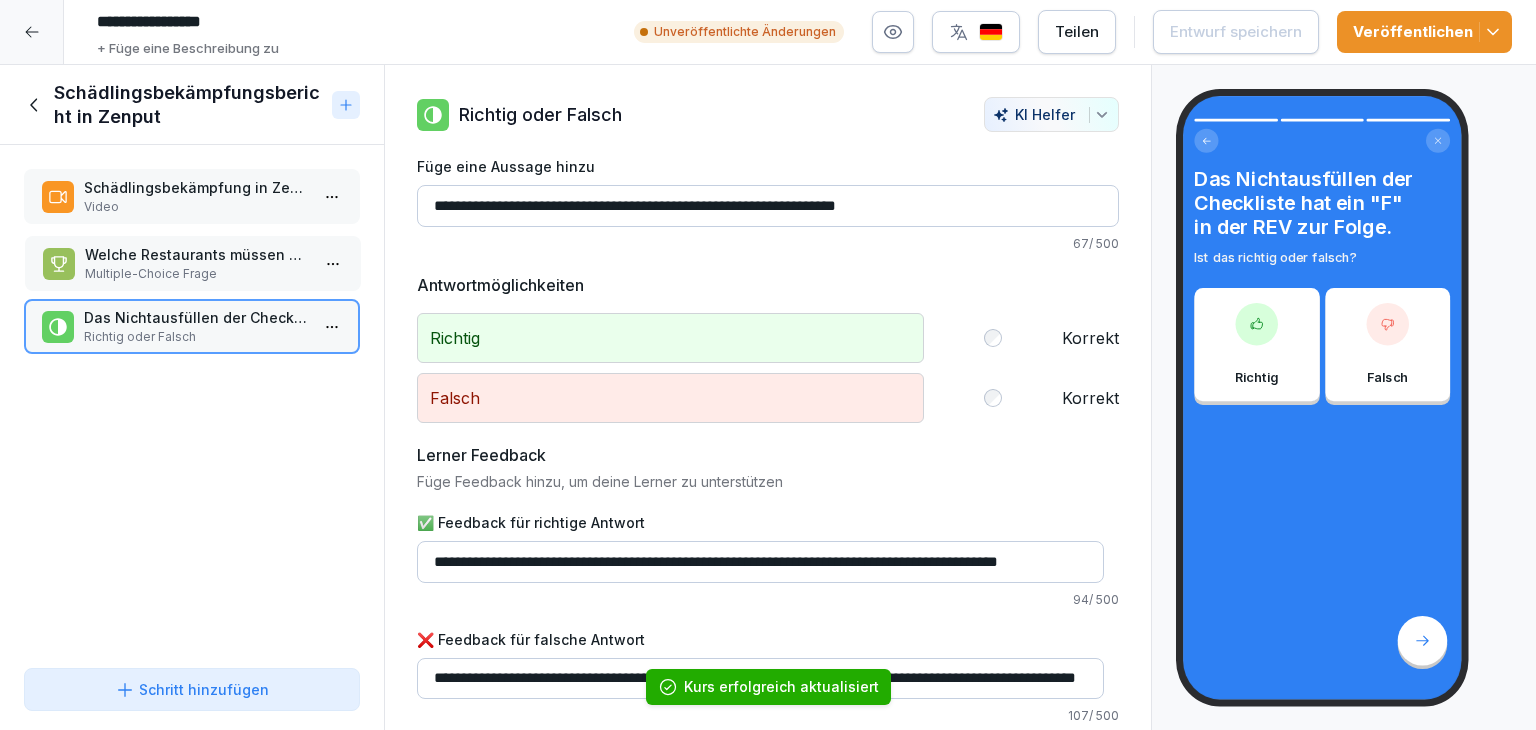 click on "Welche Restaurants müssen diese Liste ausfüllen?" at bounding box center [197, 254] 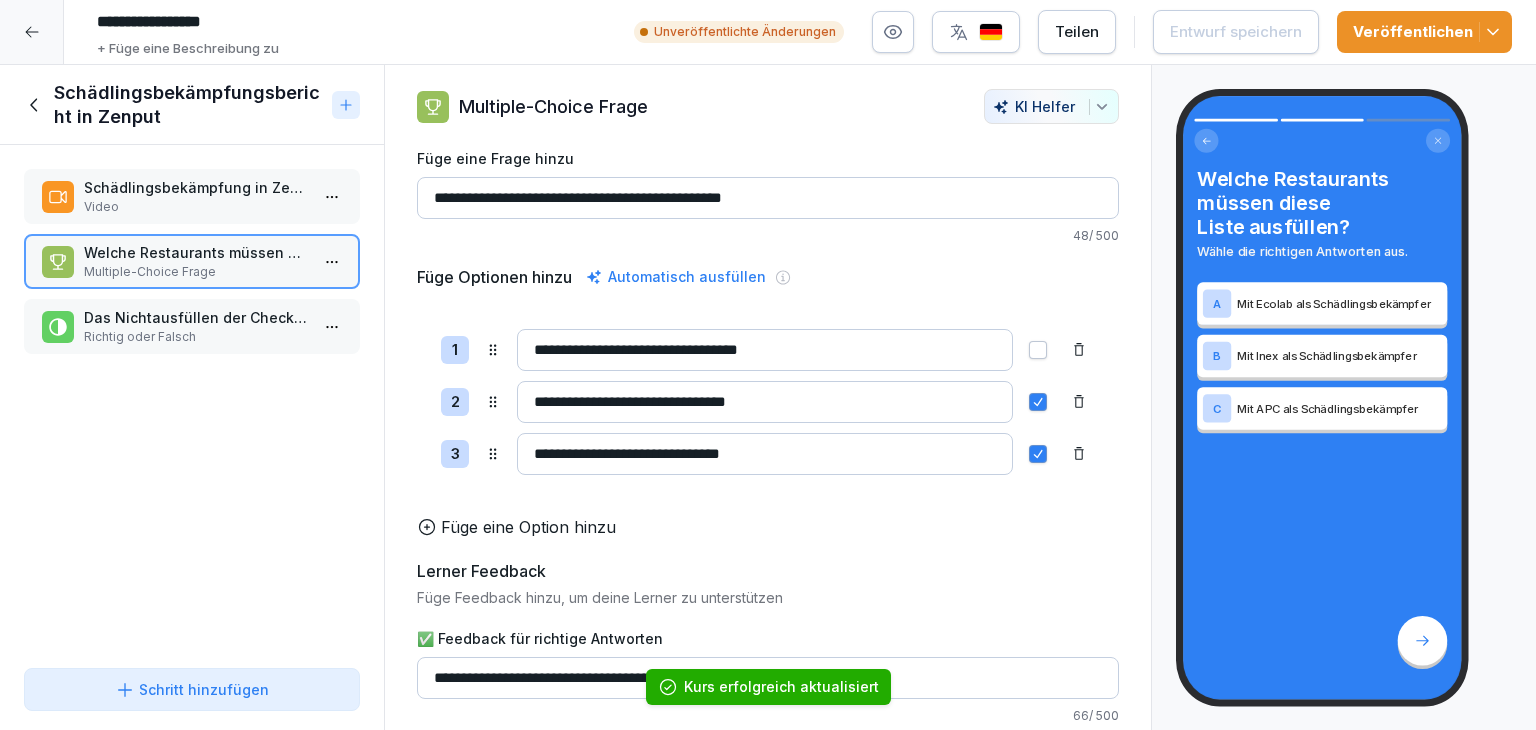 click on "Schädlingsbekämpfung in Zenput Video" at bounding box center [192, 196] 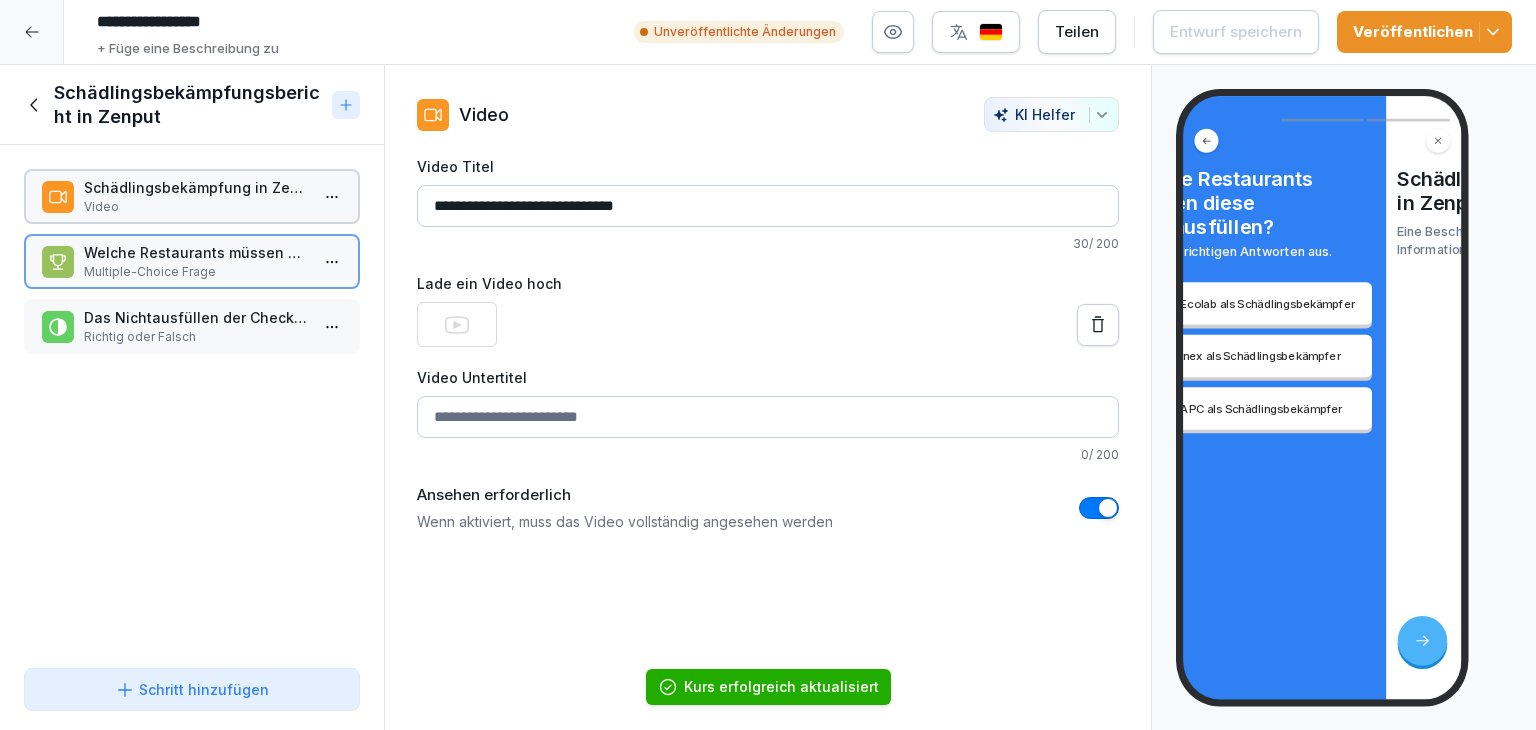 scroll, scrollTop: 0, scrollLeft: 0, axis: both 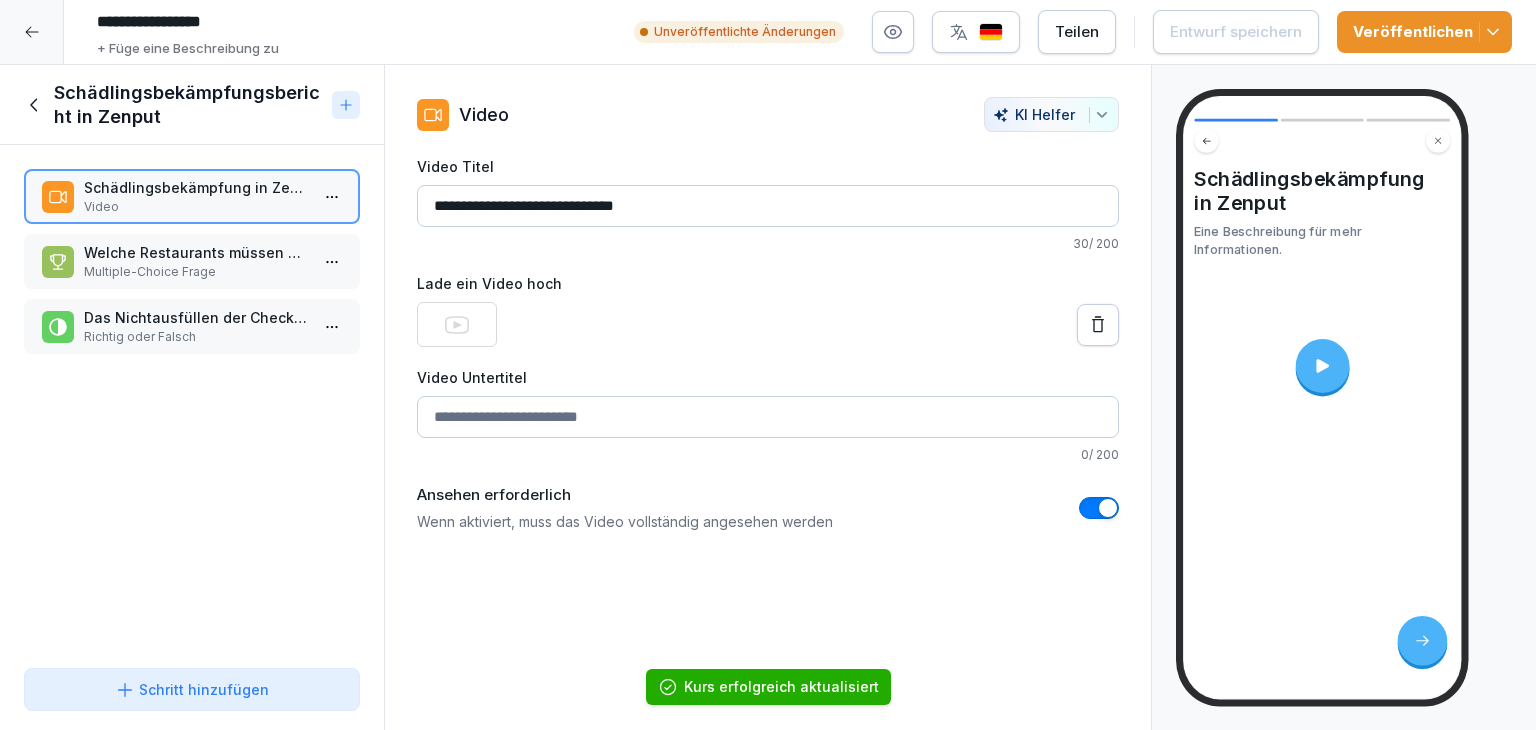 click 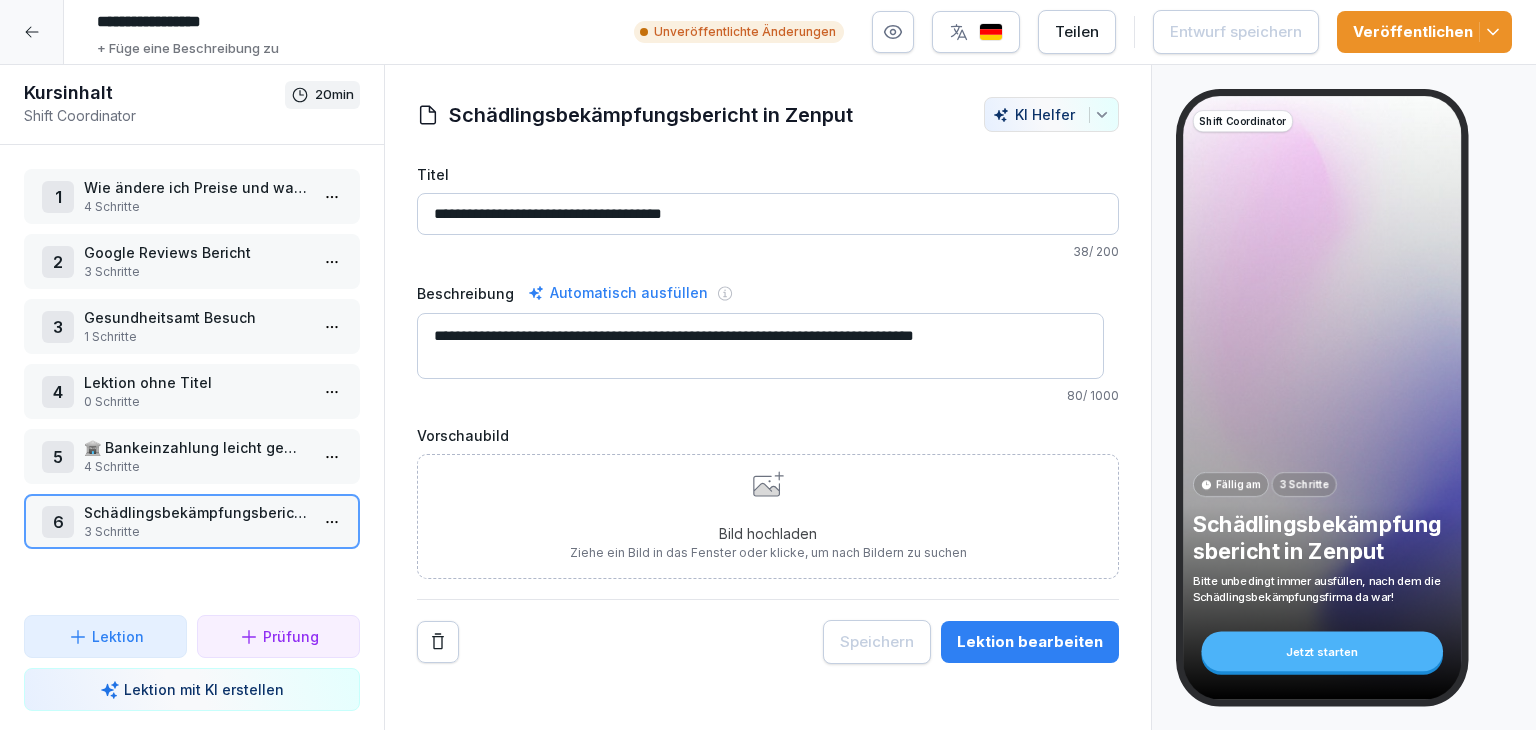 click on "Bild hochladen" at bounding box center (768, 533) 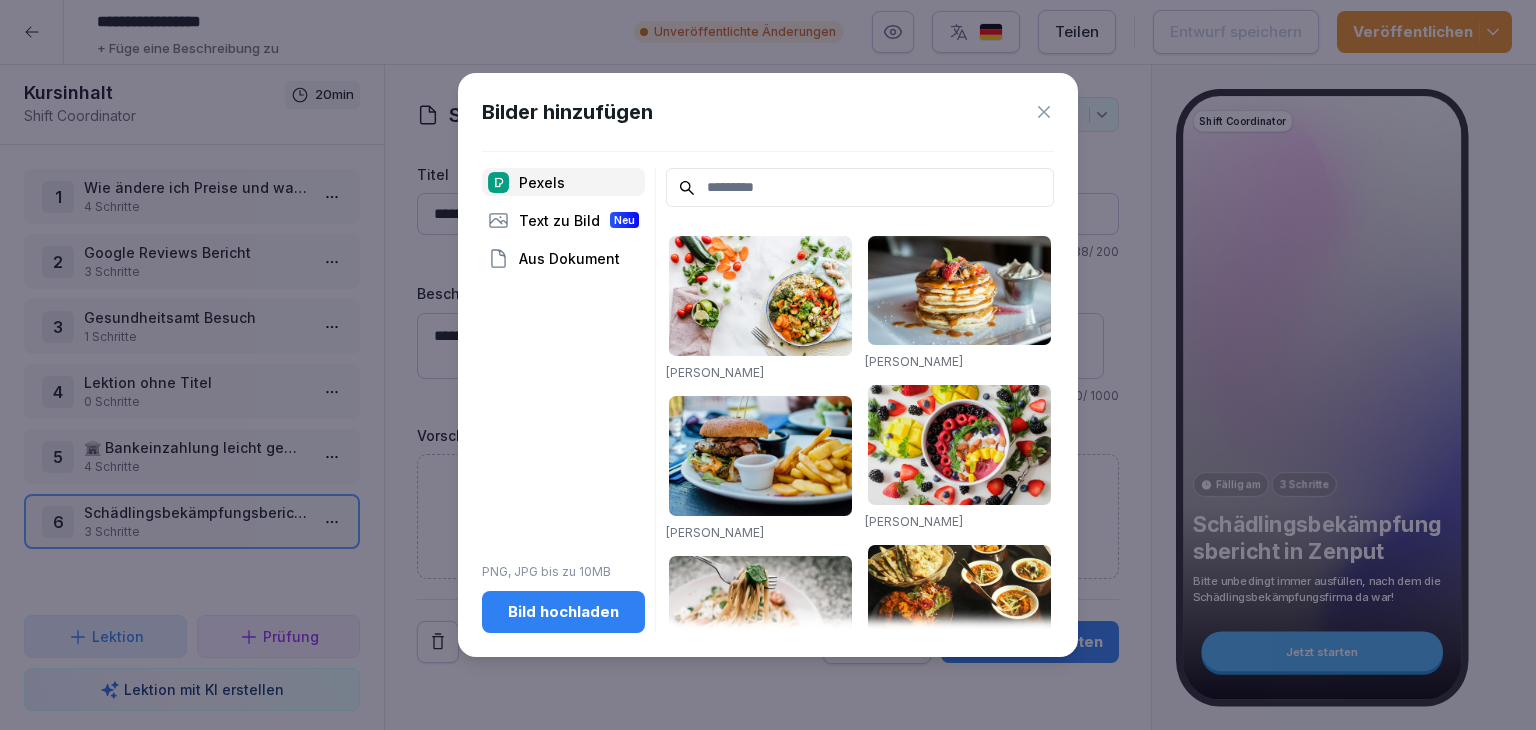 click on "Bild hochladen" at bounding box center (563, 612) 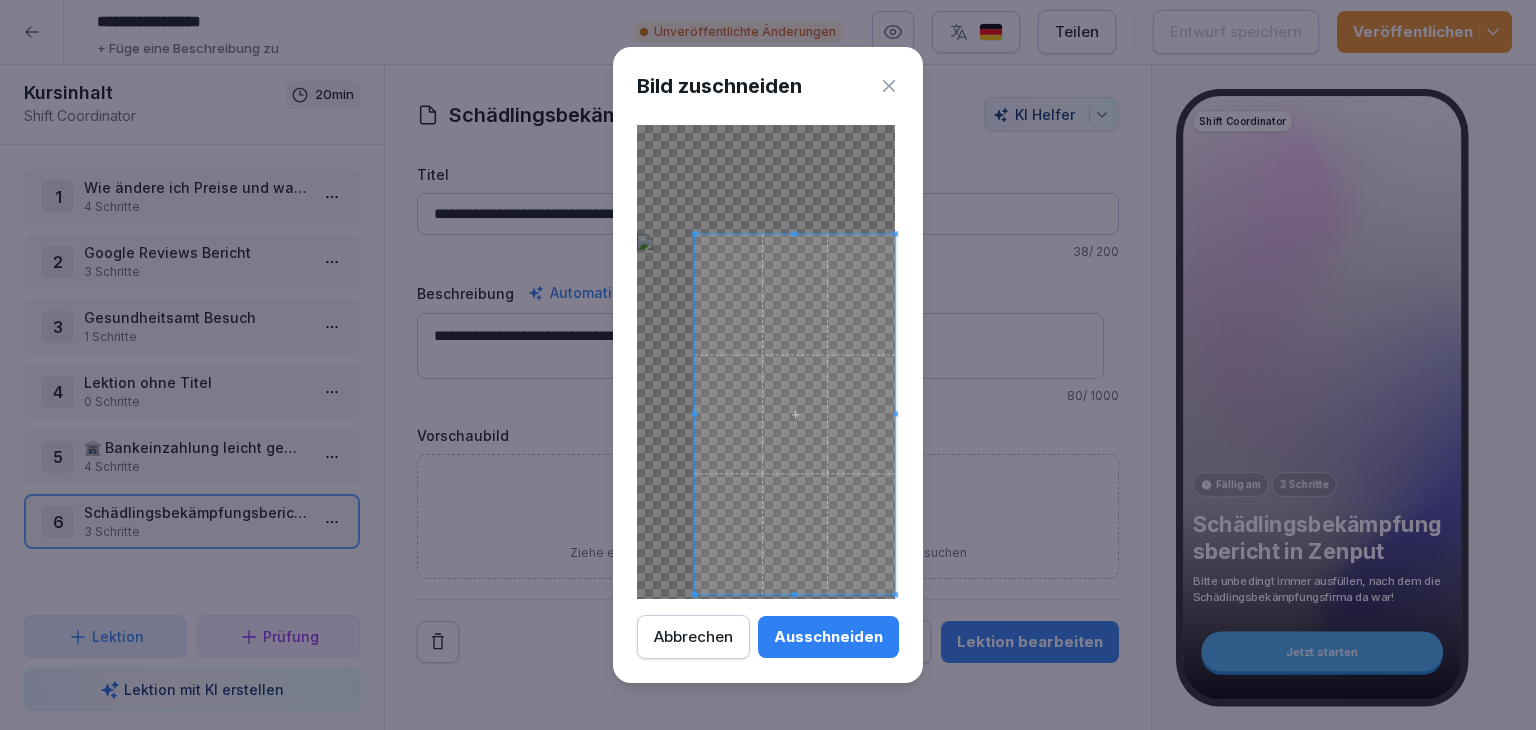 click on "**********" at bounding box center [768, 365] 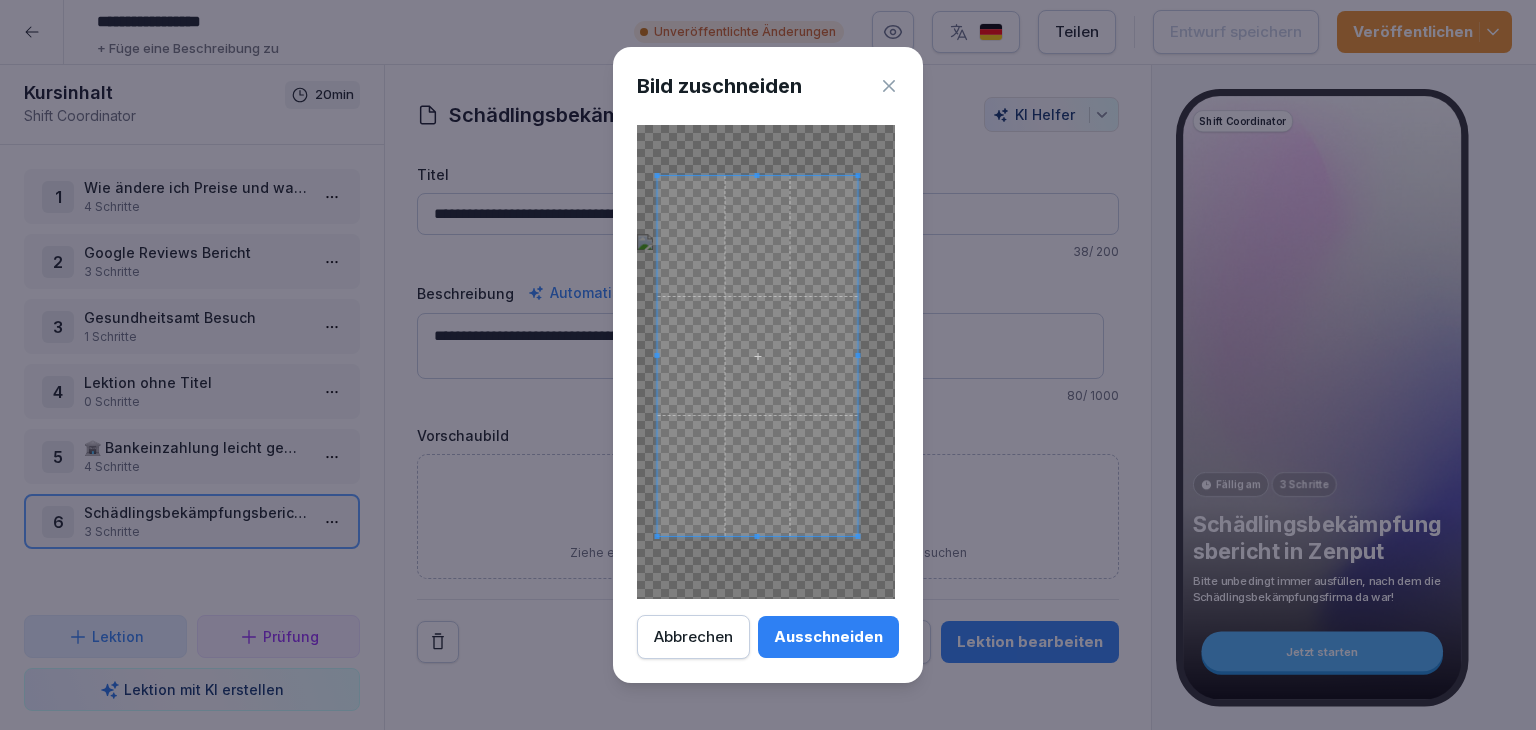 click at bounding box center [758, 356] 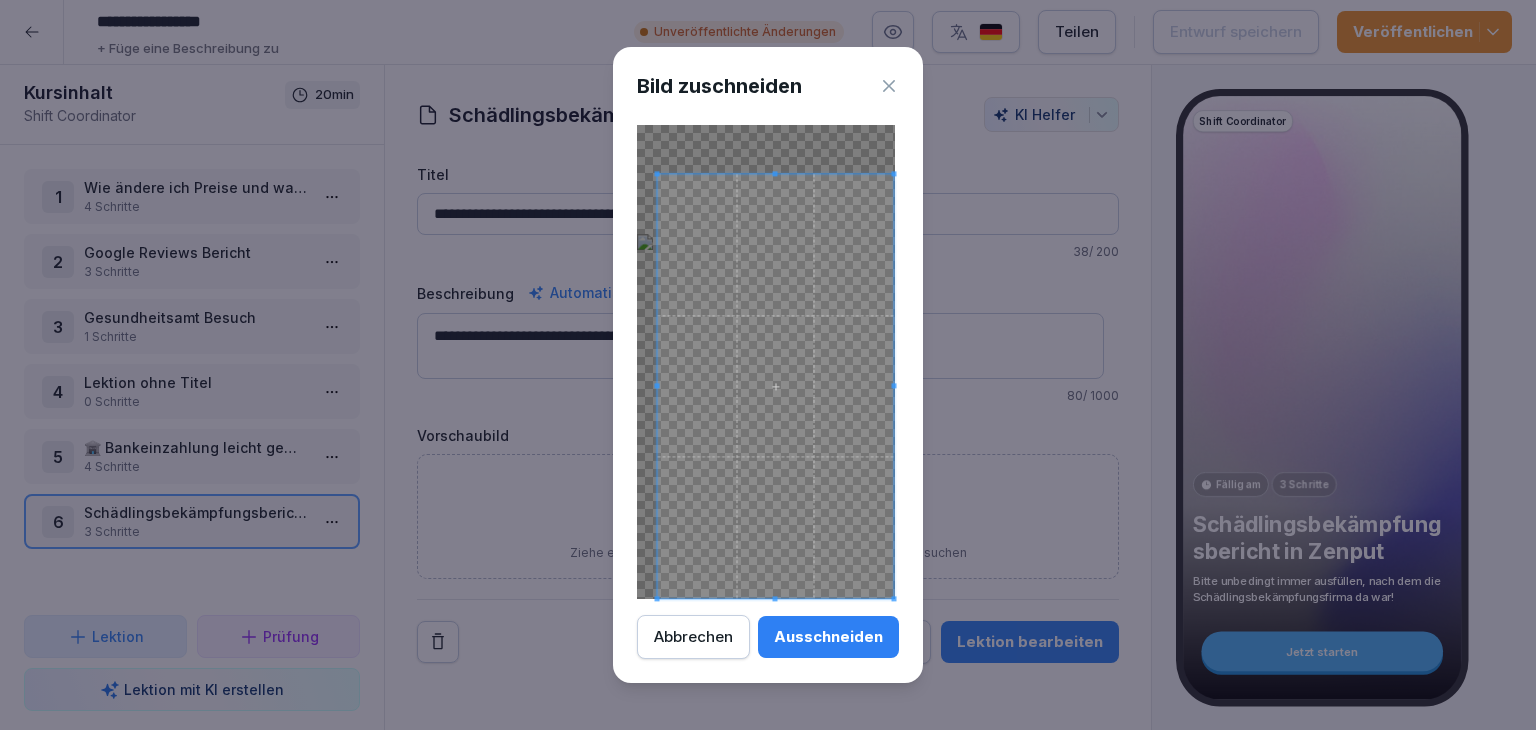 click on "Bild zuschneiden Ausschneiden Abbrechen" at bounding box center [768, 365] 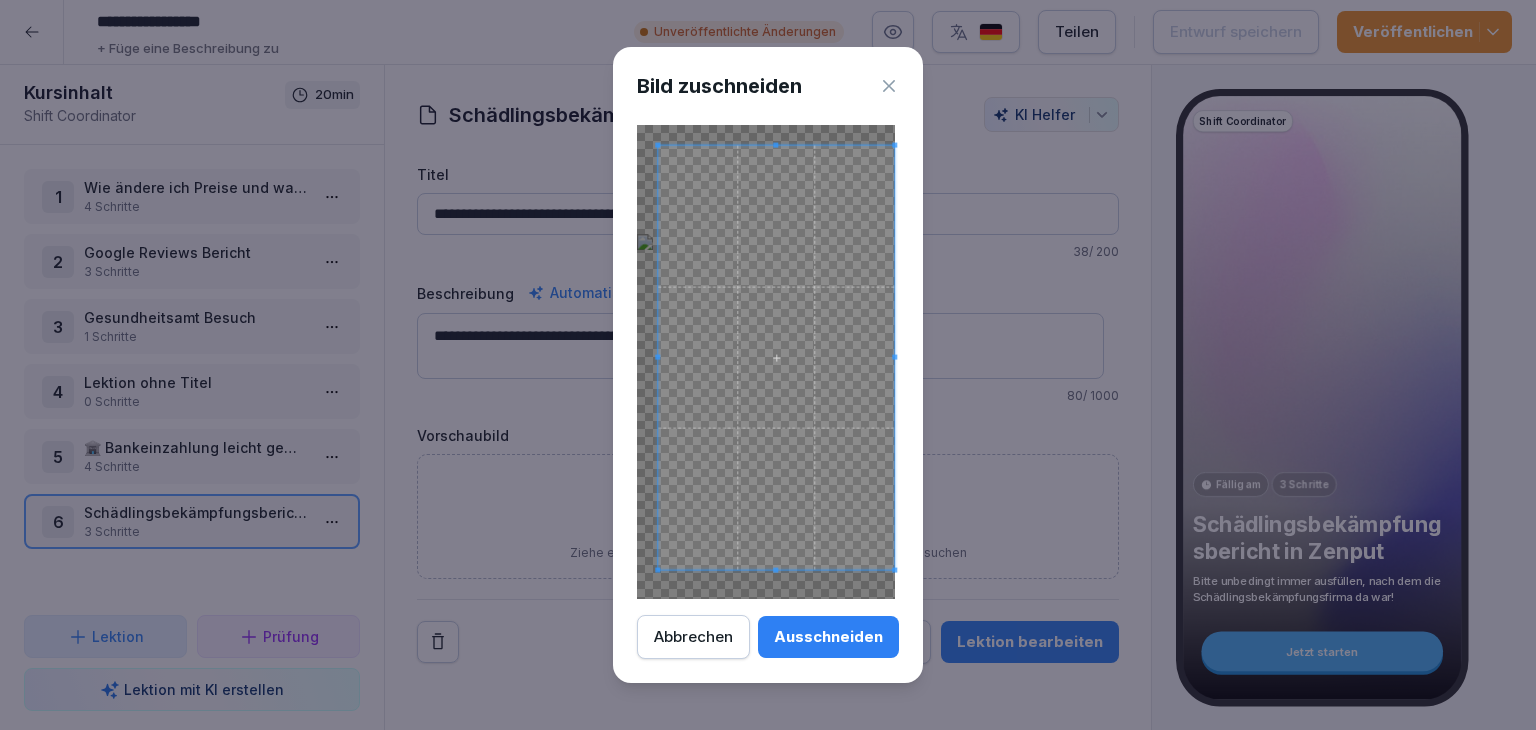 click at bounding box center (776, 357) 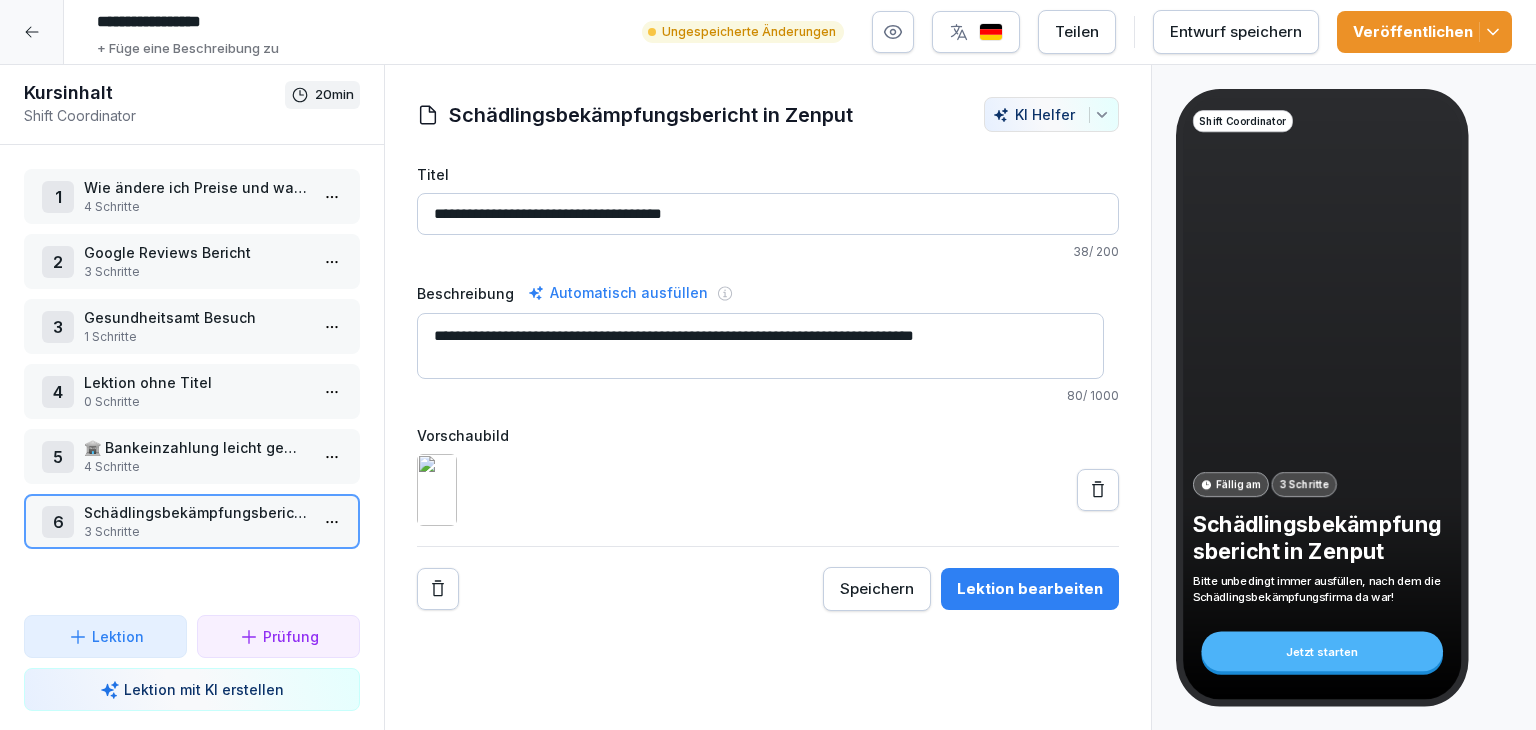 click on "Speichern" at bounding box center (877, 589) 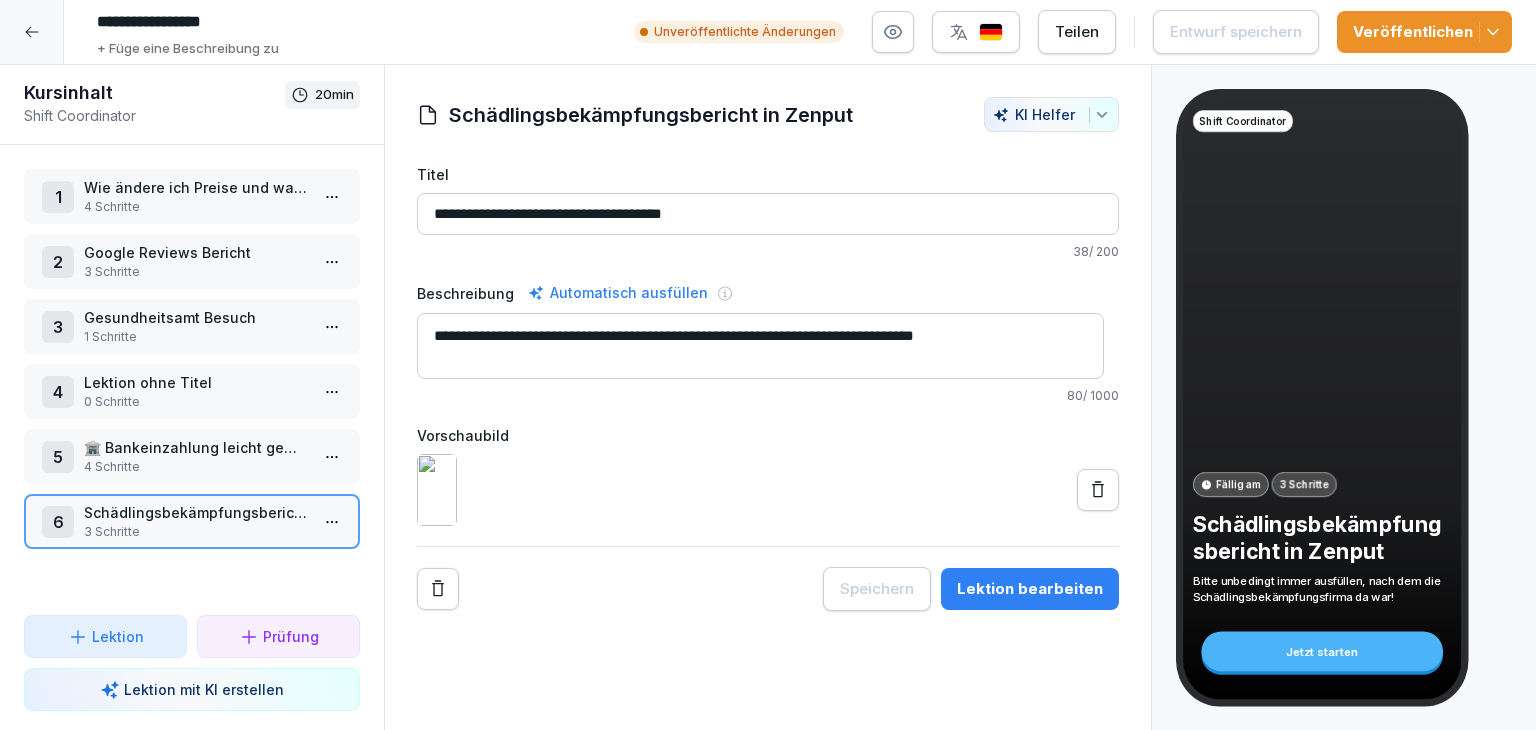 click on "Schädlingsbekämpfungsbericht in Zenput [PERSON_NAME]" at bounding box center [768, 114] 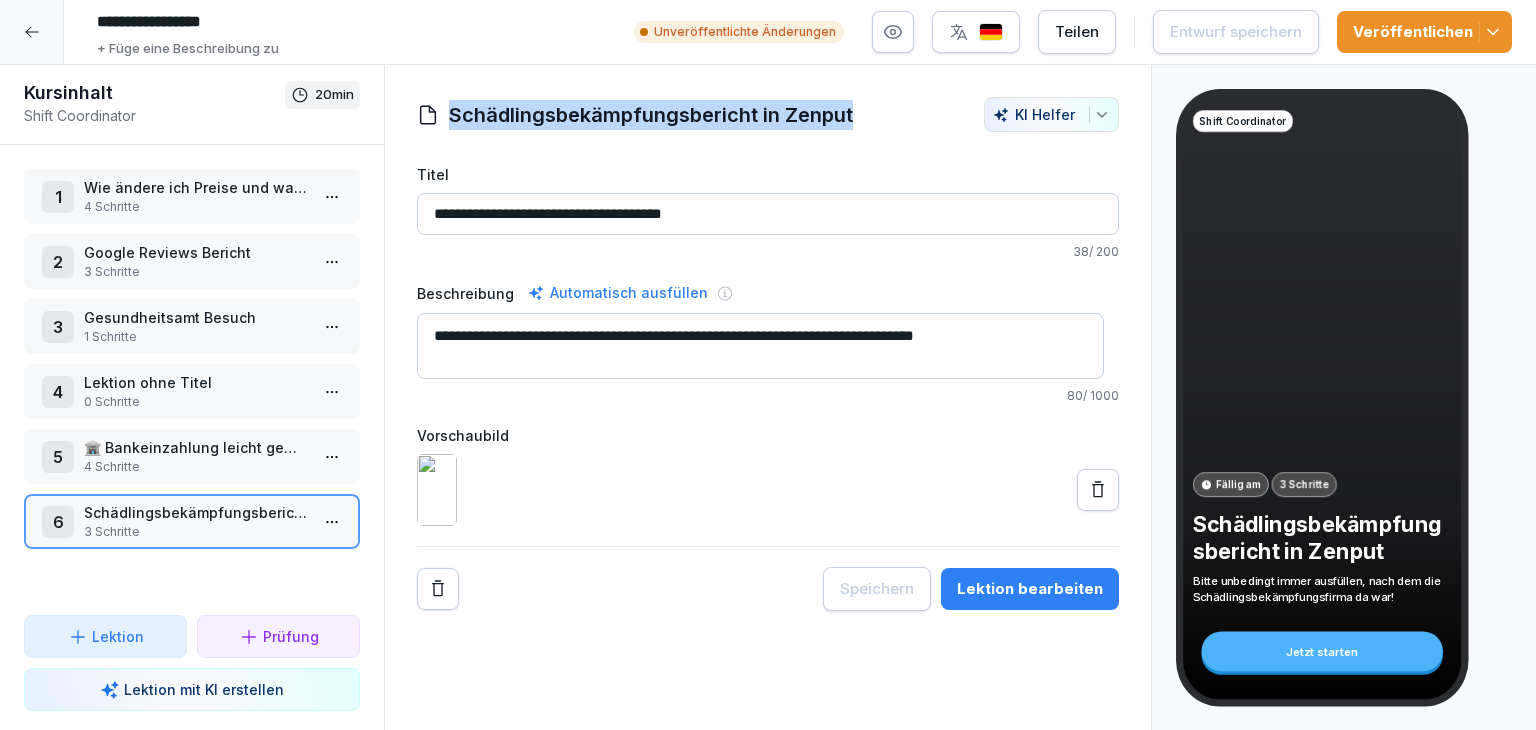 drag, startPoint x: 856, startPoint y: 109, endPoint x: 445, endPoint y: 121, distance: 411.17514 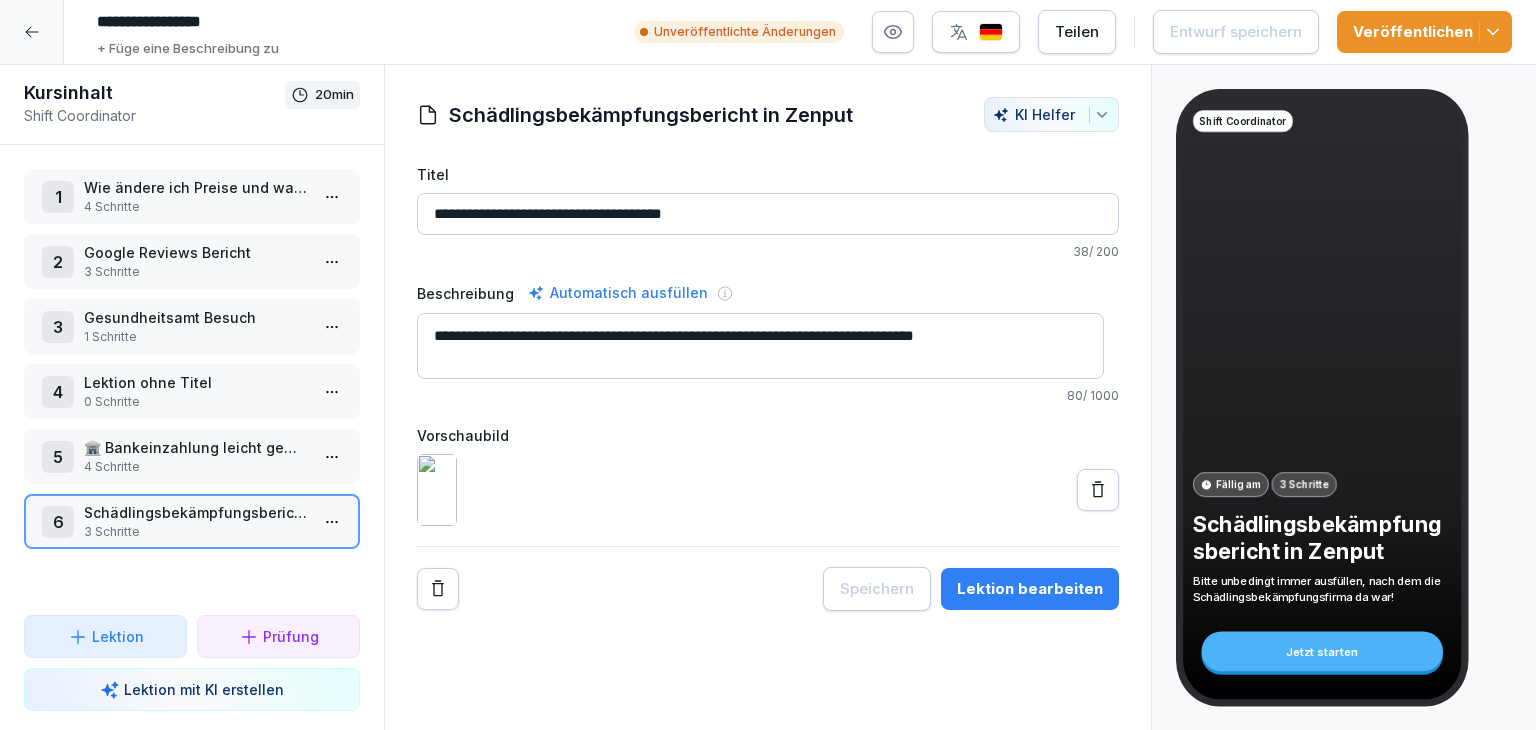 click 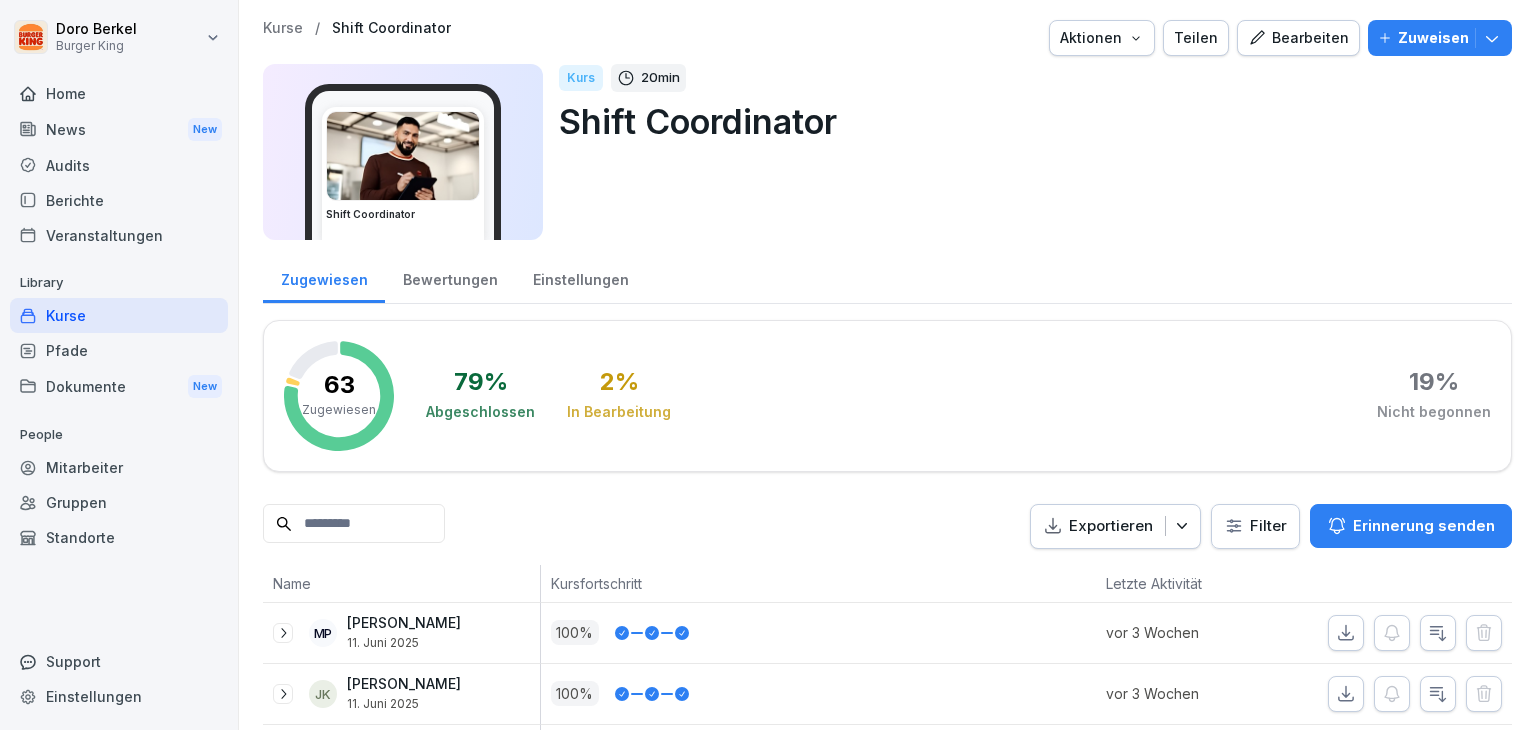 click on "Bearbeiten" at bounding box center [1298, 38] 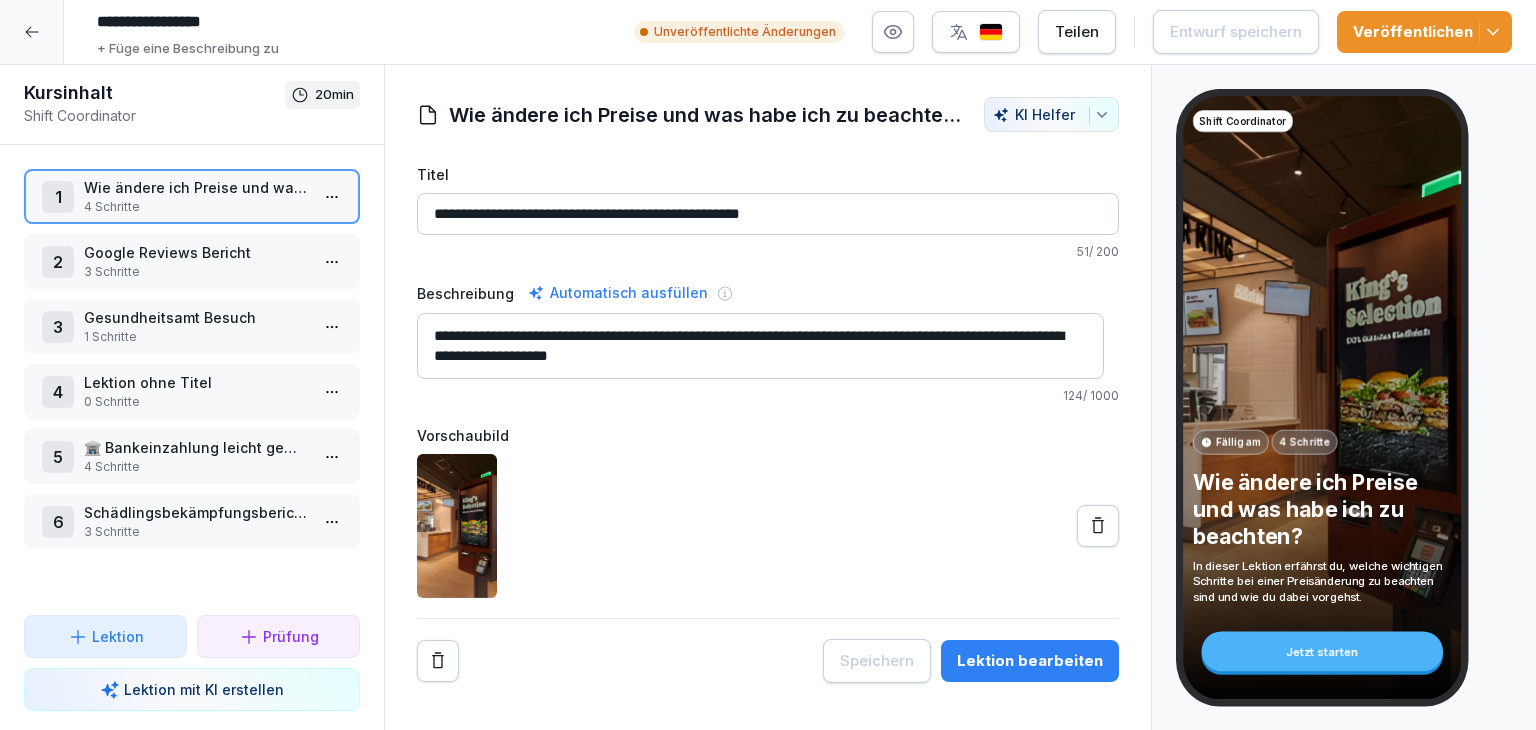 click on "Schädlingsbekämpfungsbericht in Zenput" at bounding box center [196, 512] 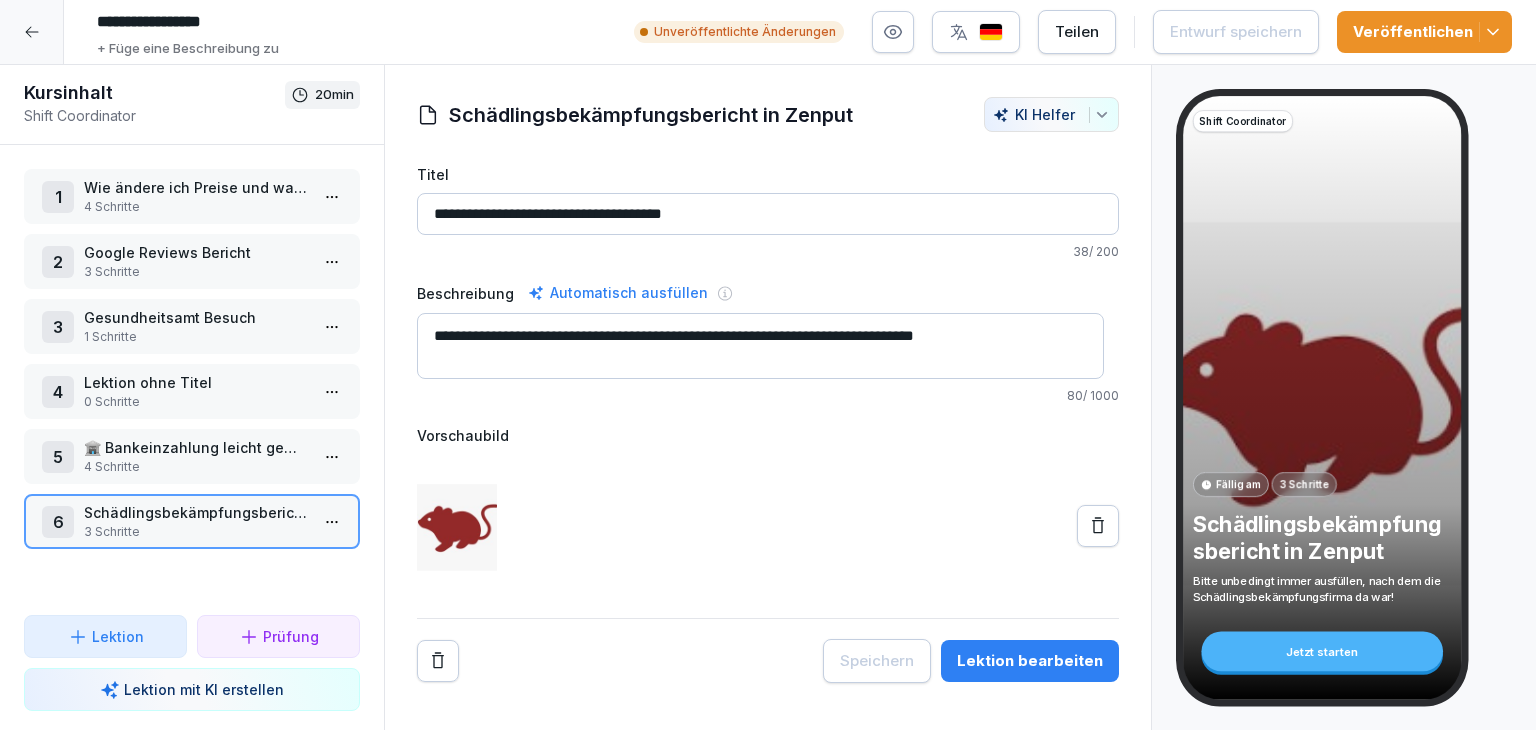 click 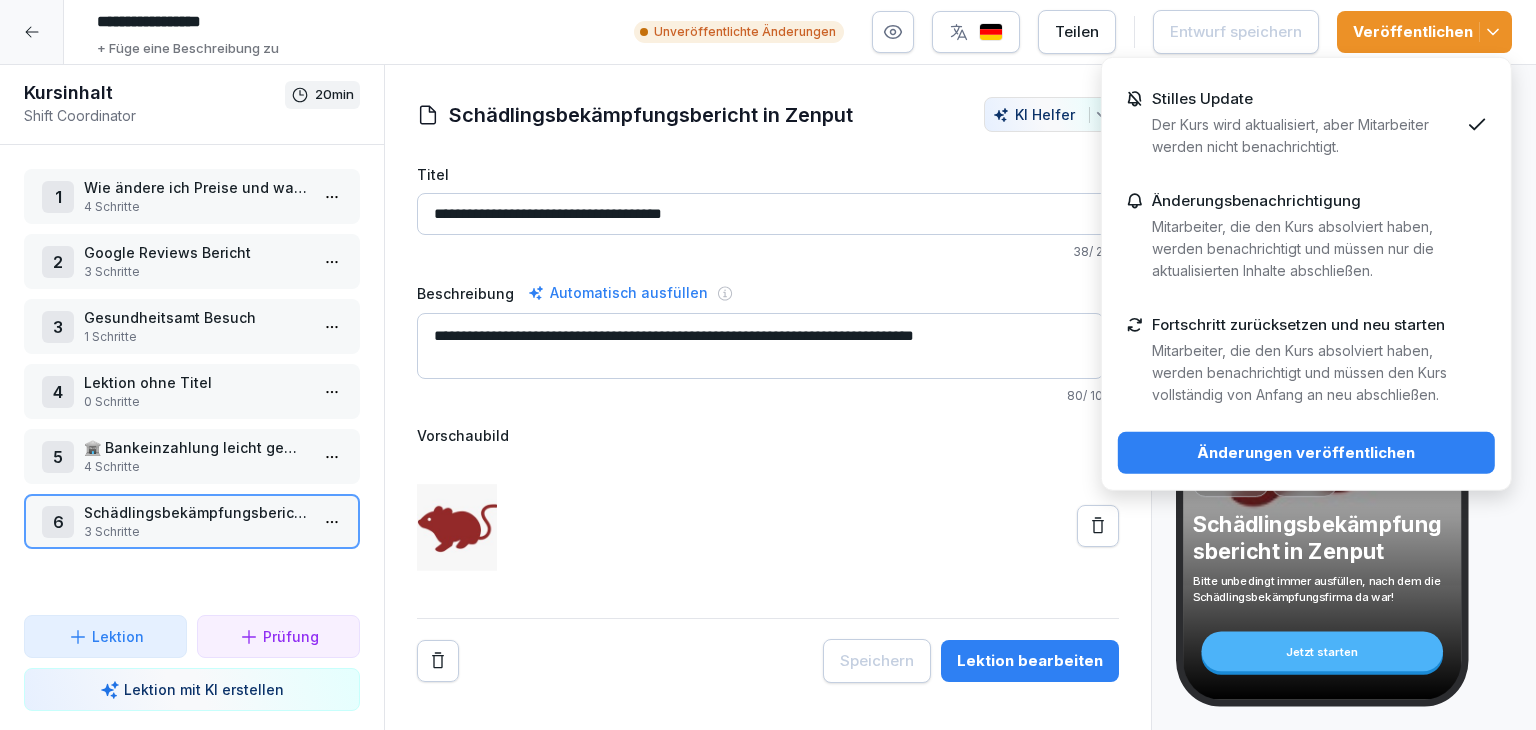 click on "Änderungen veröffentlichen" at bounding box center [1306, 453] 